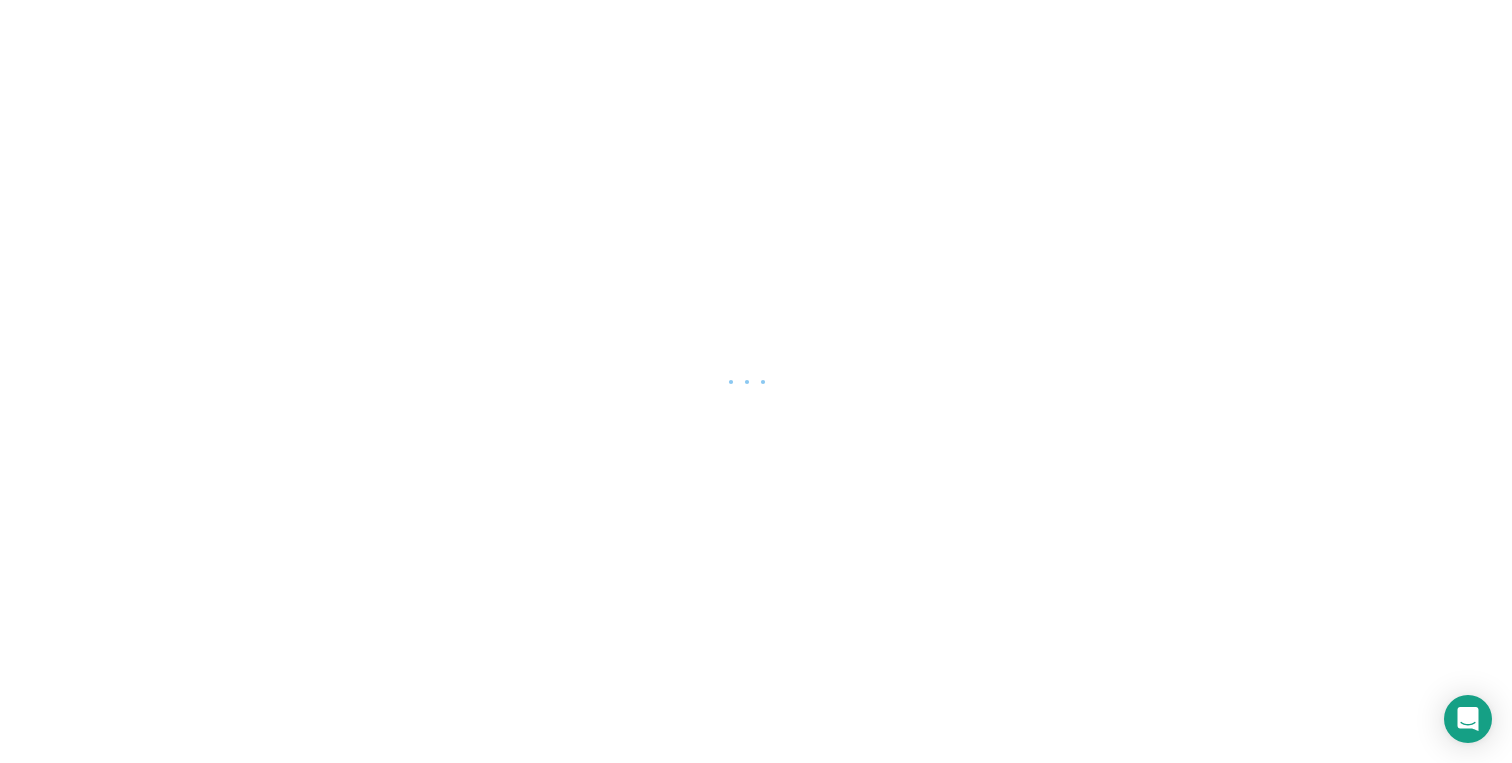 scroll, scrollTop: 0, scrollLeft: 0, axis: both 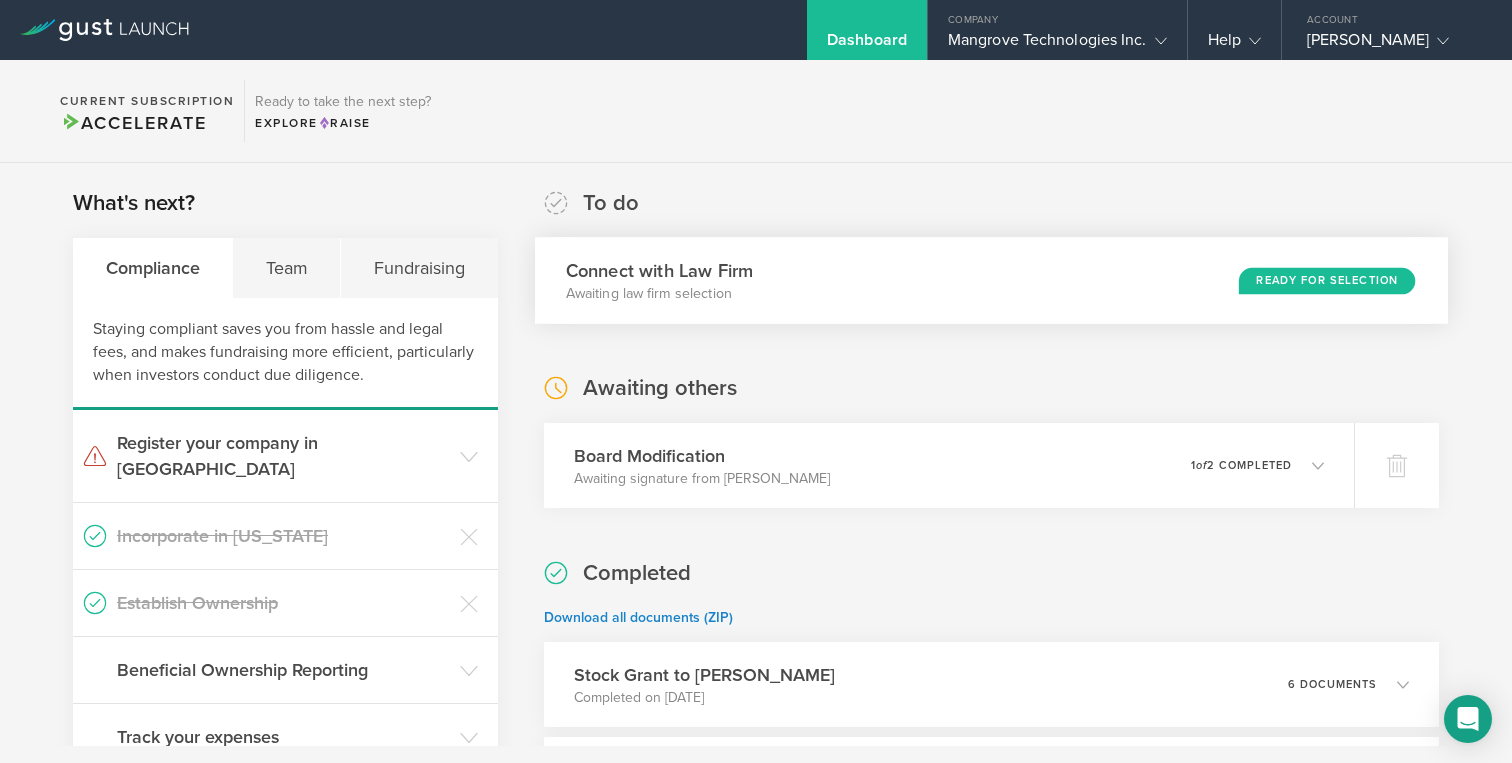 click on "Ready for Selection" at bounding box center [1327, 280] 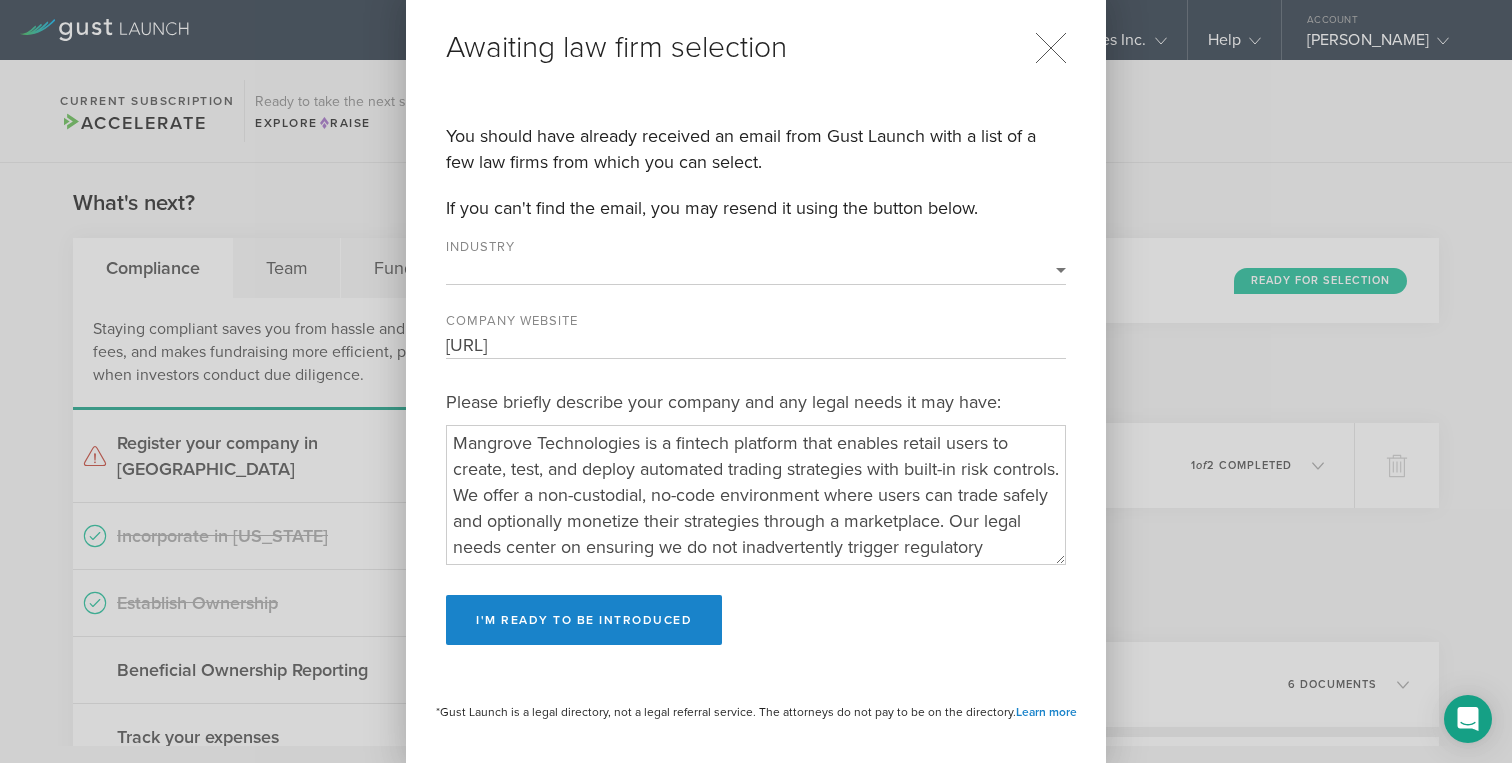 select on "fintech" 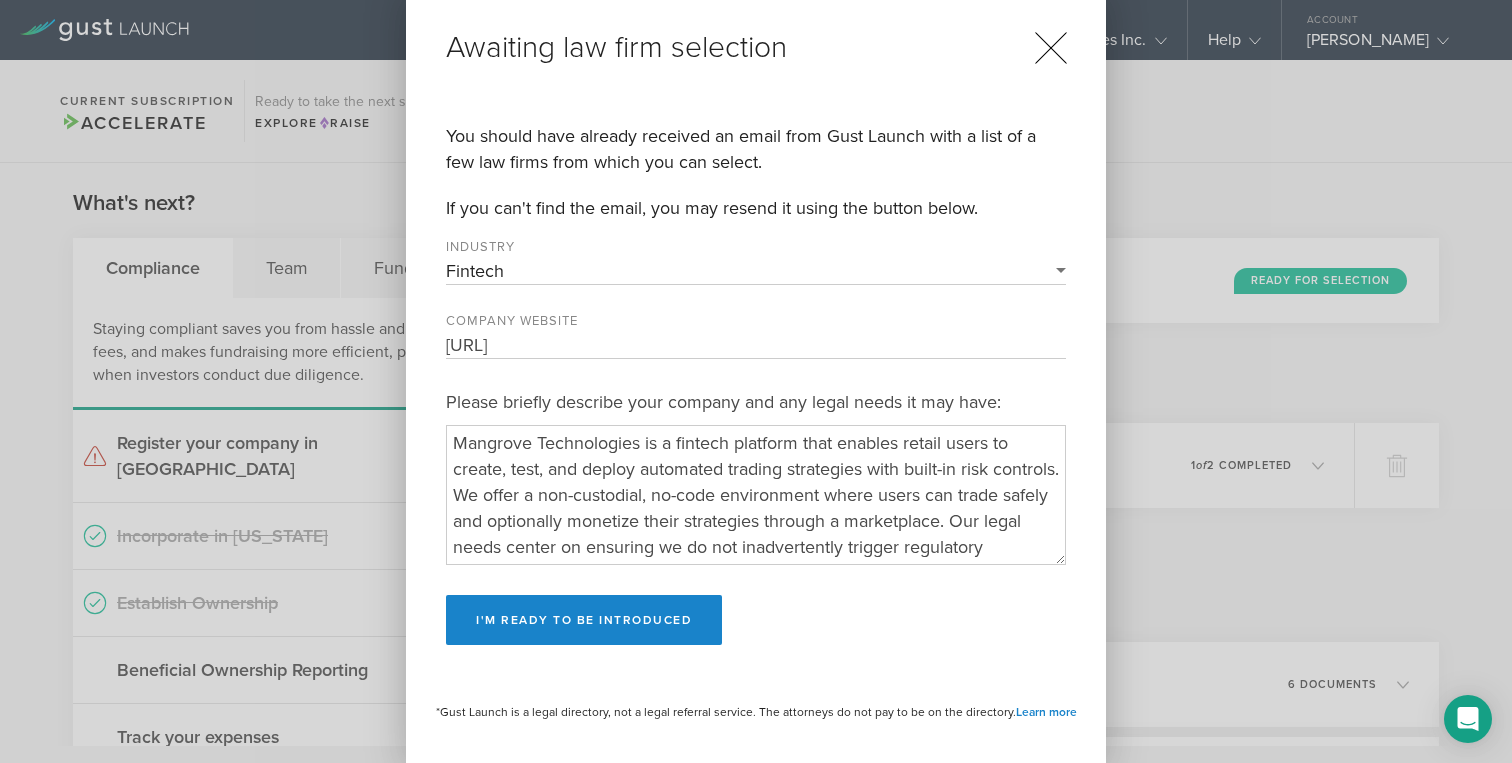 click 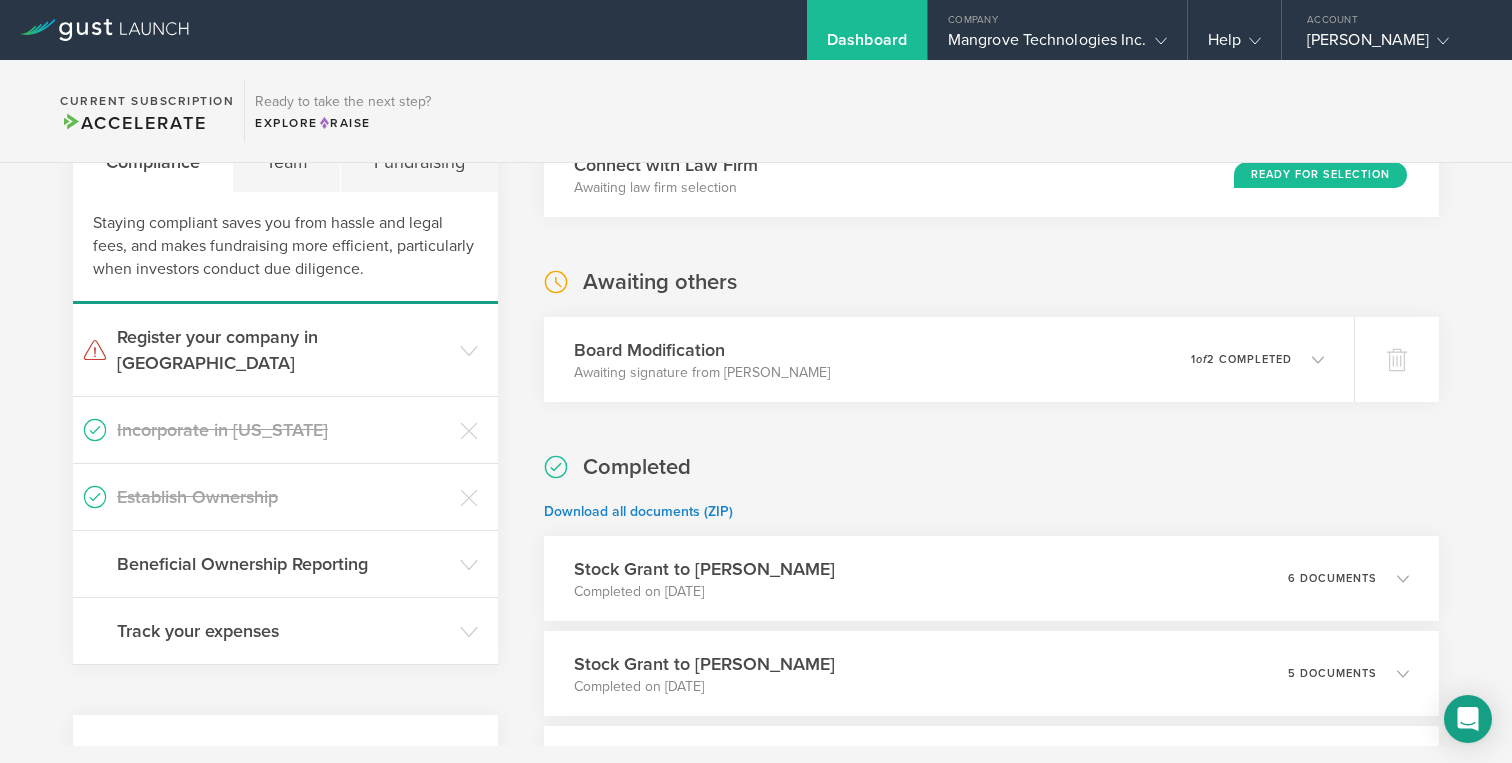 scroll, scrollTop: 0, scrollLeft: 0, axis: both 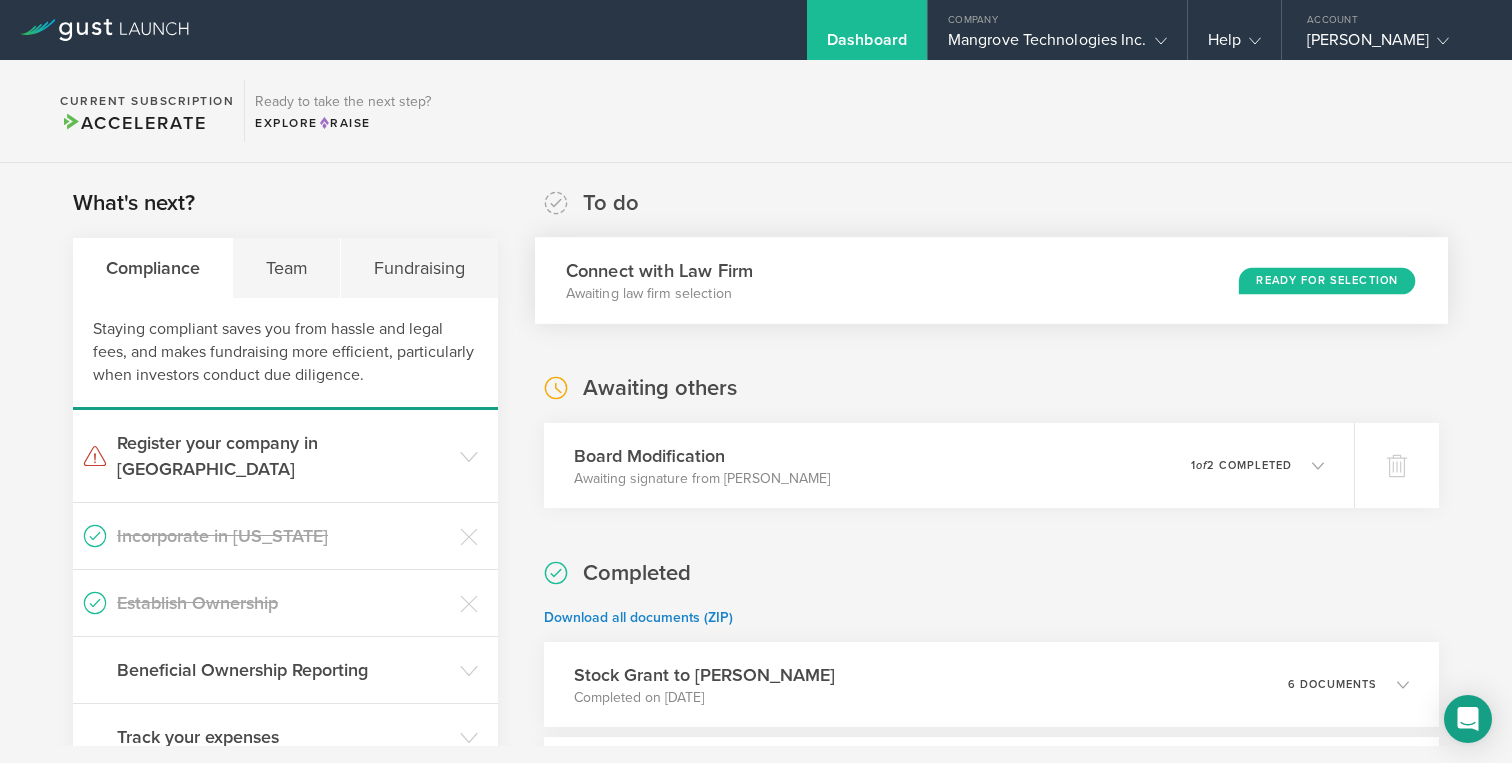 click on "Connect with Law Firm" at bounding box center (659, 270) 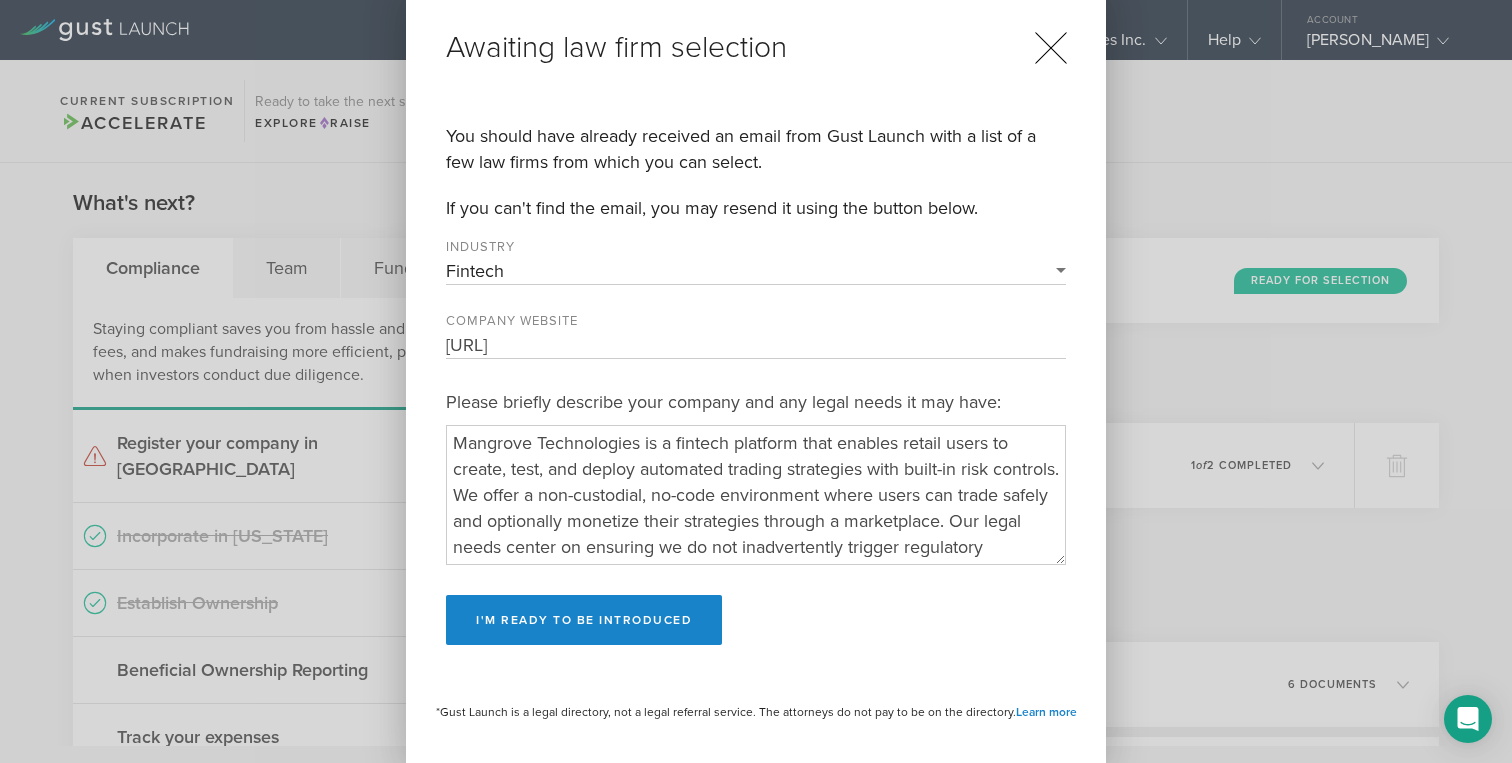 click 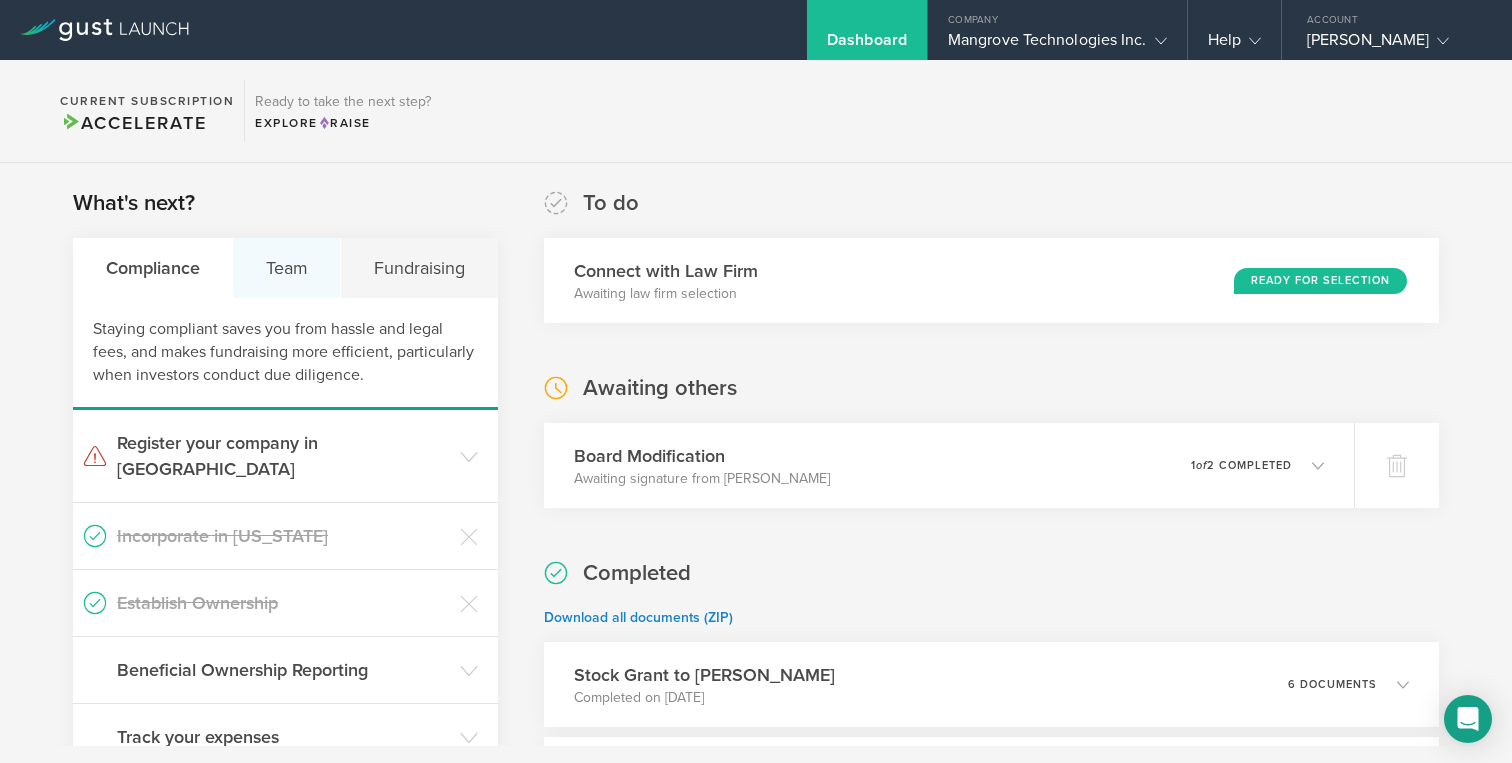 click on "Team" at bounding box center [287, 268] 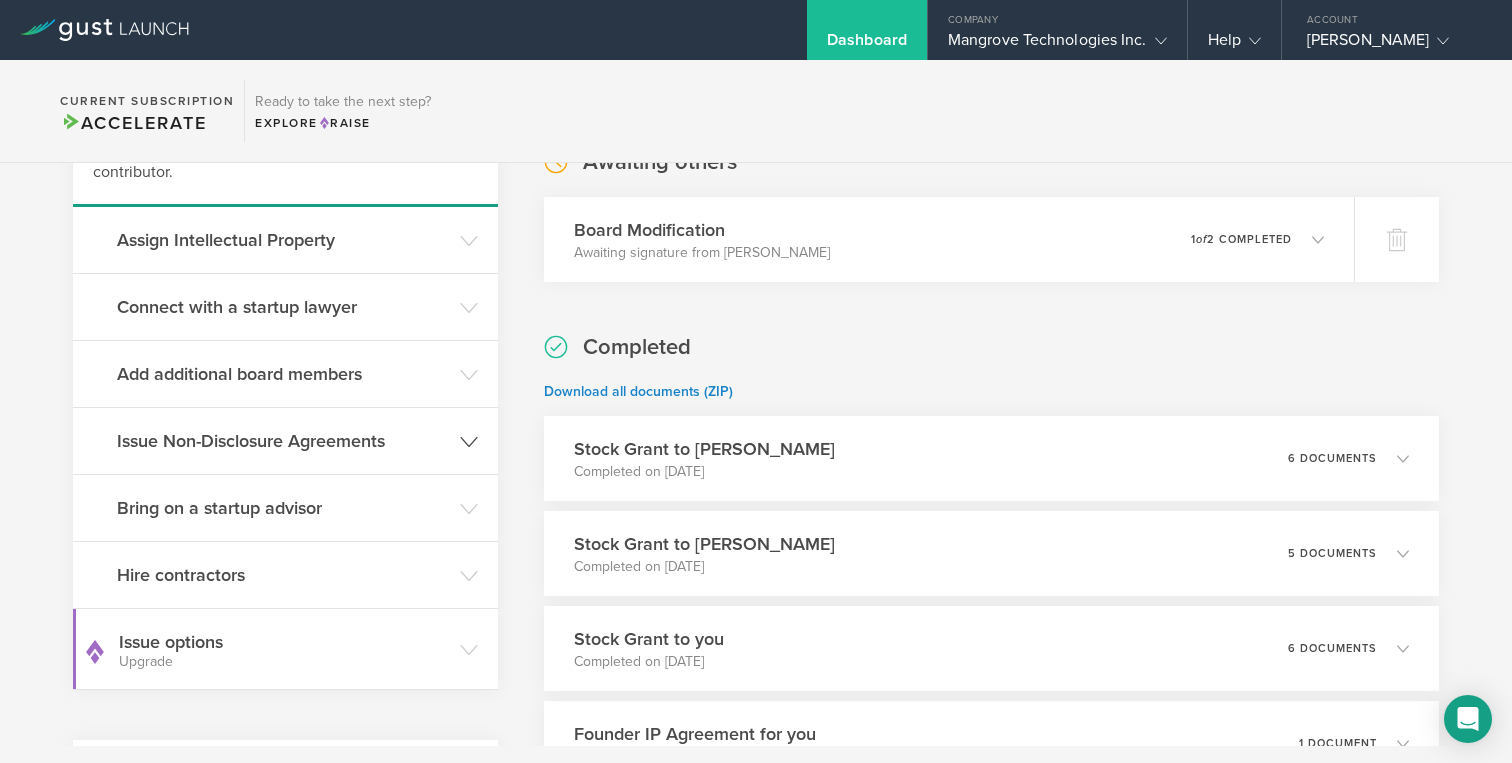 scroll, scrollTop: 240, scrollLeft: 0, axis: vertical 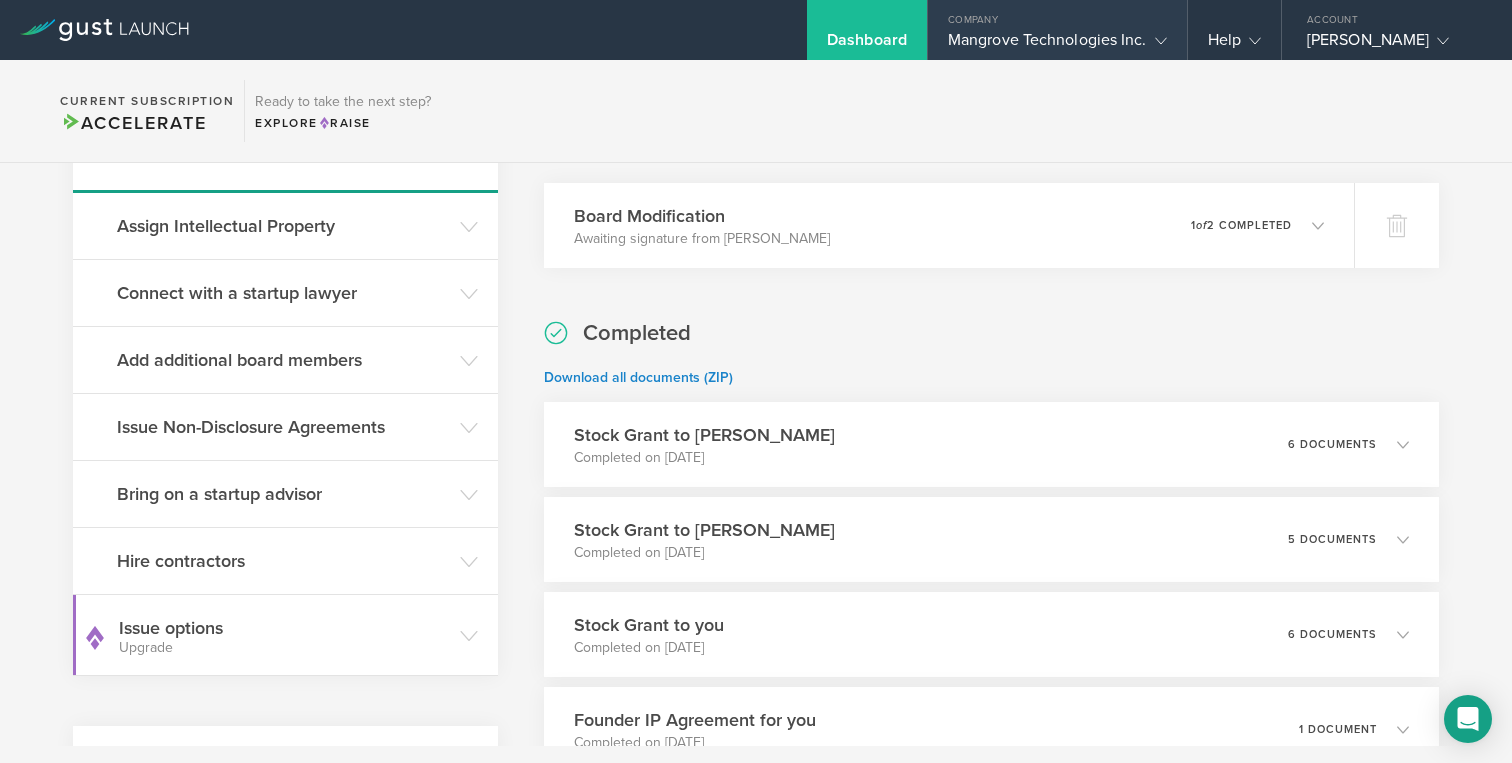 click on "Mangrove Technologies Inc." at bounding box center (1057, 45) 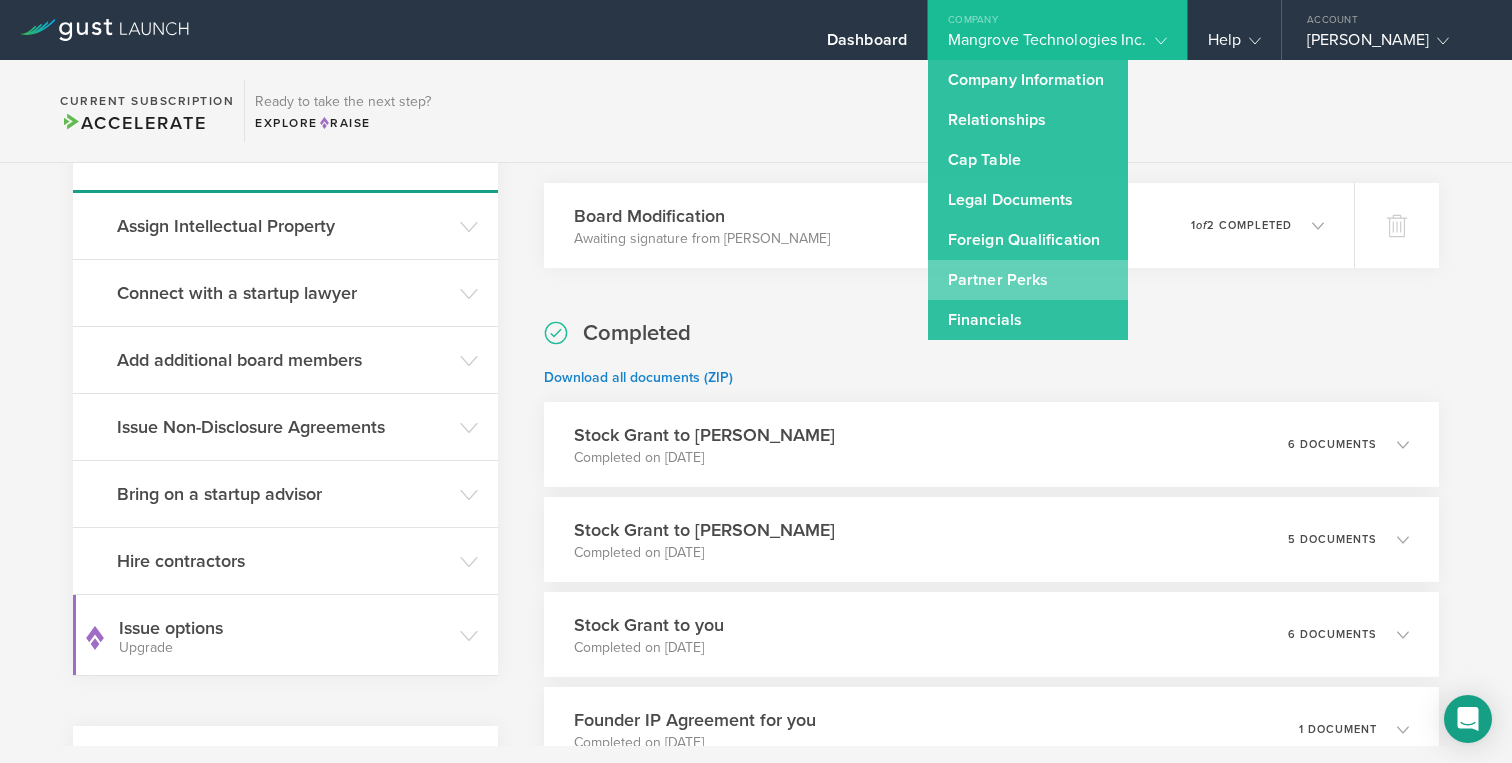 click on "Partner Perks" at bounding box center [1028, 280] 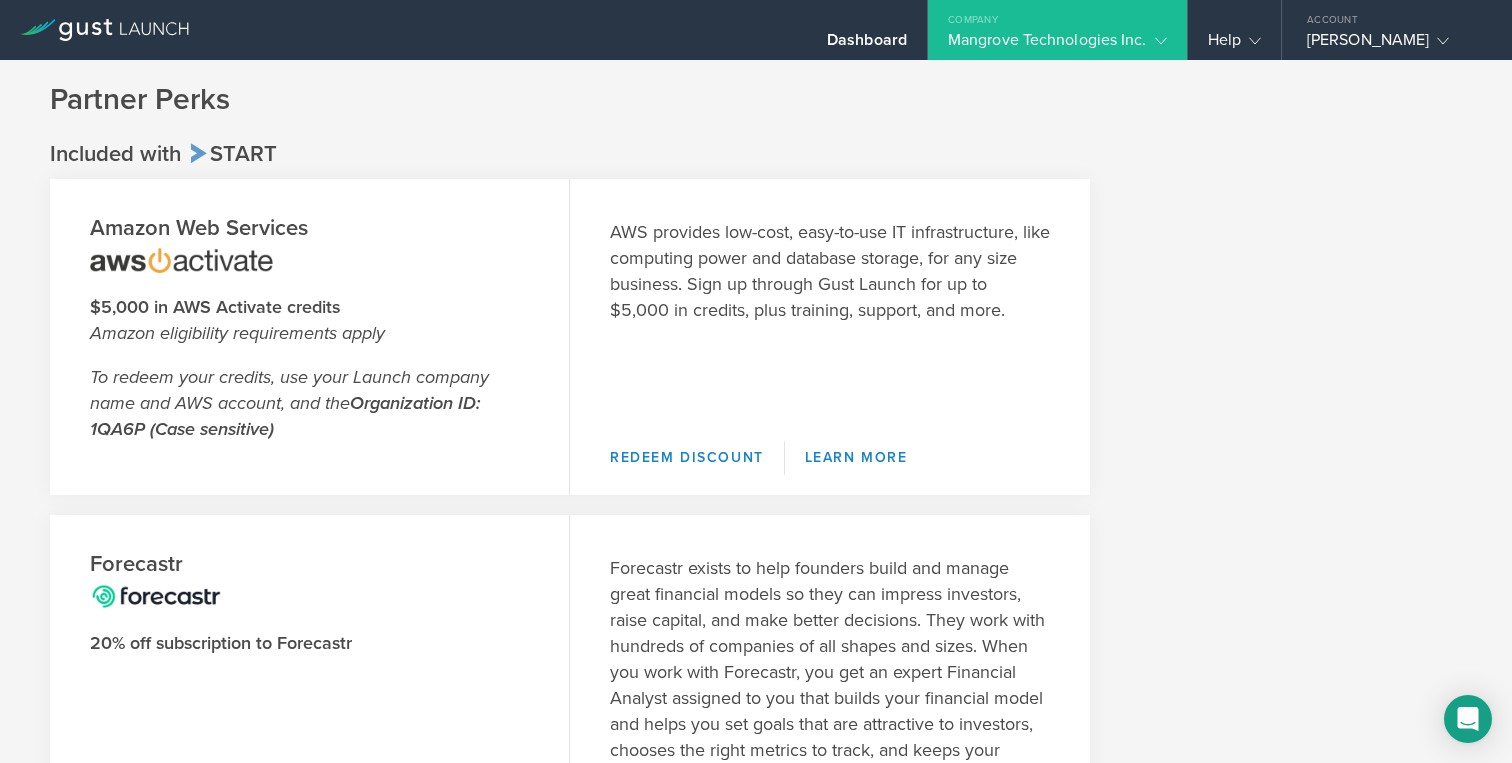 click on "Company" at bounding box center (1057, 15) 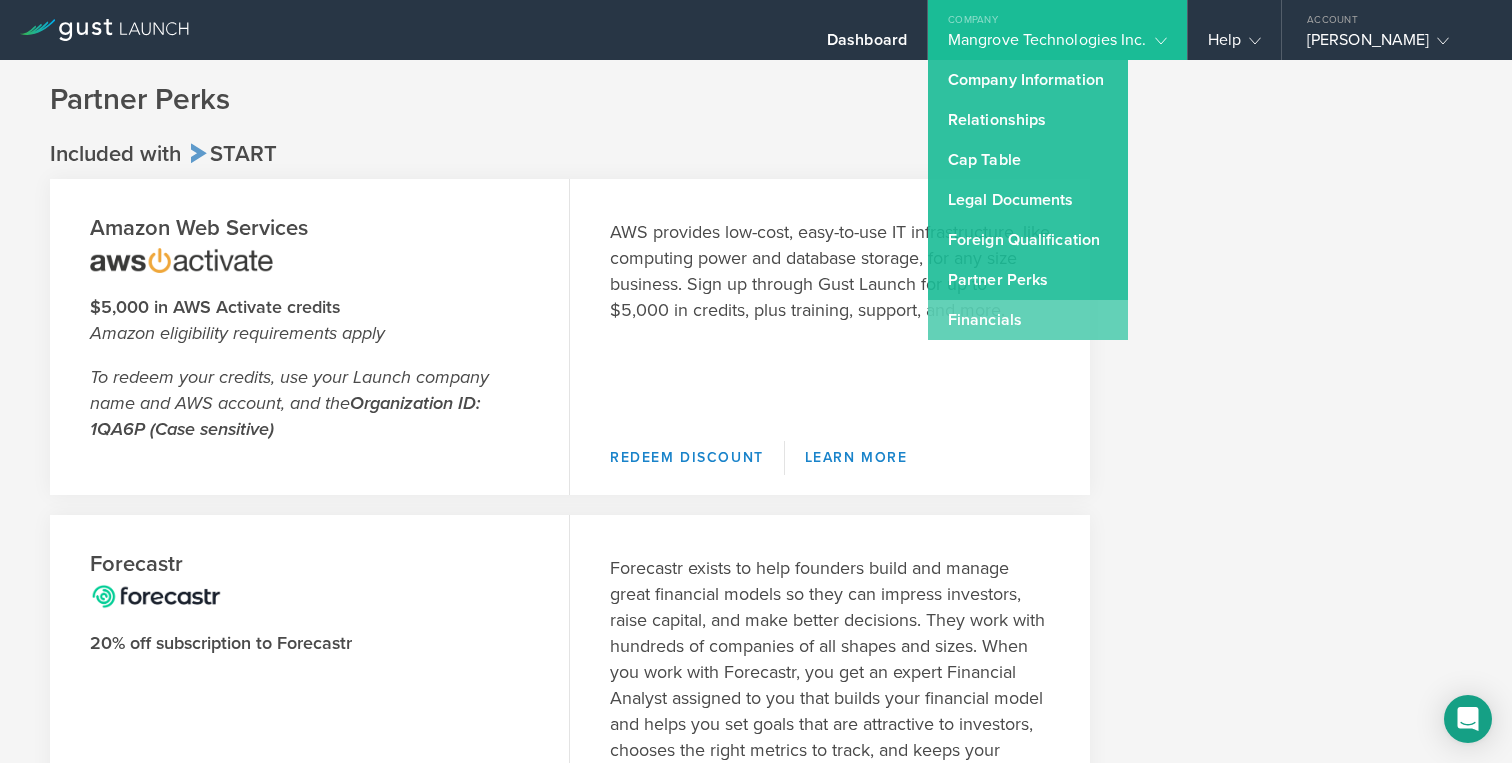 click on "Financials" at bounding box center (1028, 320) 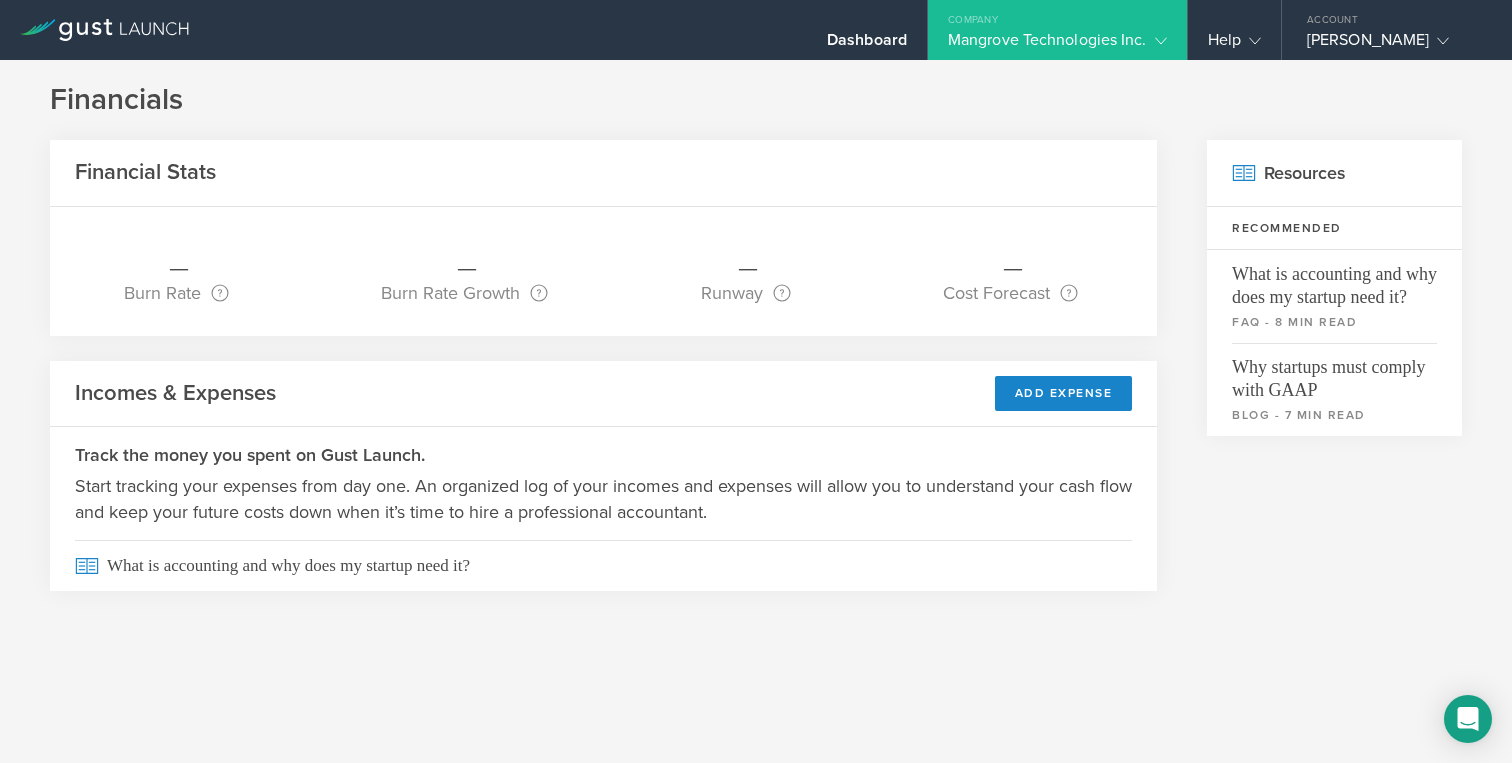 click on "Company" at bounding box center [1057, 15] 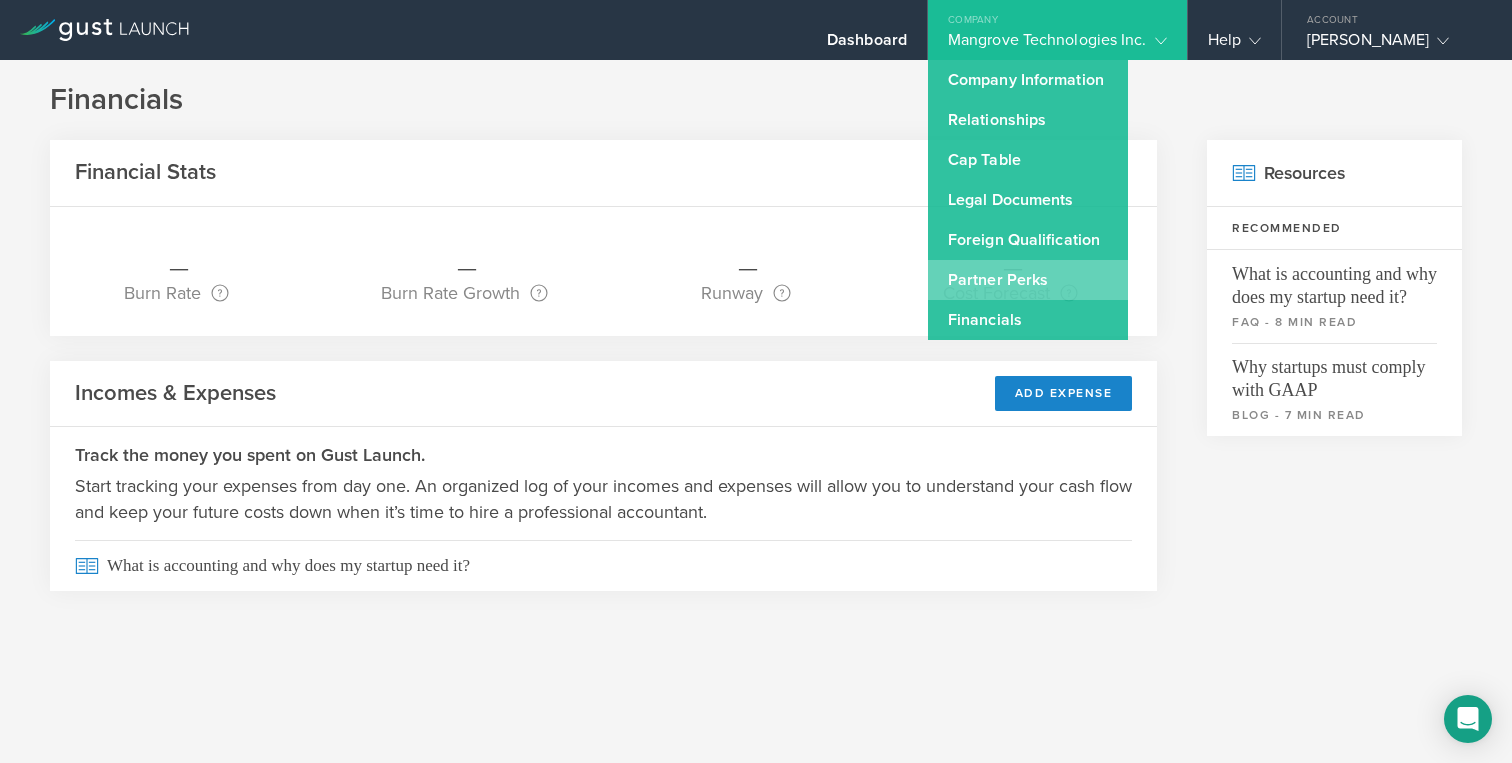 click on "Partner Perks" at bounding box center [1028, 280] 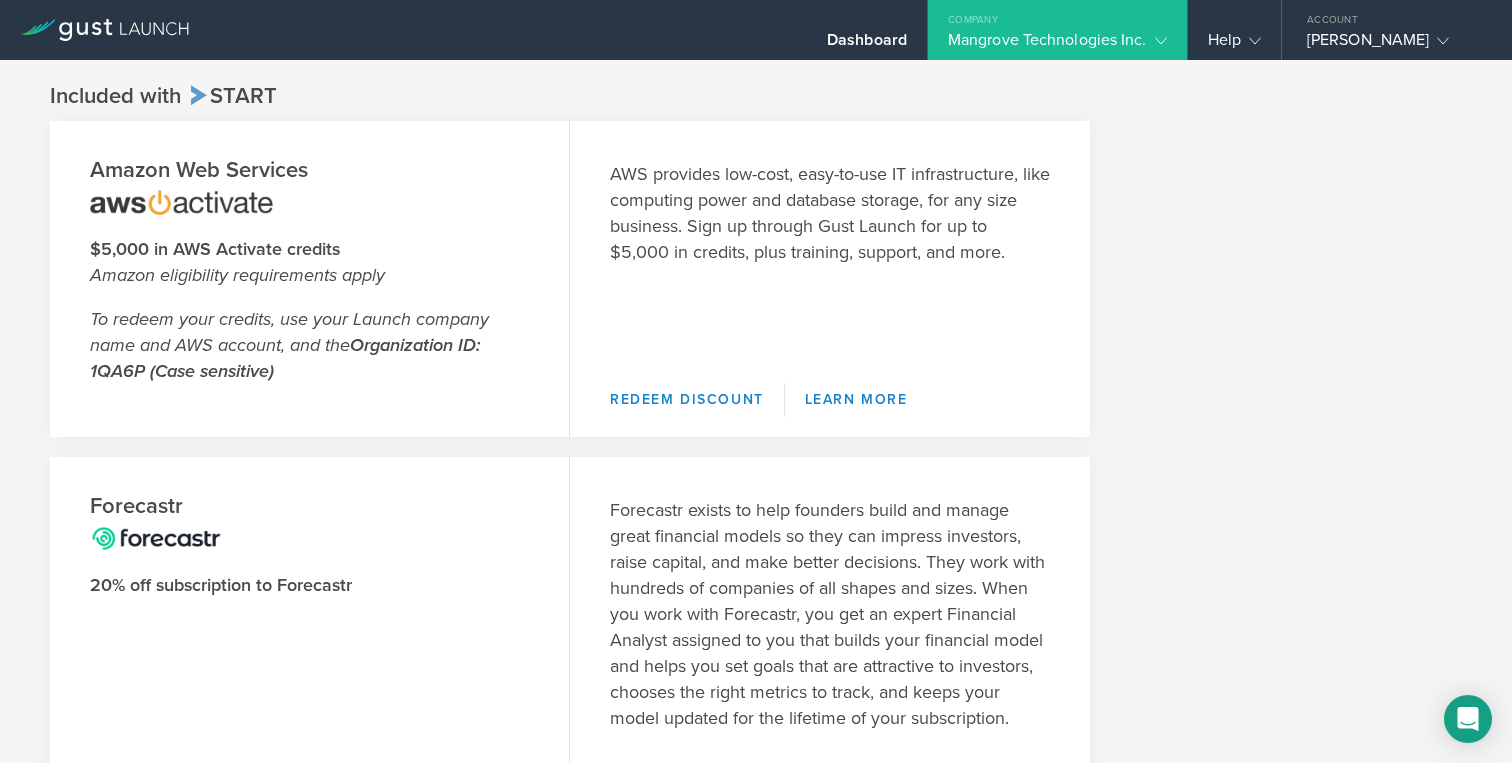 scroll, scrollTop: 0, scrollLeft: 0, axis: both 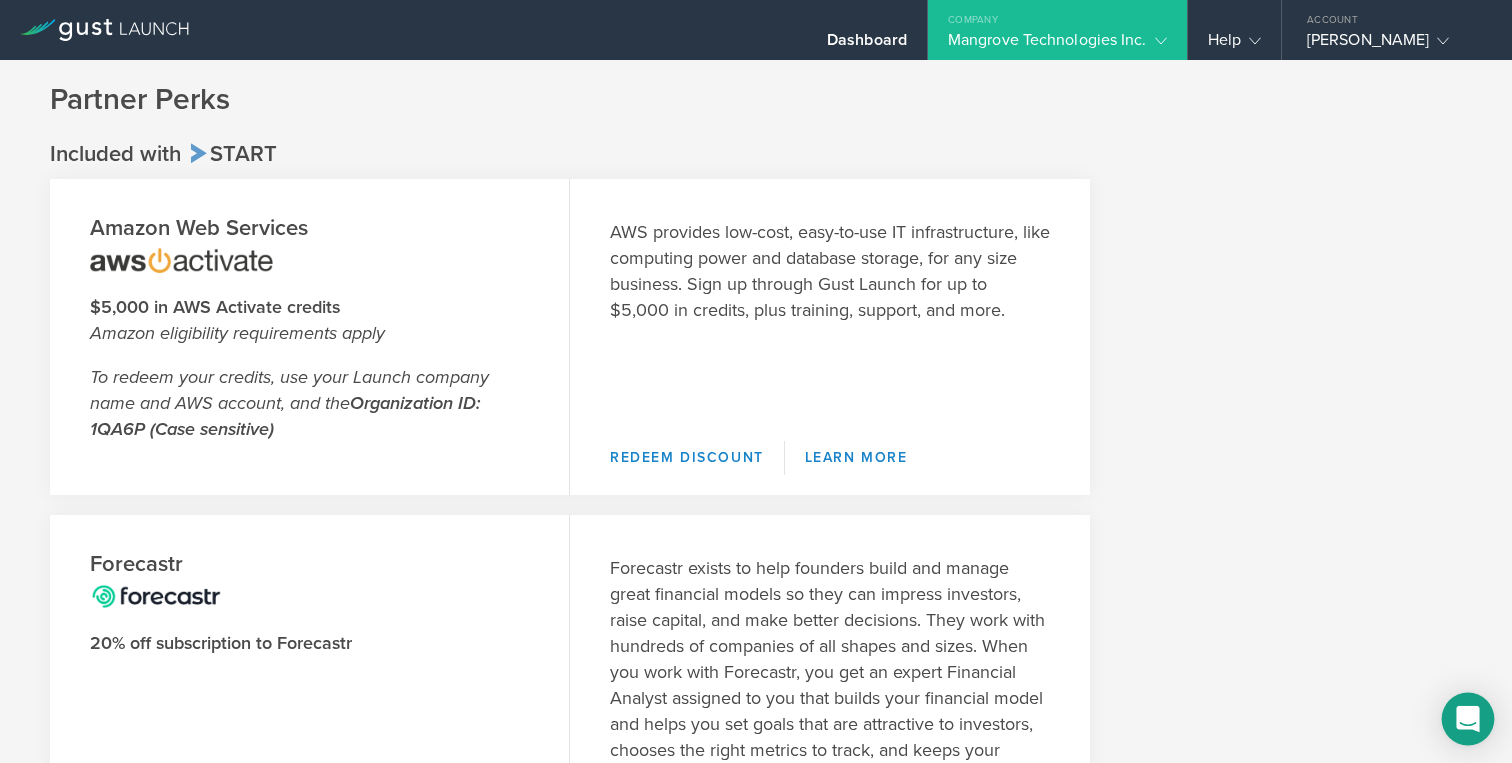 click 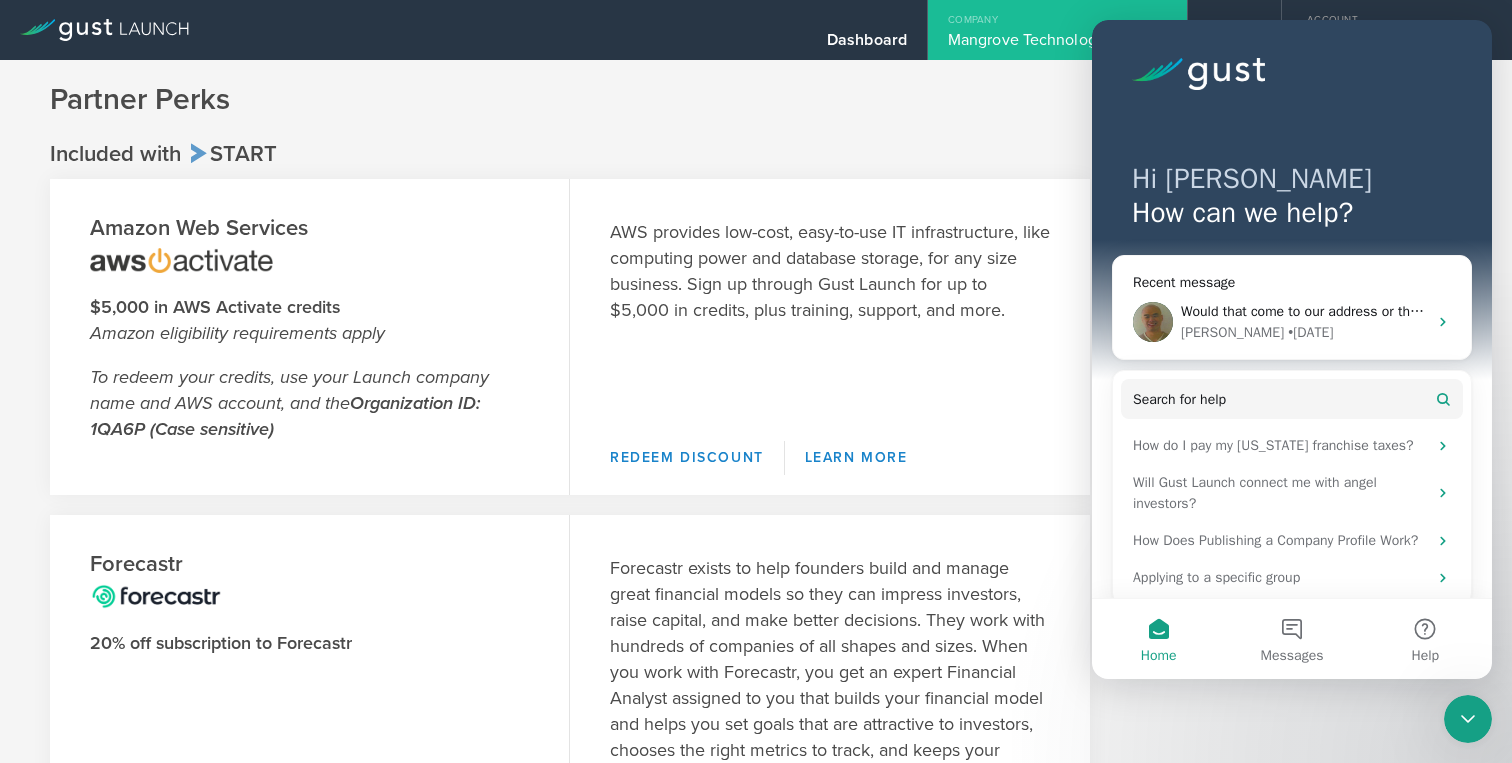 scroll, scrollTop: 0, scrollLeft: 0, axis: both 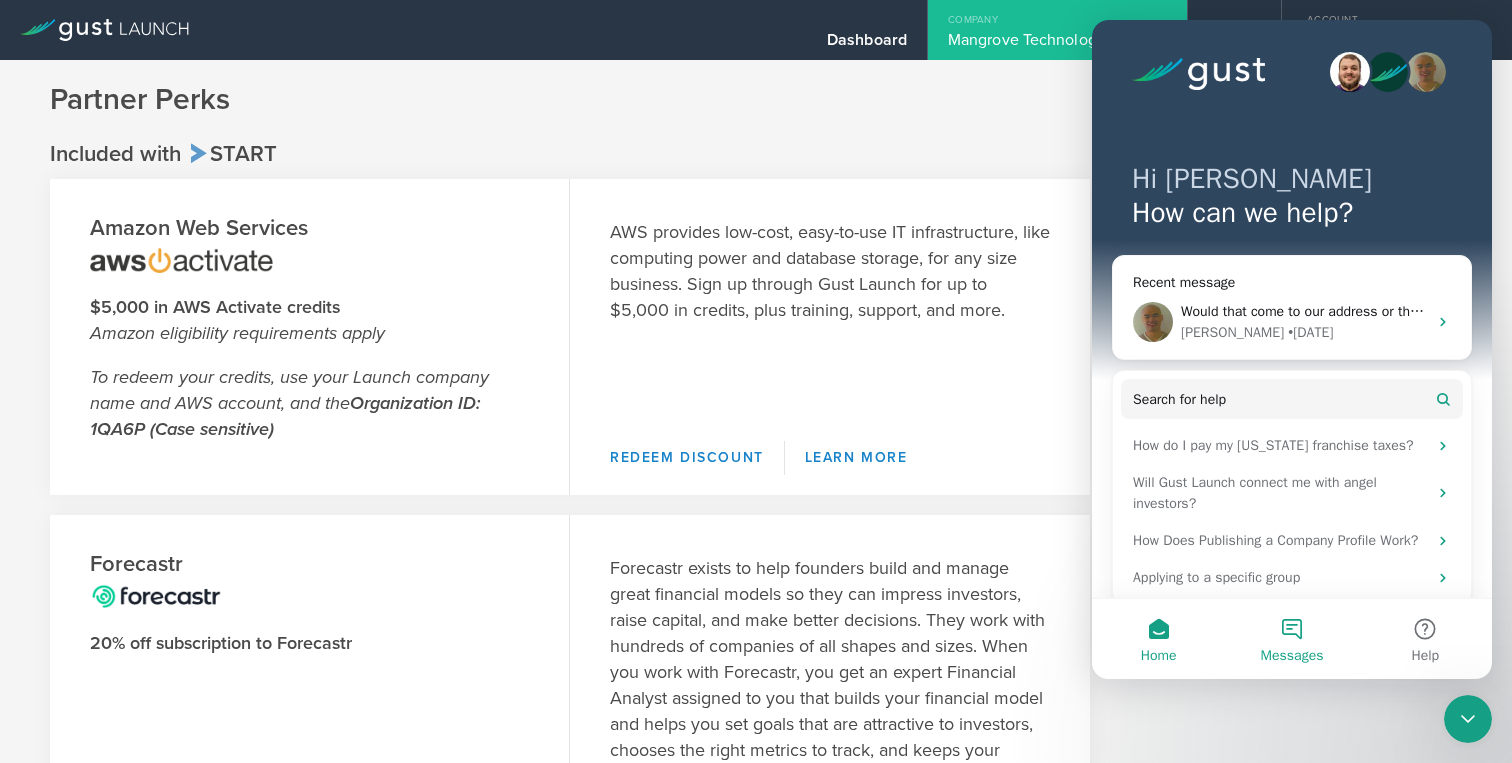 click on "Messages" at bounding box center [1291, 639] 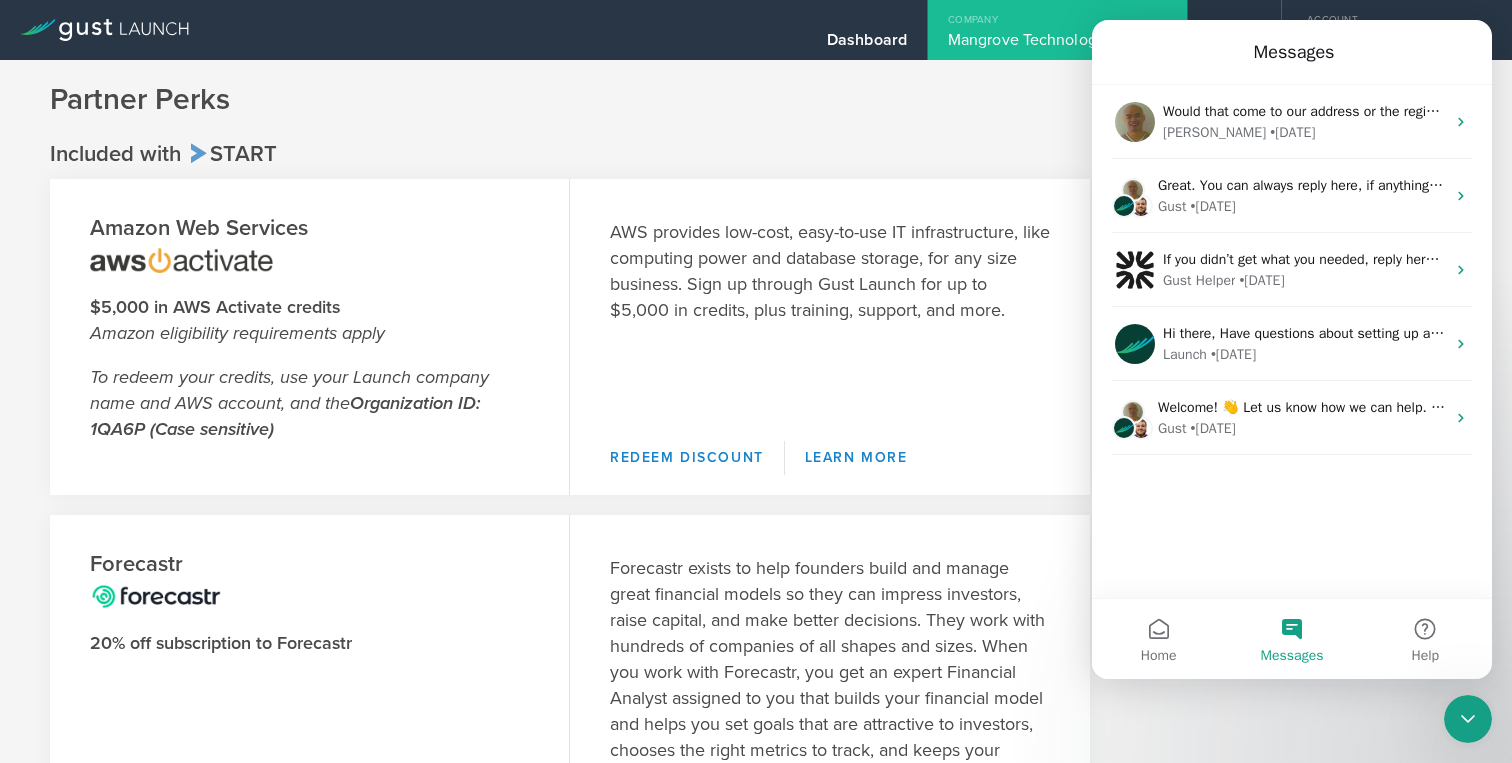 click on "Would that come to our address or the registered agent address? Robert •  1d ago Great. You can always reply here, if anything else comes up. Gust •  2d ago If you didn’t get what you needed, reply here, and the team will get back to you. Gust Helper •  2w ago Hi there,  Have questions about setting up a Delaware C-corp? Chat with us here or schedule time with our team for a demo and personal conversation about how we can help. Launch •  2w ago Welcome! 👋 Let us know how we can help. Are you here to: Gust •  2w ago" at bounding box center [1292, 341] 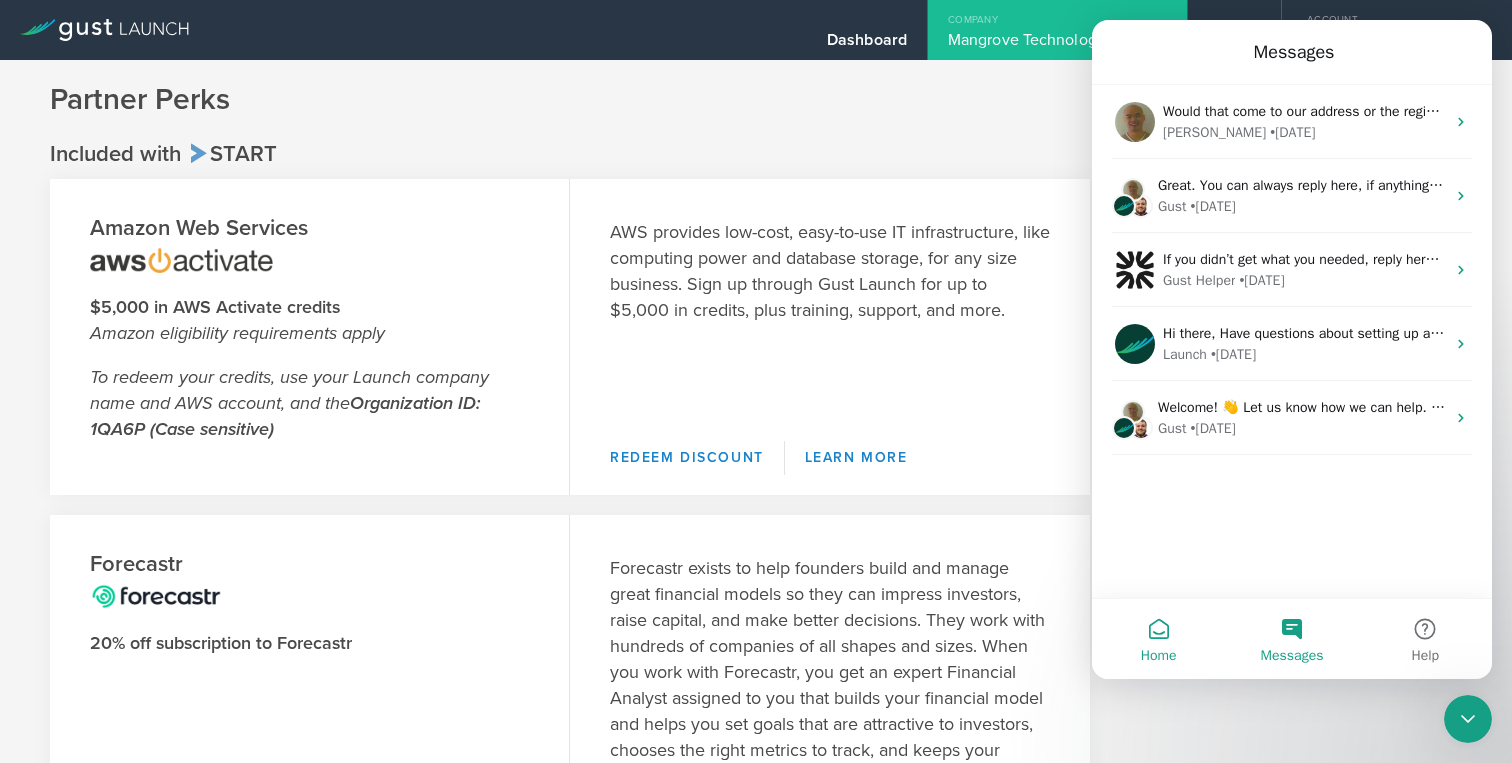 click on "Home" at bounding box center (1158, 639) 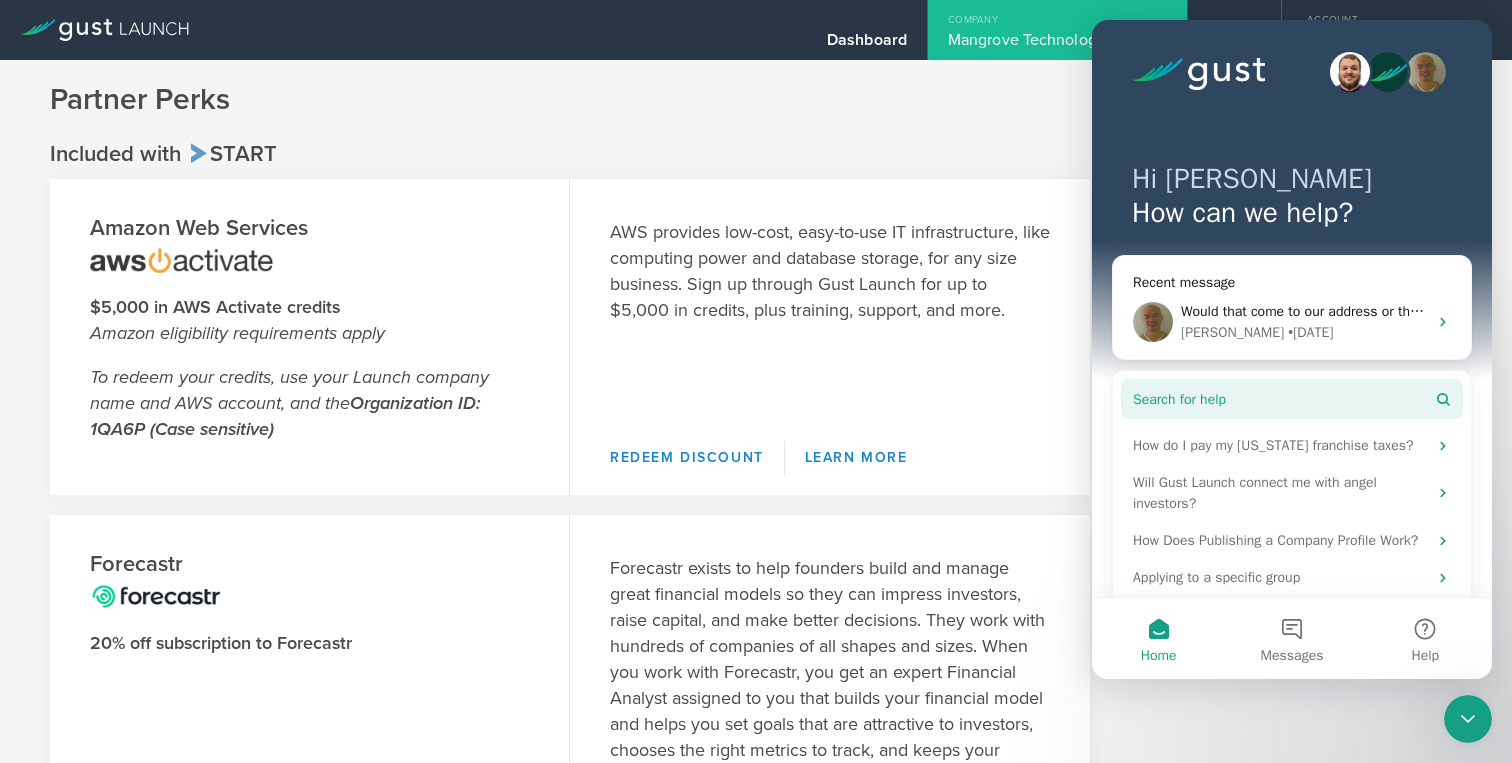 click on "Search for help" at bounding box center [1292, 399] 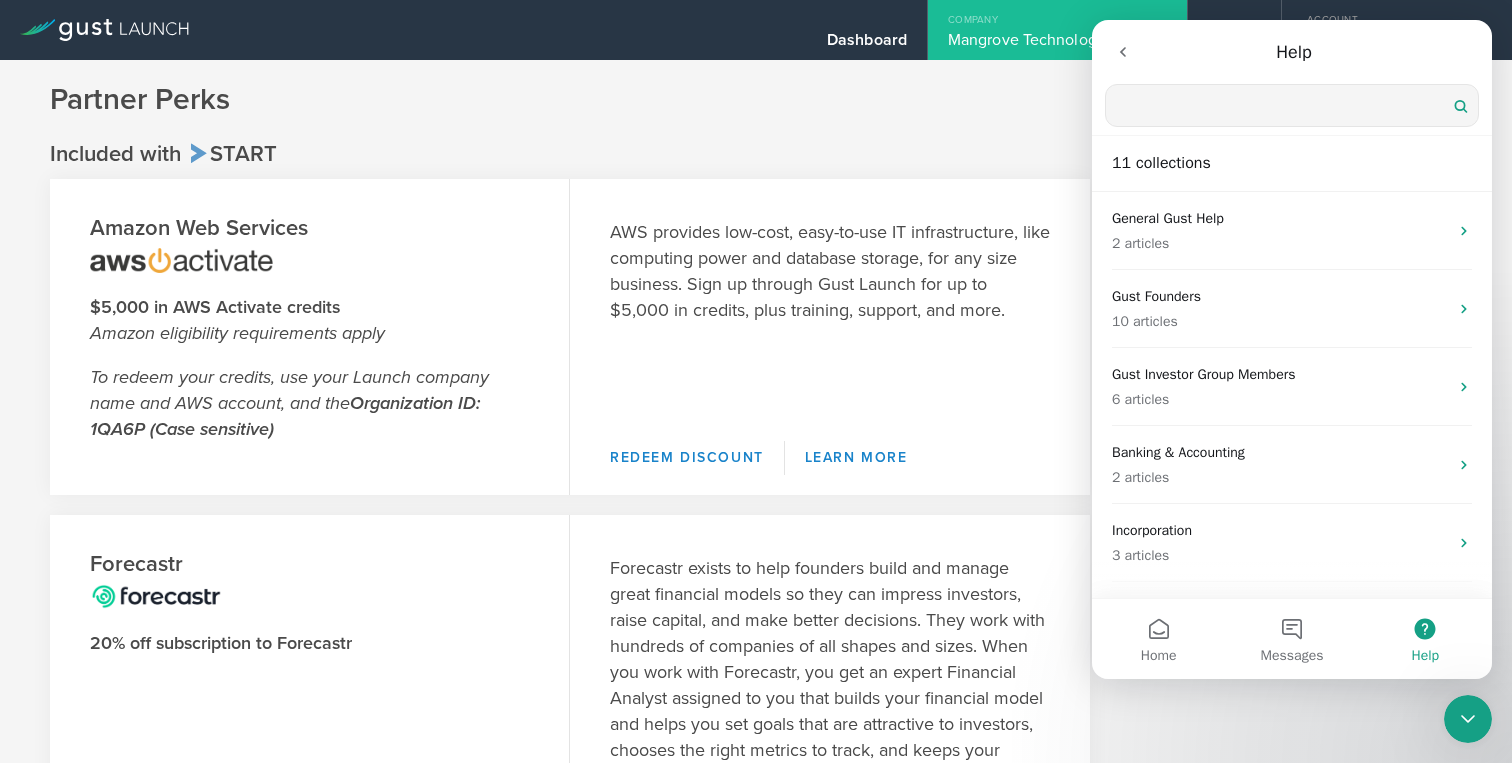 scroll, scrollTop: 0, scrollLeft: 0, axis: both 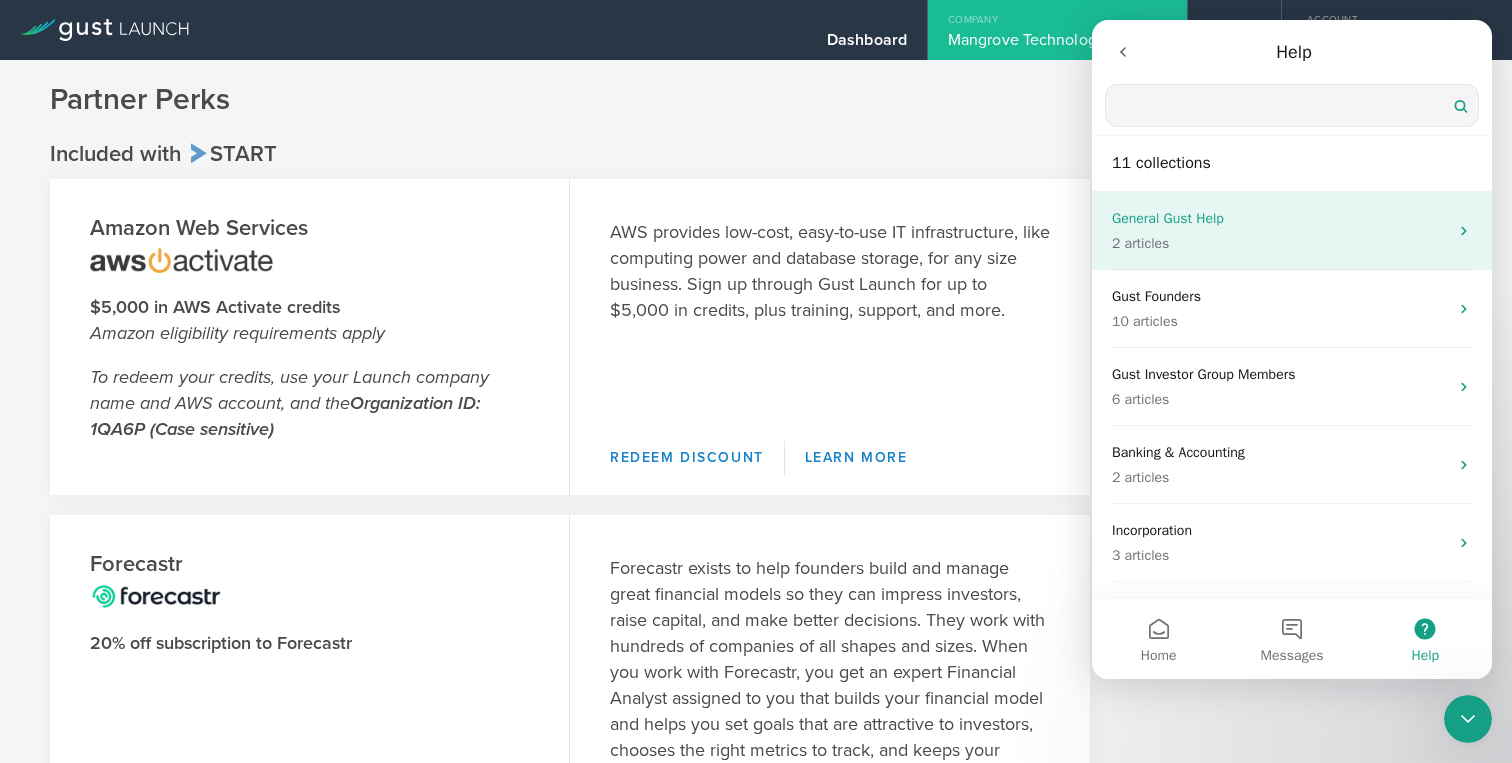 click on "2 articles" at bounding box center (1280, 243) 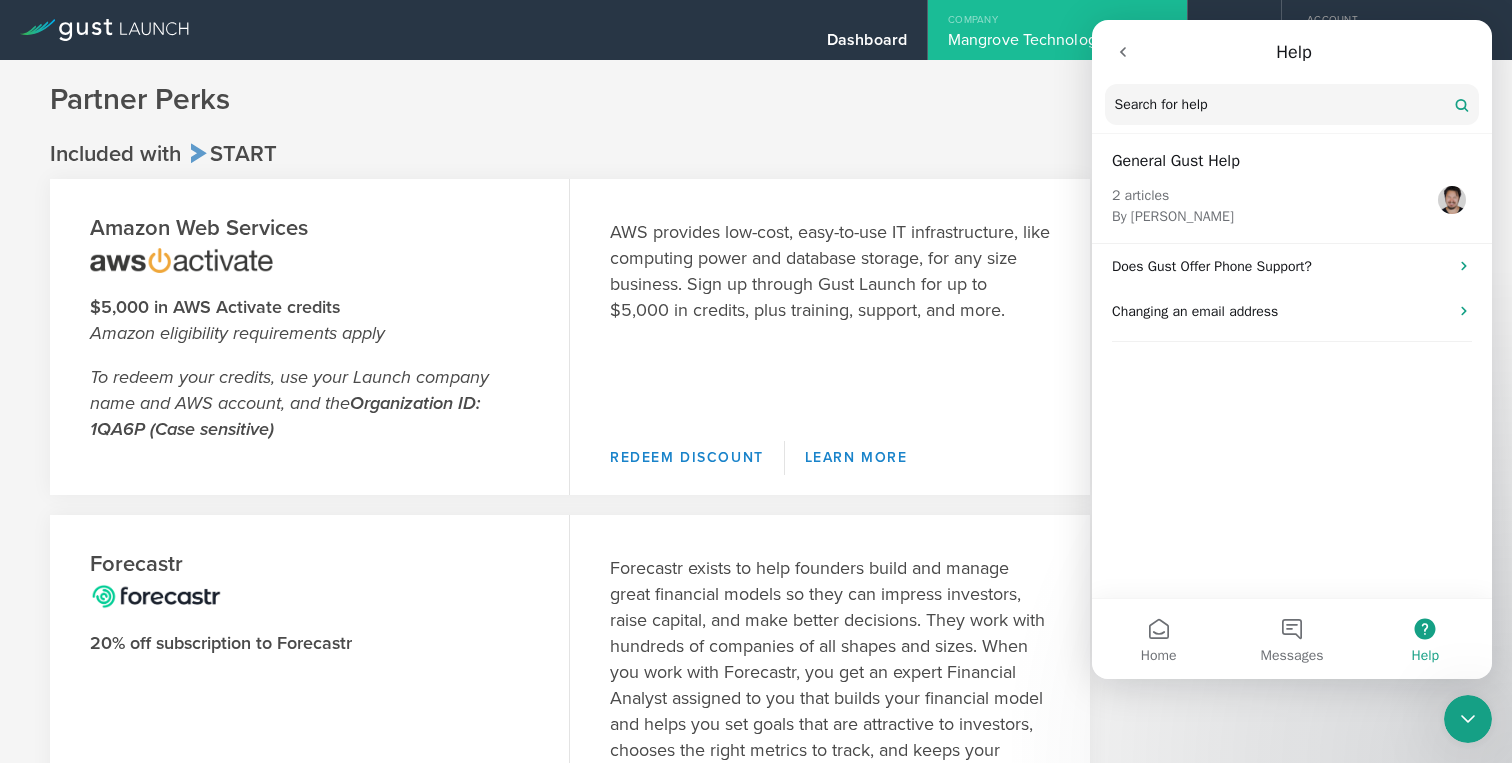 click 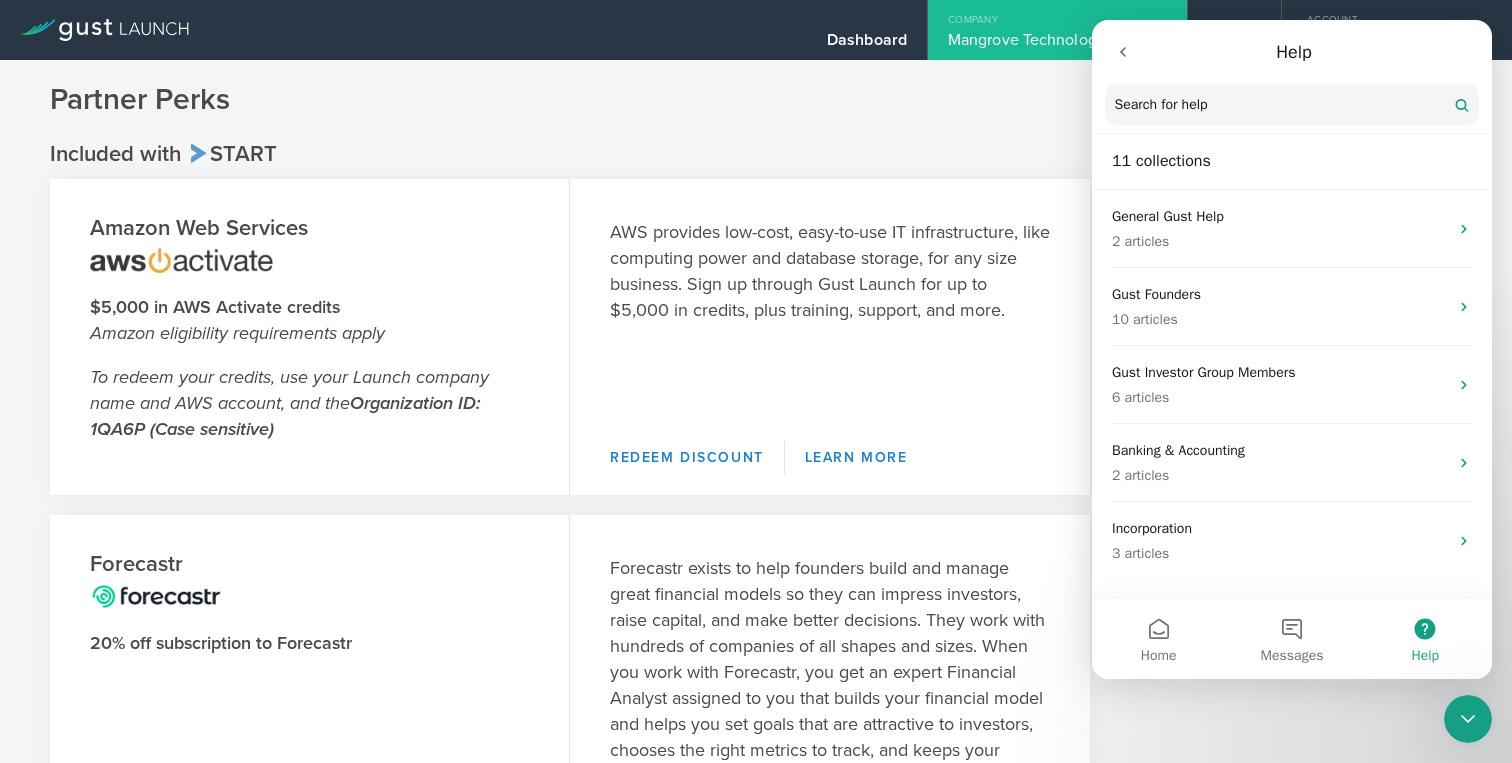 click on "Help" at bounding box center (1425, 639) 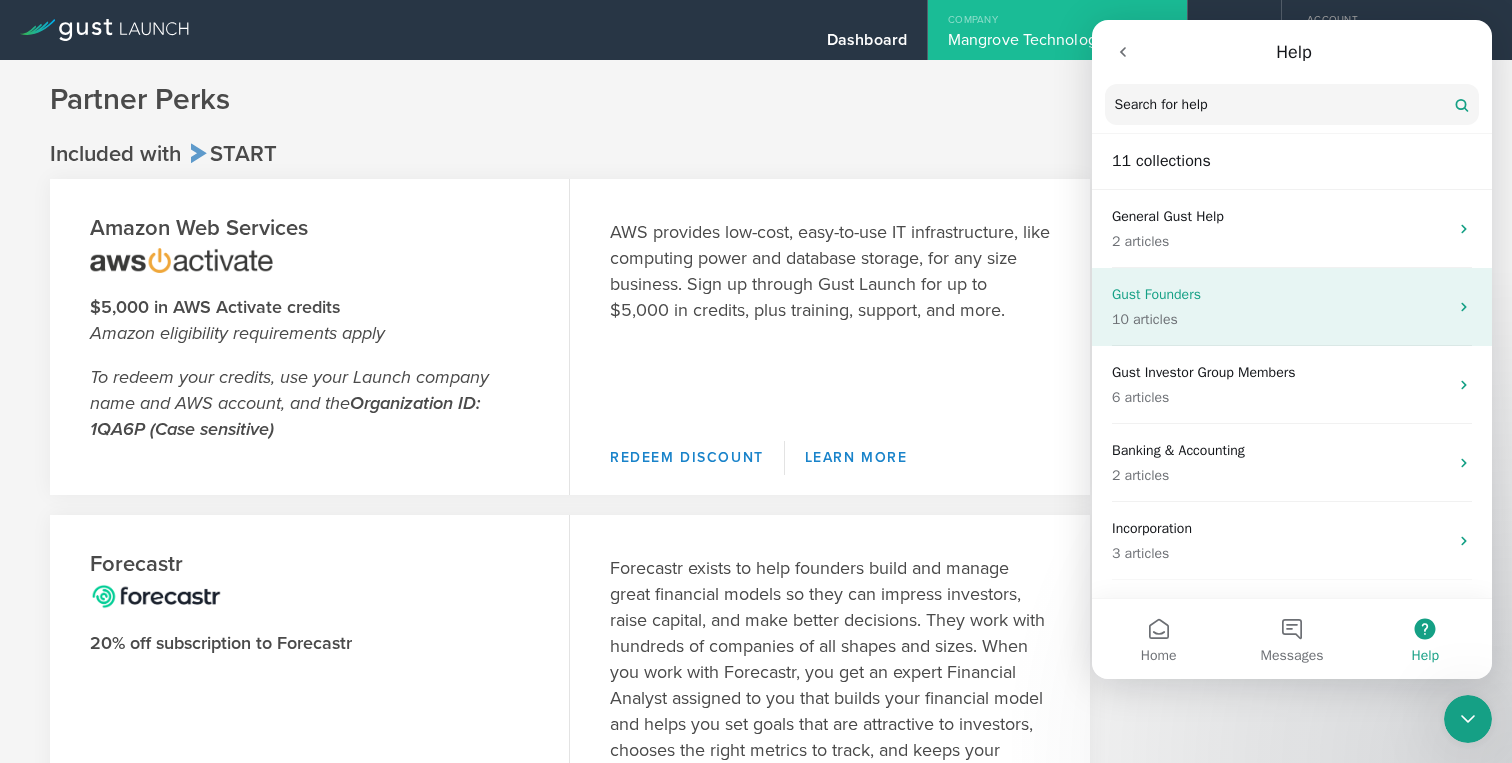 click on "Gust Founders" at bounding box center (1280, 294) 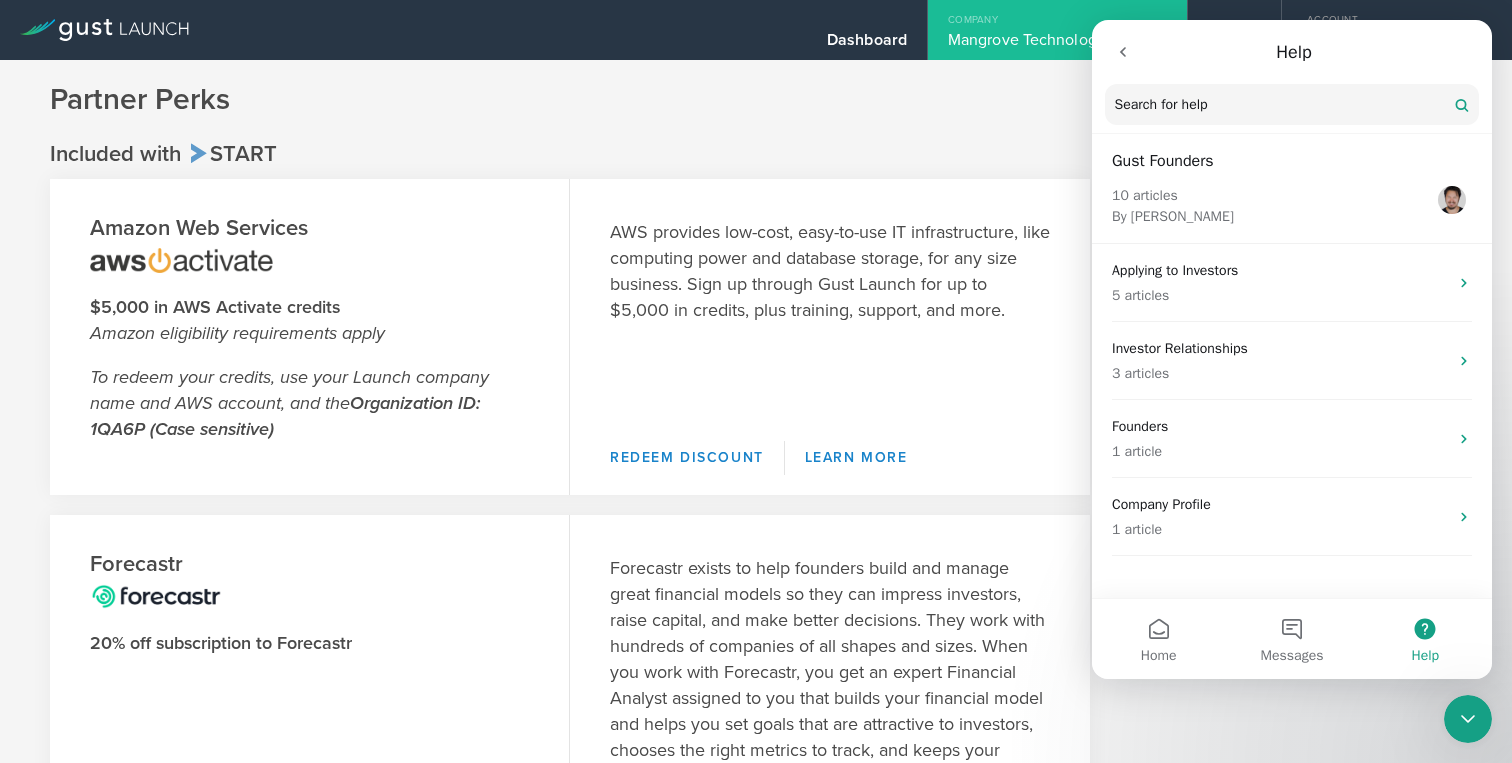click 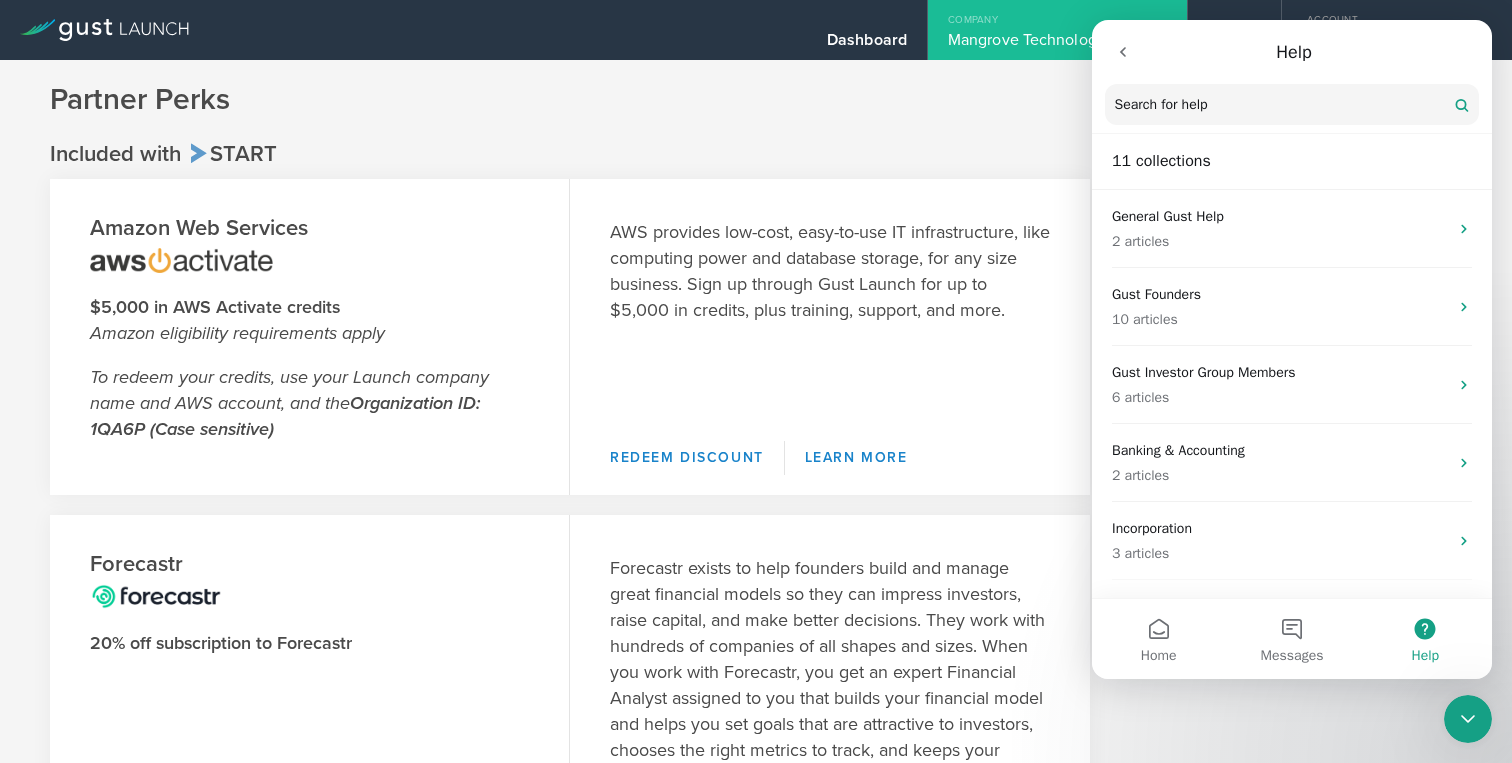 click on "Partner Perks Included with   Start Amazon Web Services $5,000 in AWS Activate credits Amazon eligibility requirements apply To redeem your credits, use your Launch company name and AWS account, and the  Organization ID: 1QA6P (Case sensitive) Redeem Discount Learn More AWS provides low-cost, easy-to-use IT infrastructure, like computing power and database storage, for any size business. Sign up through Gust Launch for up to $5,000 in credits, plus training, support, and more. Redeem Discount Learn More Forecastr 20% off subscription to Forecastr Redeem Discount Learn More Redeem Discount Learn More Typeform 30% off Typeform Applies to annual Professional and Premium plans To redeem your discount click Upgrade from within your Typeform workspace and use the code below when checking out: Coupon Code: GUST30 Redeem Discount Learn More Redeem Discount Learn More Webflow 50% off team plan Redeem Discount Learn More Redeem Discount Learn More Included with   Accelerate   Amazon Web Services   Redeem Discount" at bounding box center (756, 2125) 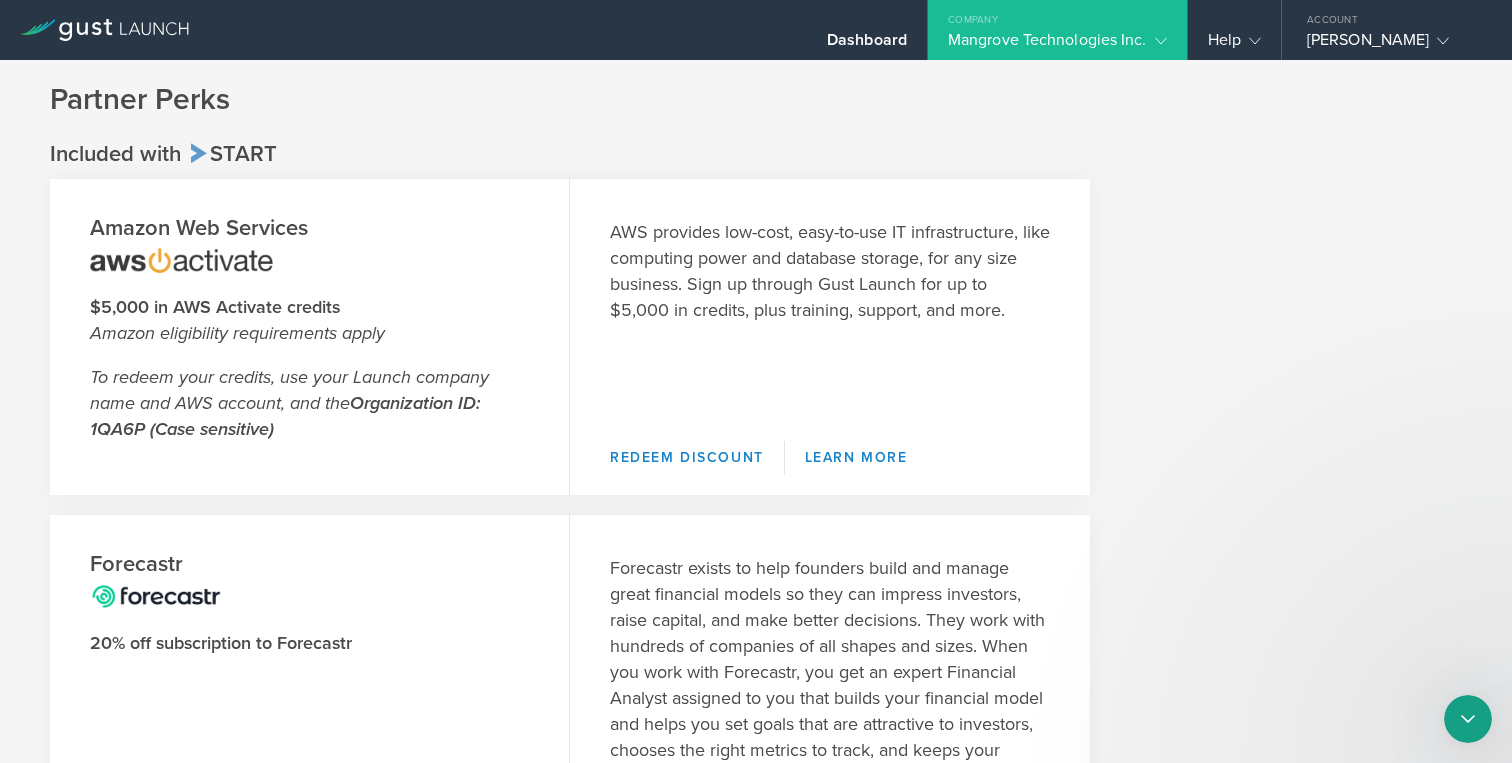 scroll, scrollTop: 0, scrollLeft: 0, axis: both 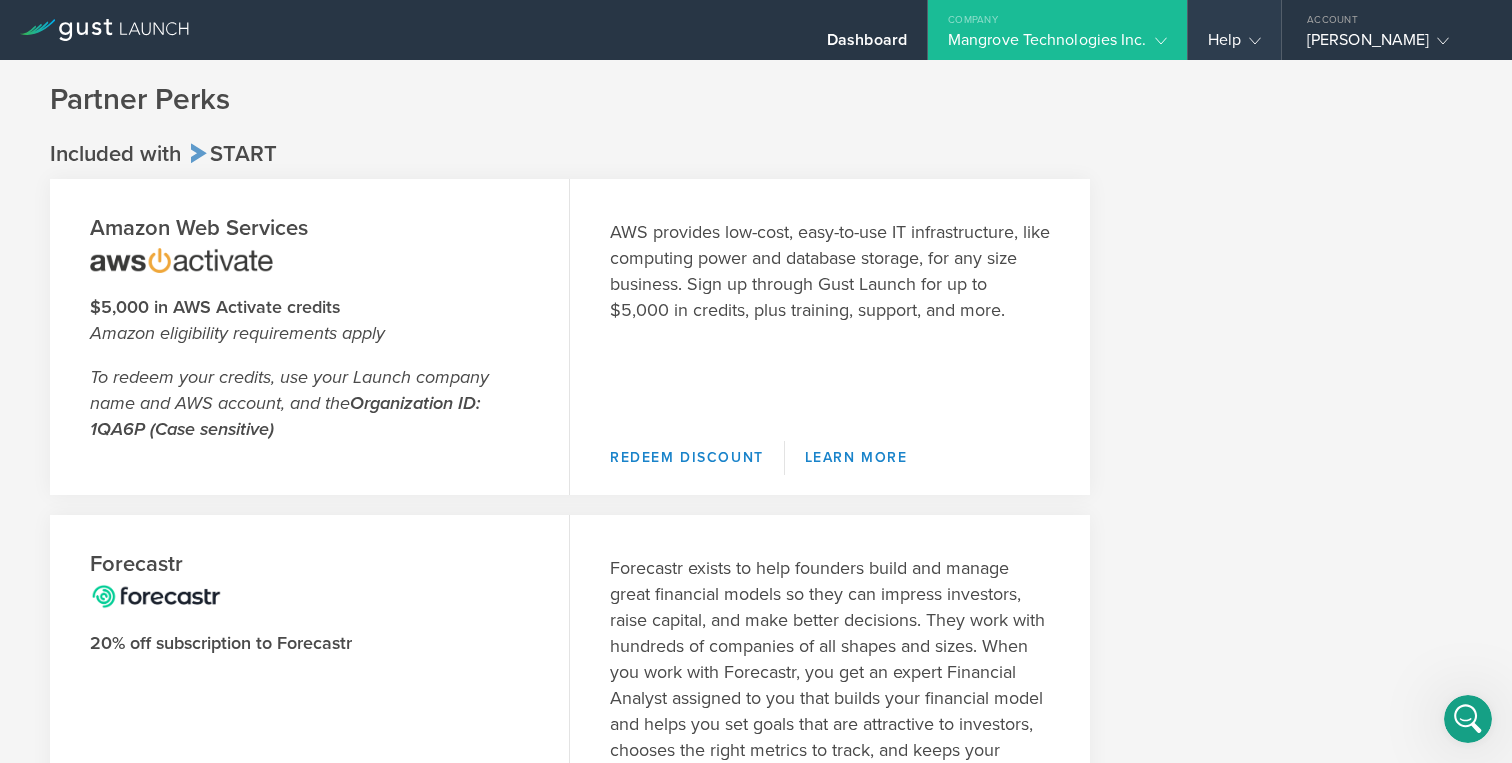 click on "Help" at bounding box center [1234, 45] 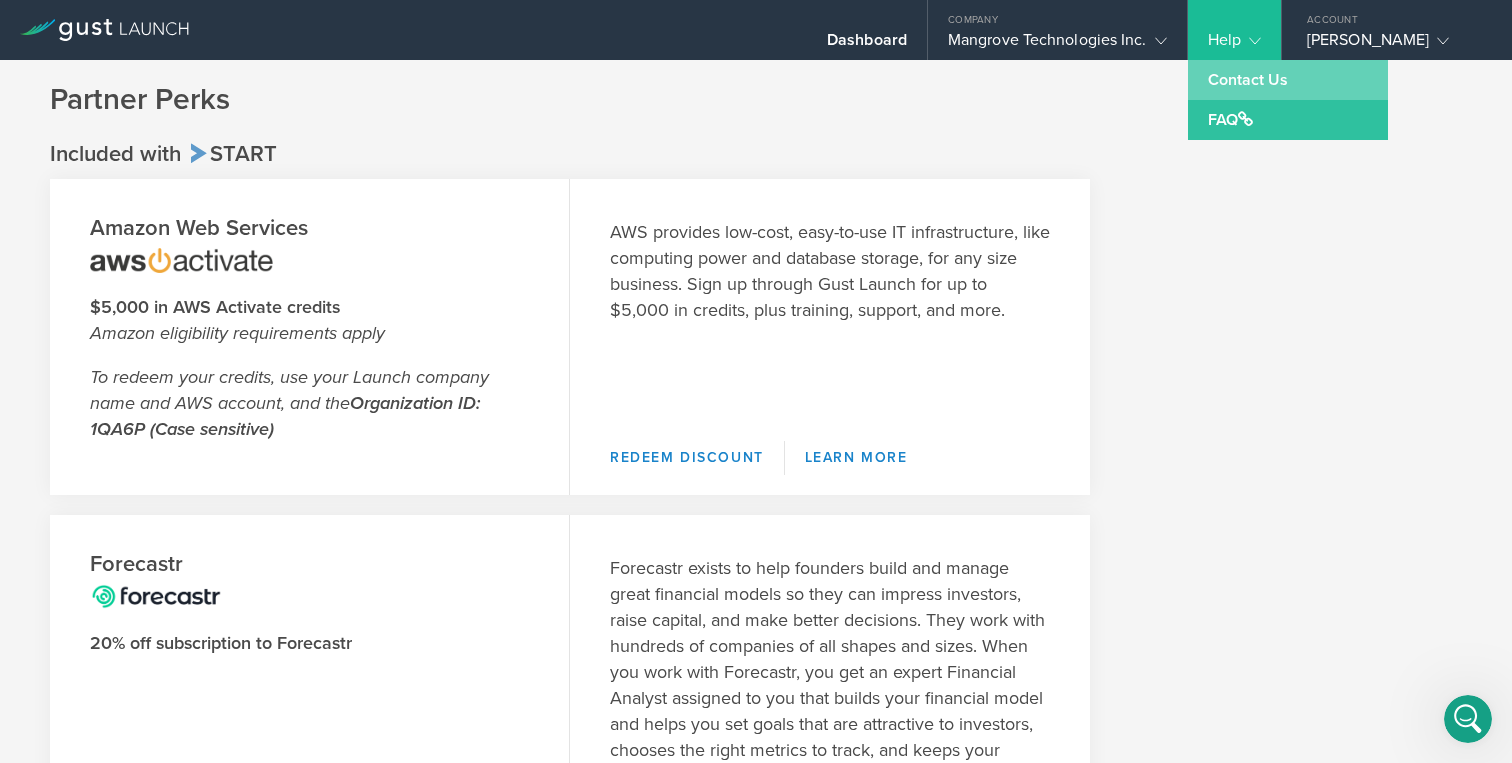 click on "Contact Us" at bounding box center [1288, 80] 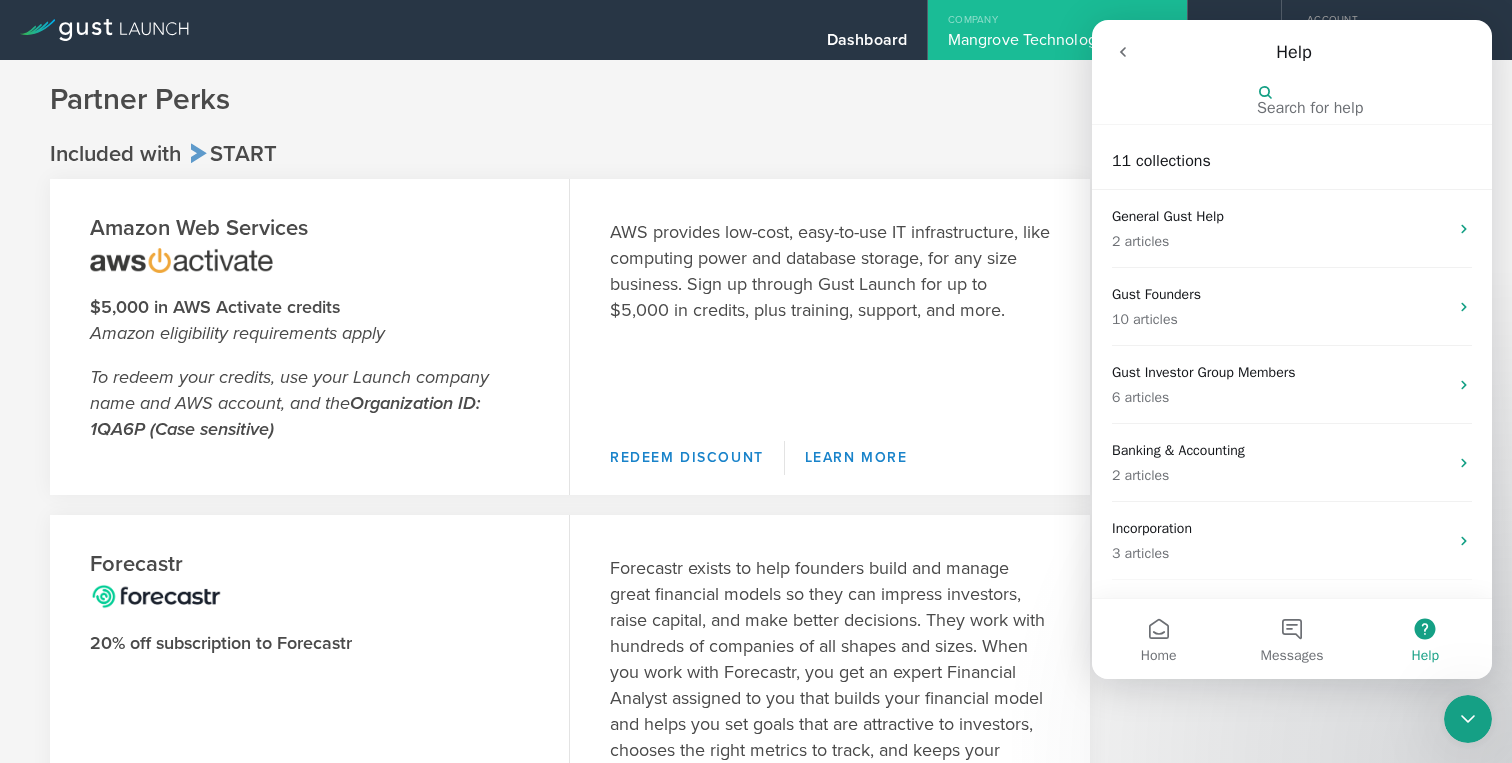 click on "Search for help" at bounding box center [1310, 100] 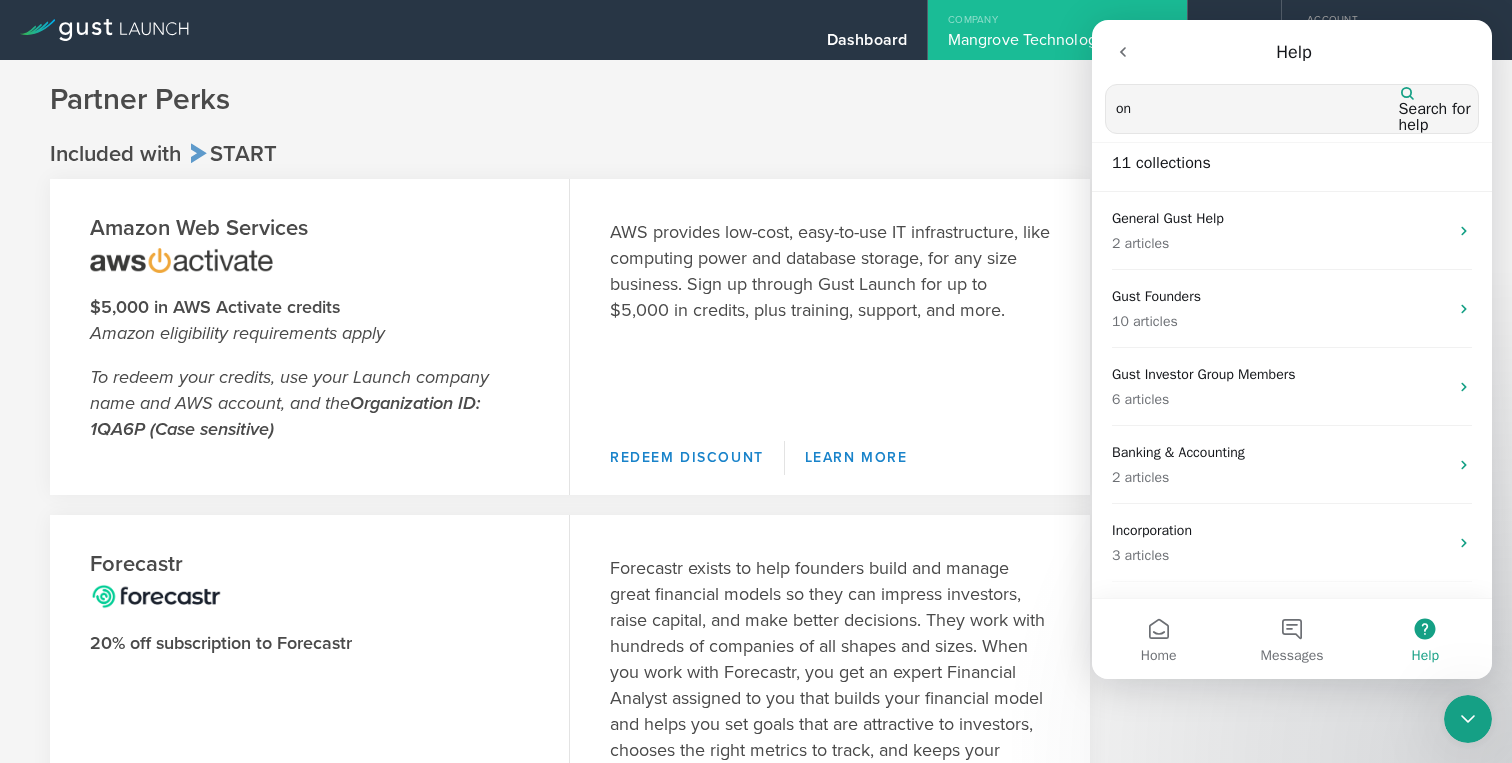 type on "o" 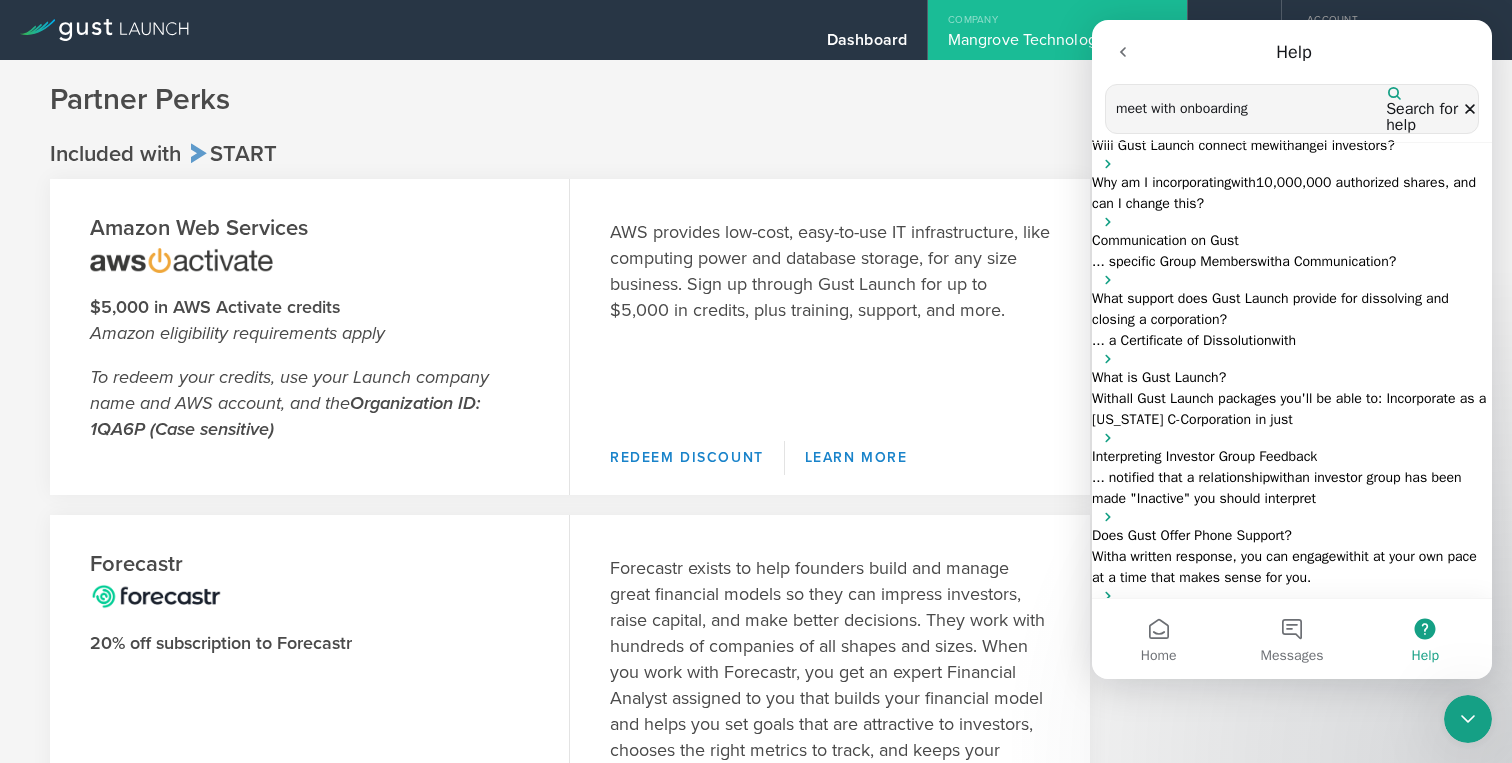type on "meet with onboarding" 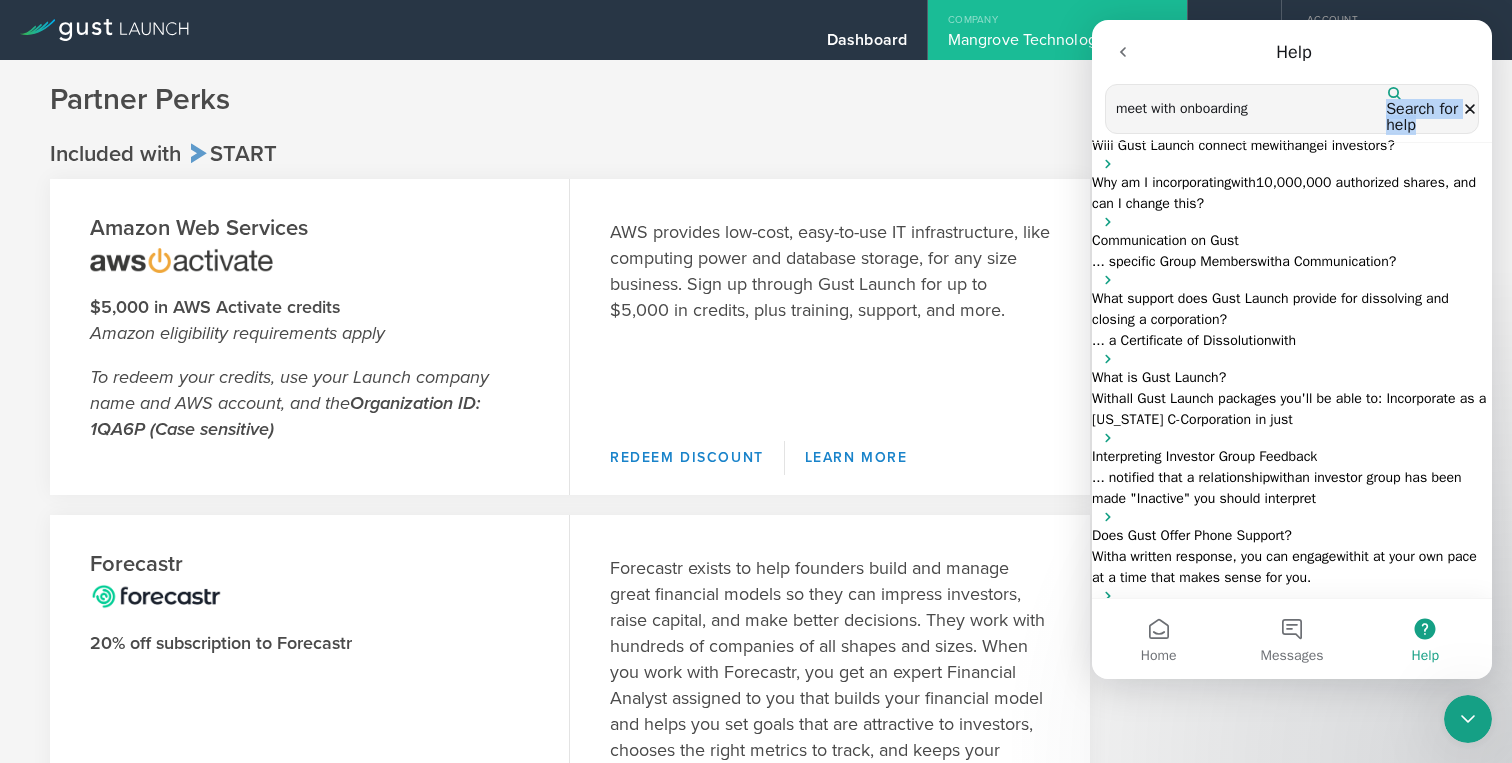 drag, startPoint x: 1266, startPoint y: 97, endPoint x: 1038, endPoint y: 99, distance: 228.00877 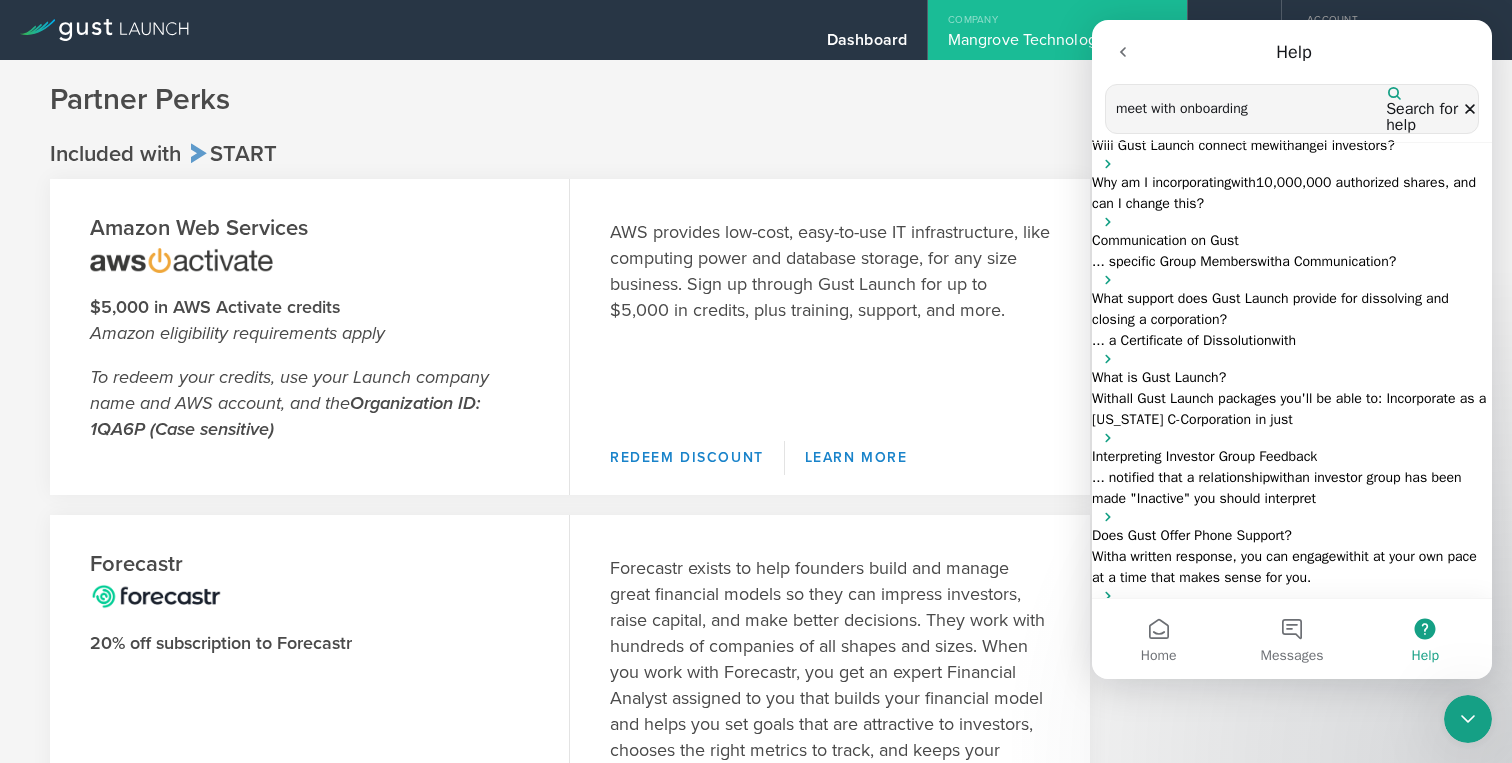 drag, startPoint x: 1287, startPoint y: 102, endPoint x: 1055, endPoint y: 89, distance: 232.36394 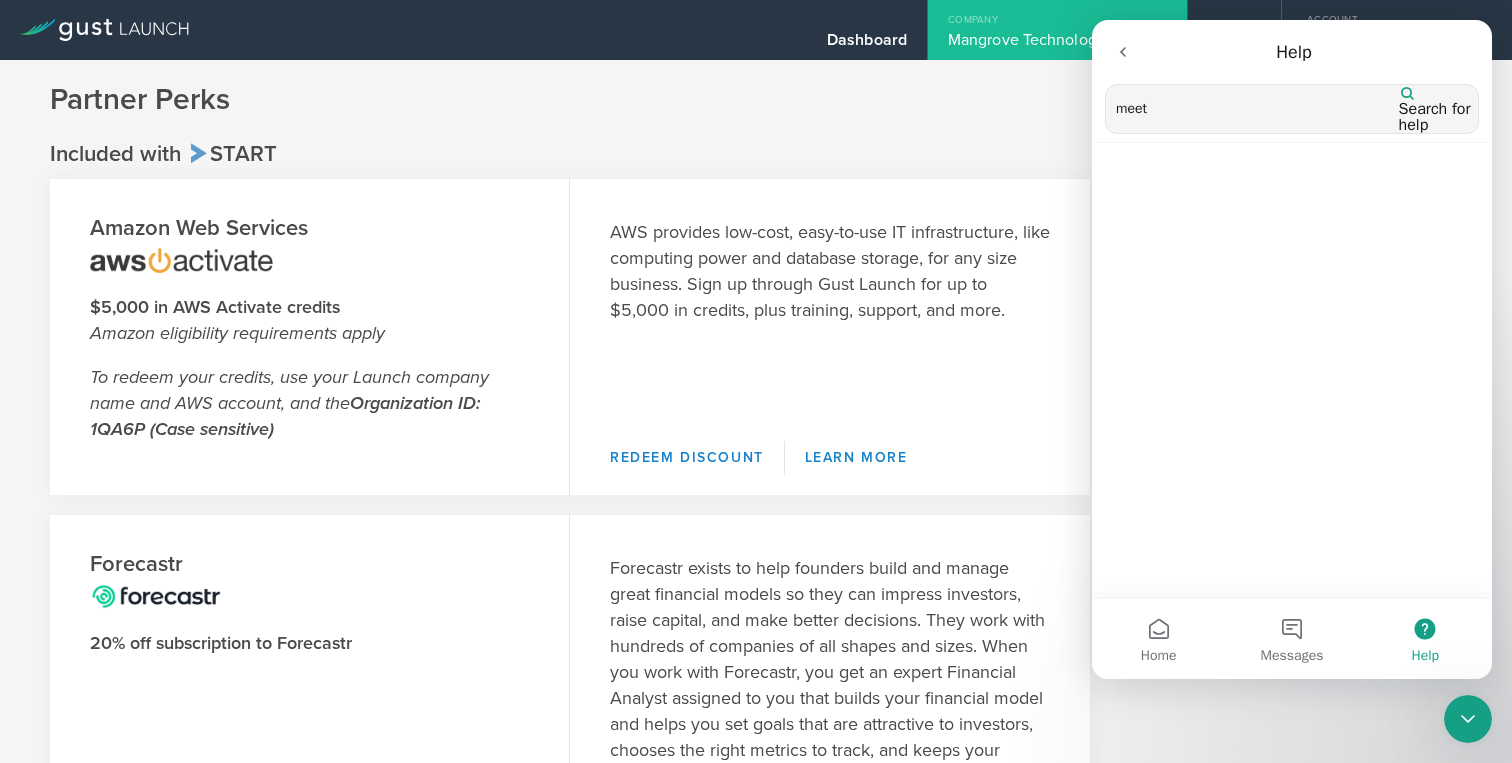 scroll, scrollTop: 0, scrollLeft: 0, axis: both 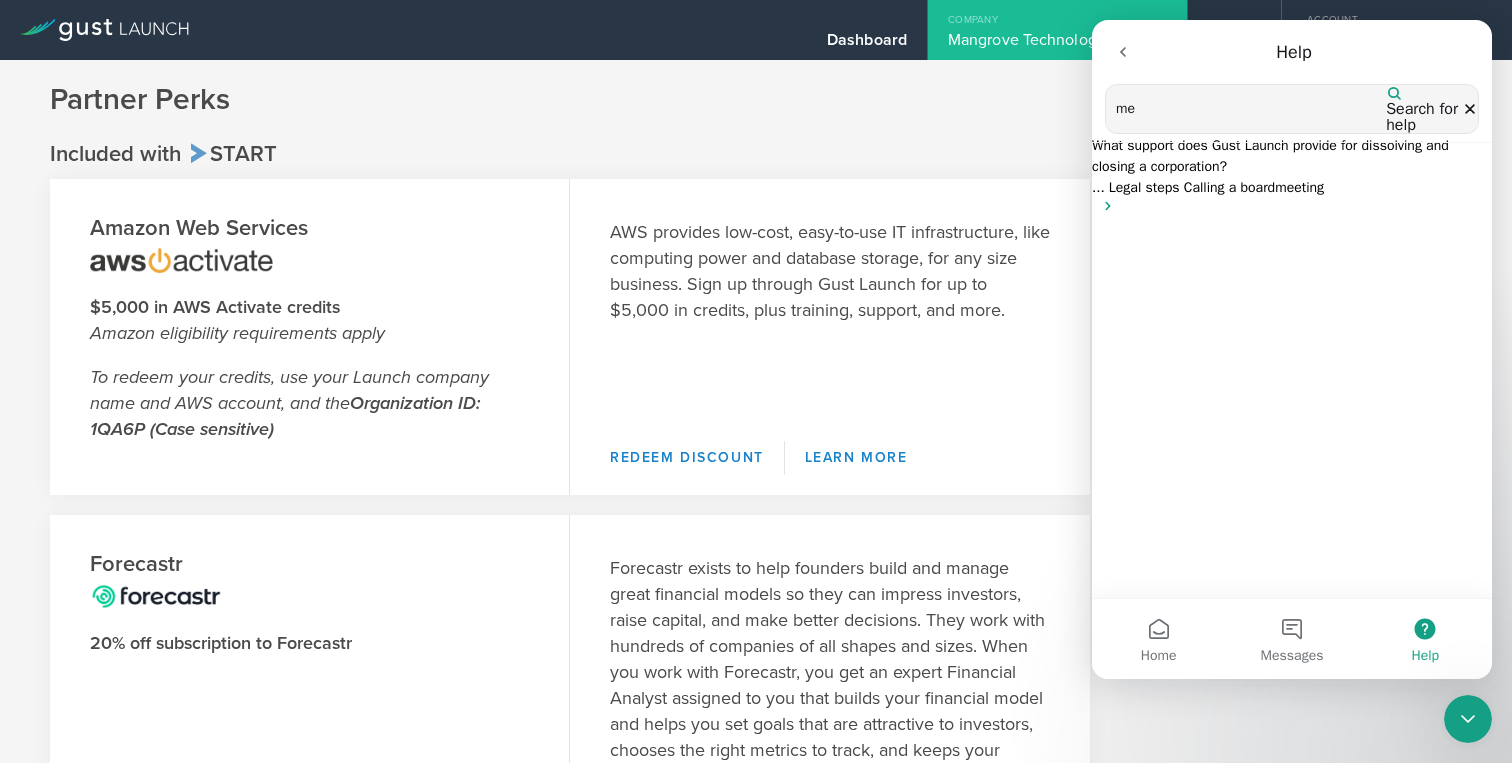 type on "m" 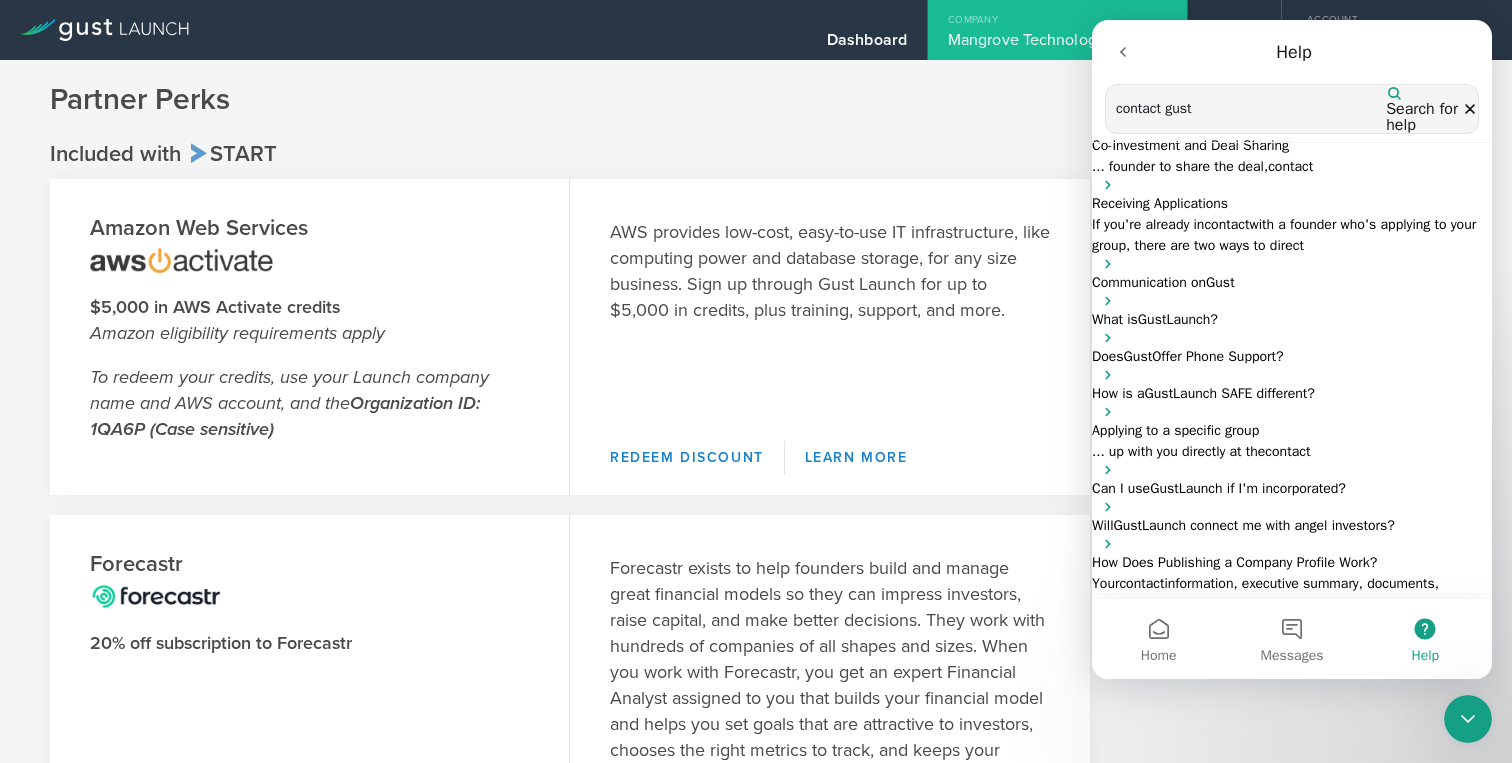 scroll, scrollTop: 145, scrollLeft: 0, axis: vertical 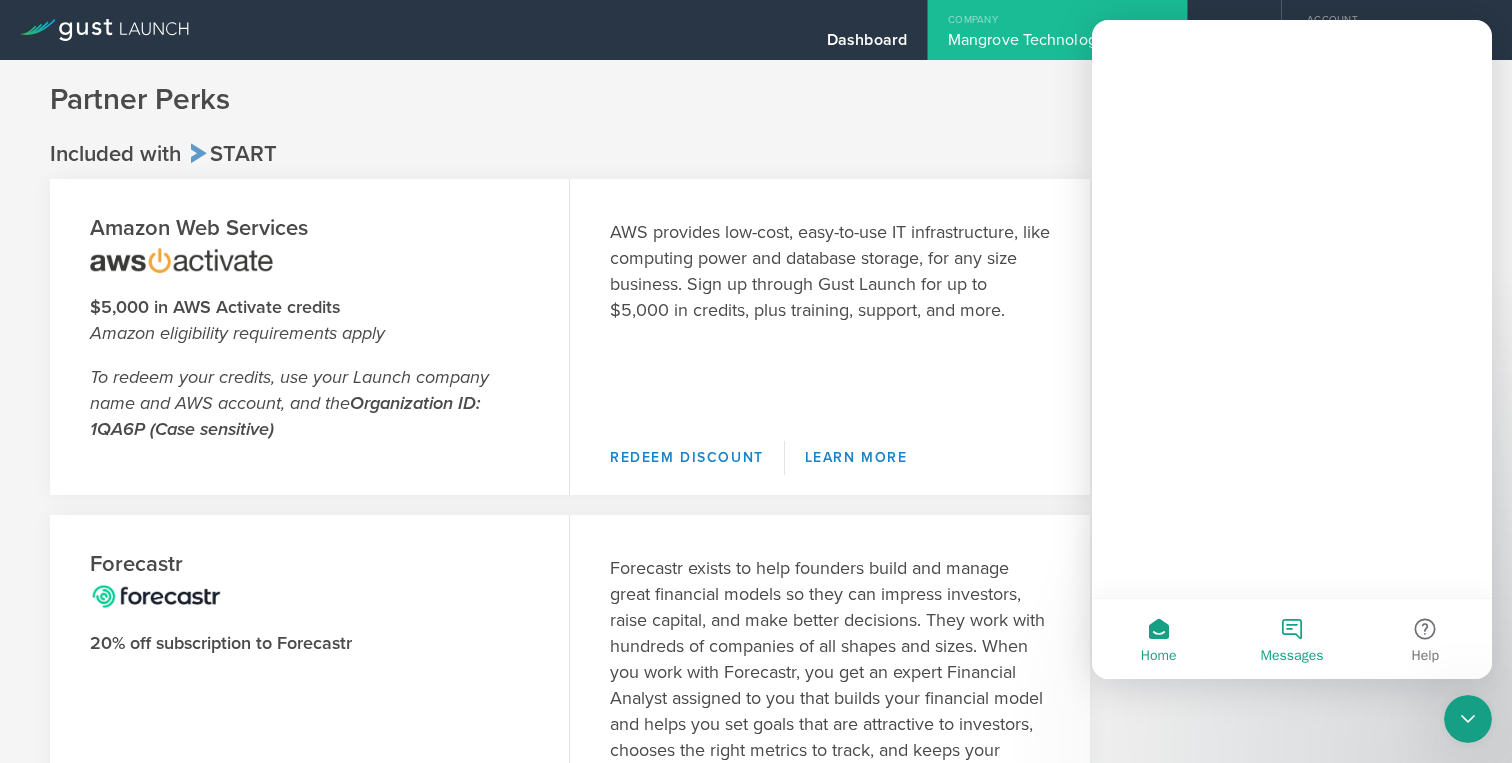 click on "Messages" at bounding box center (1291, 639) 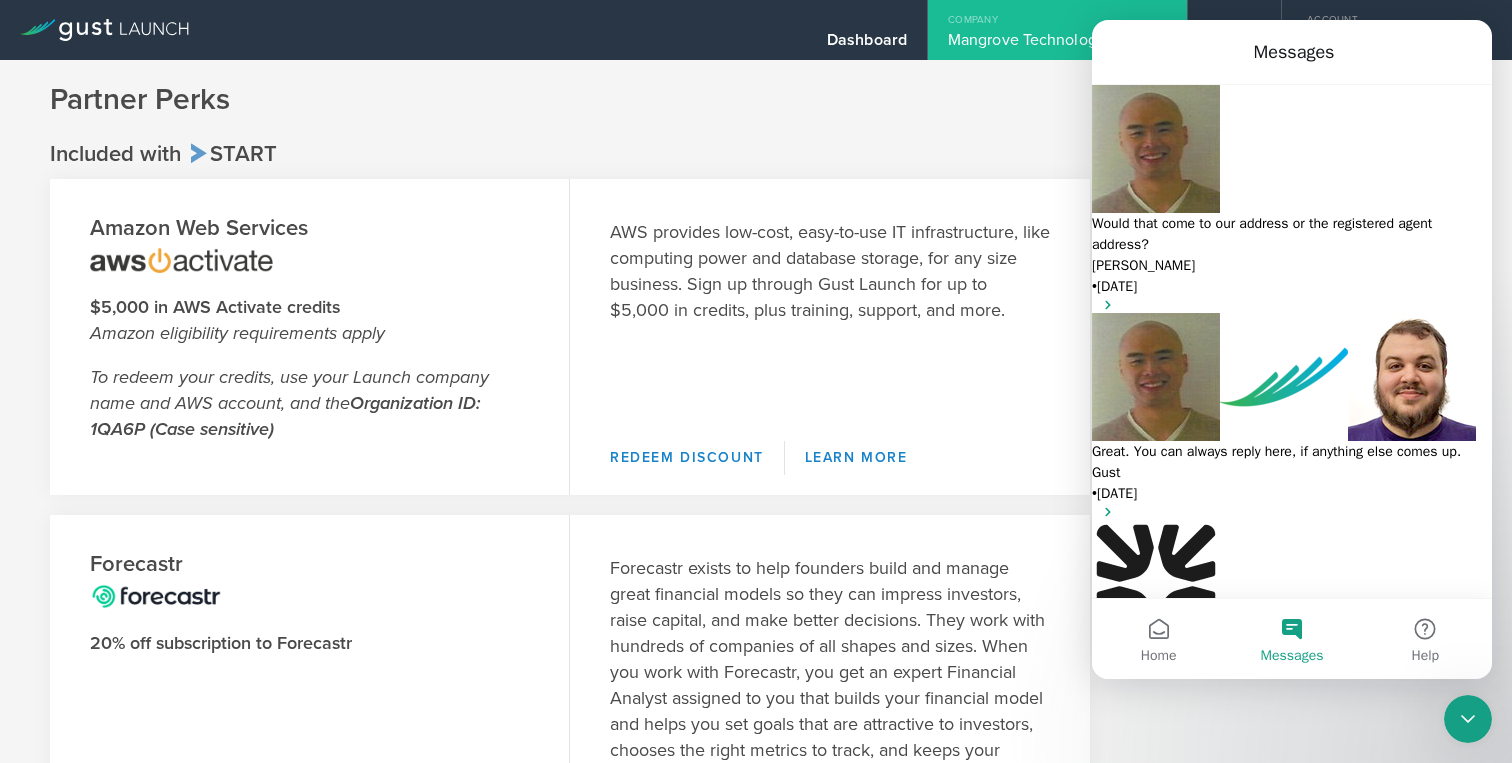 click on "•  1d ago" at bounding box center (1292, 286) 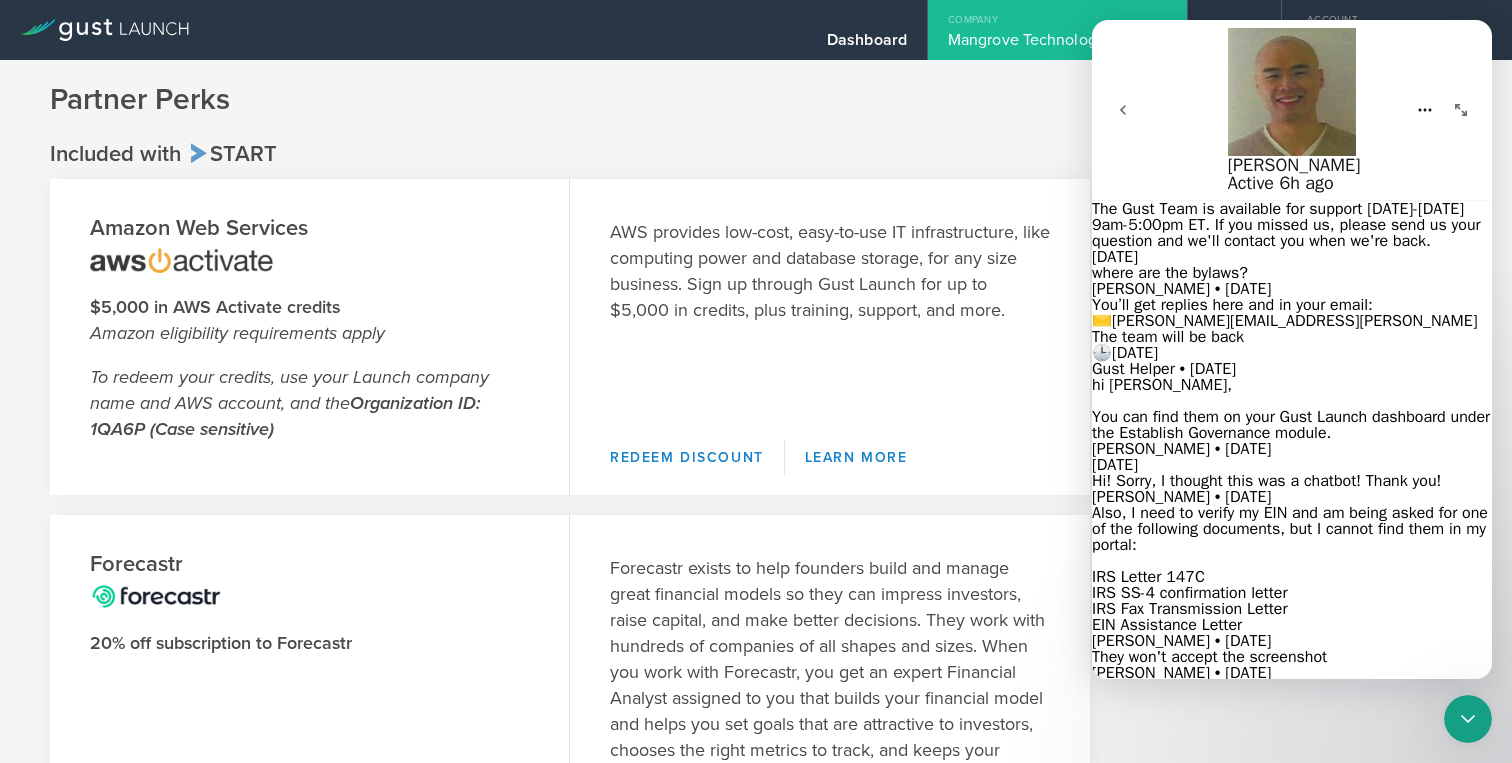 scroll, scrollTop: 953, scrollLeft: 0, axis: vertical 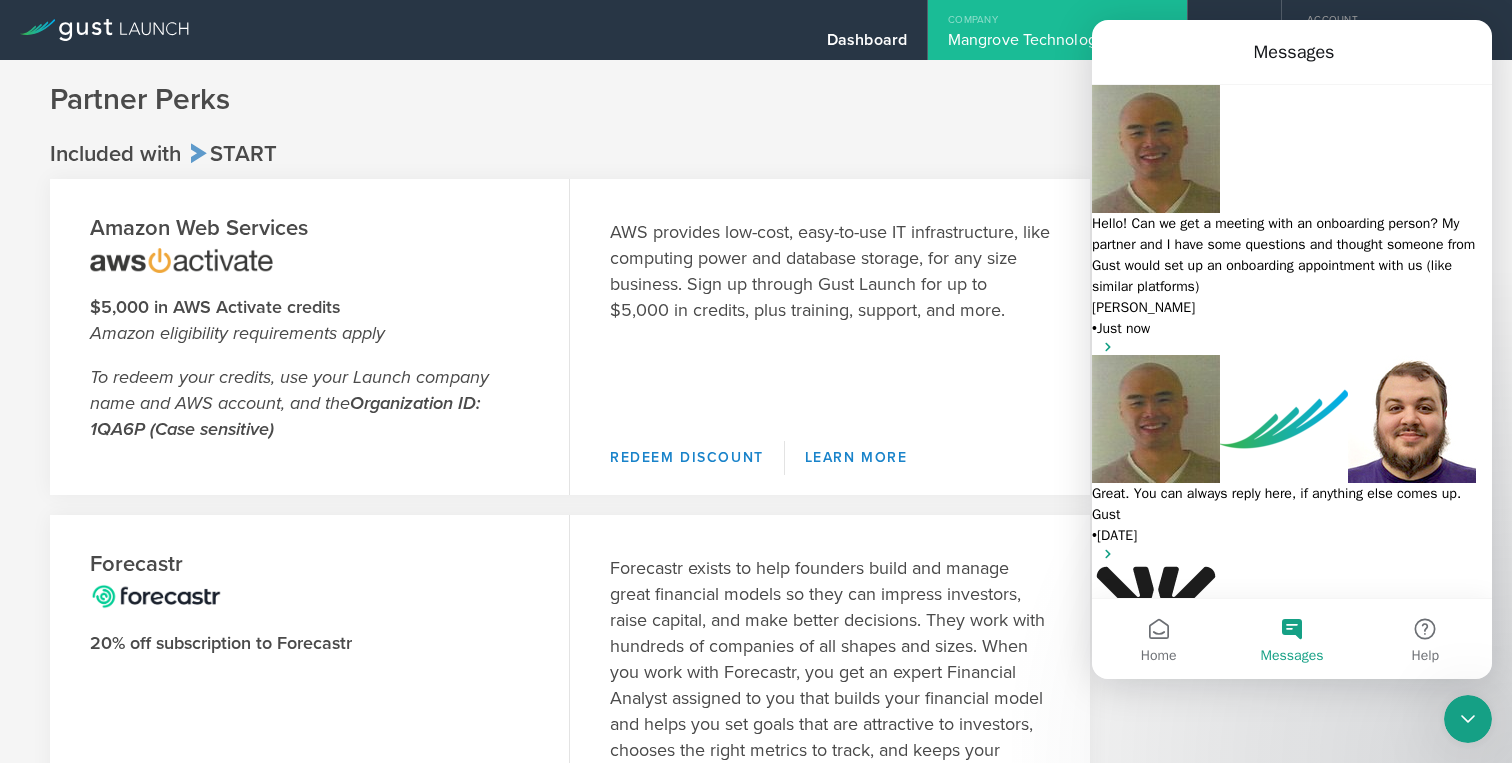 click 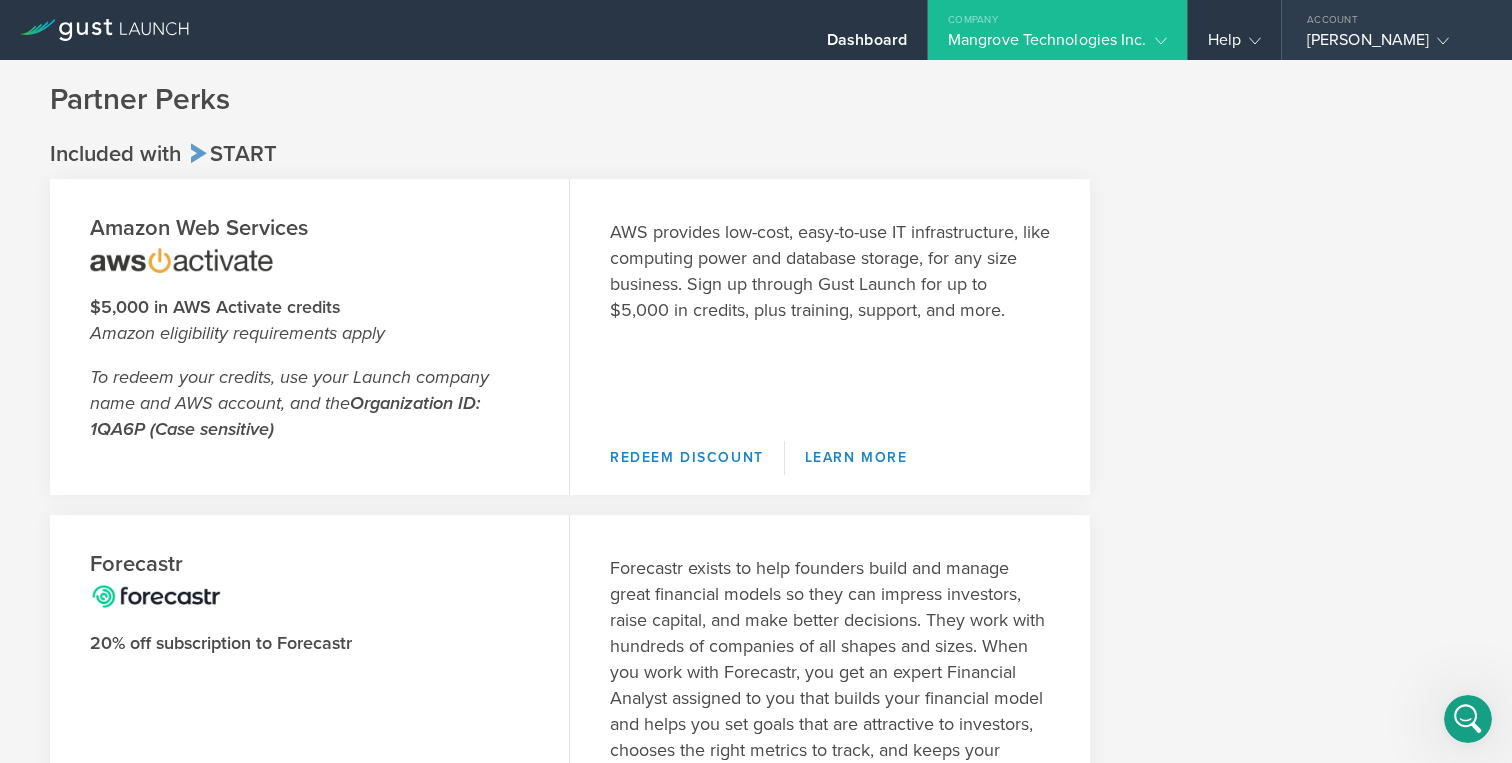 click on "Timothy Darrah" at bounding box center [1392, 45] 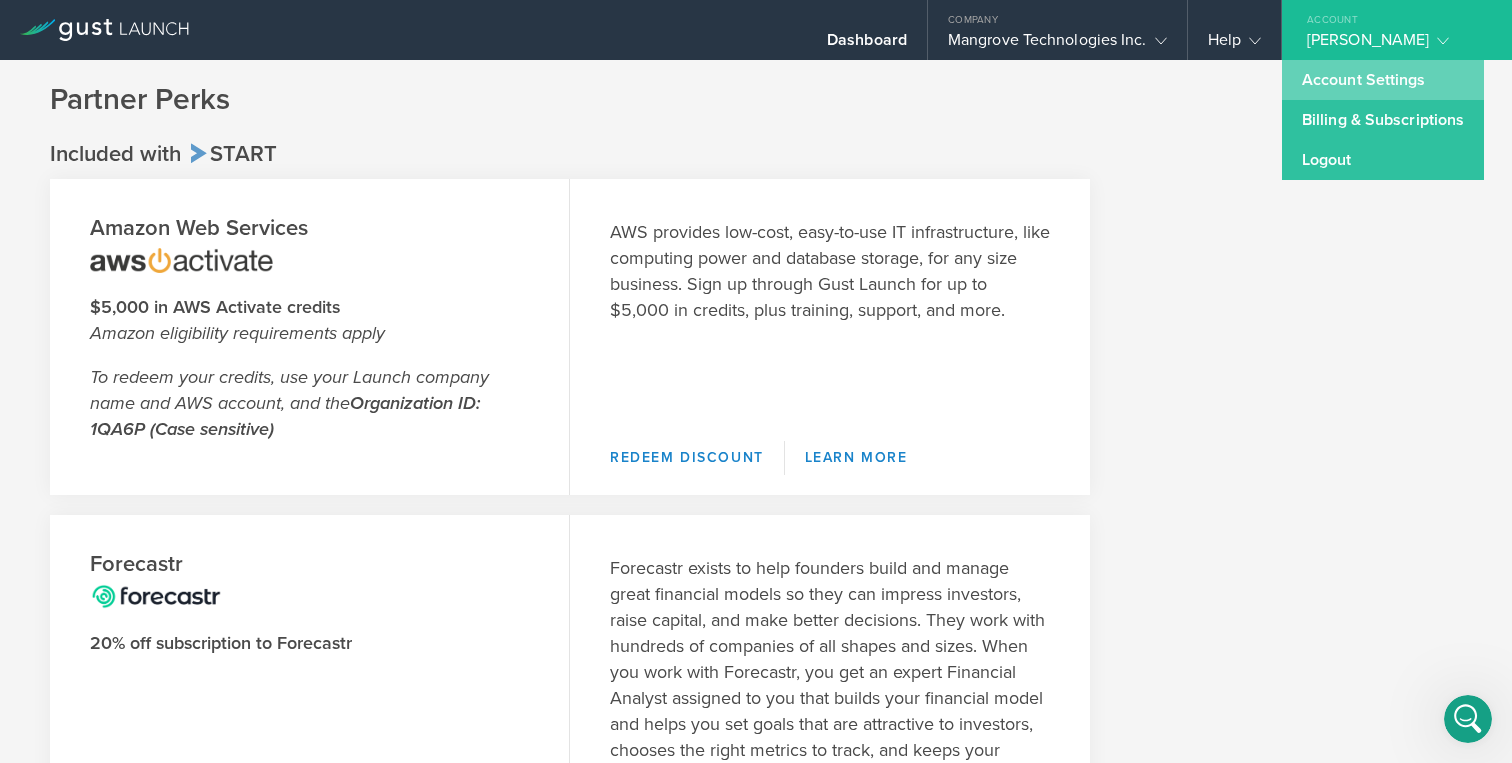 click on "Account Settings" at bounding box center [1383, 80] 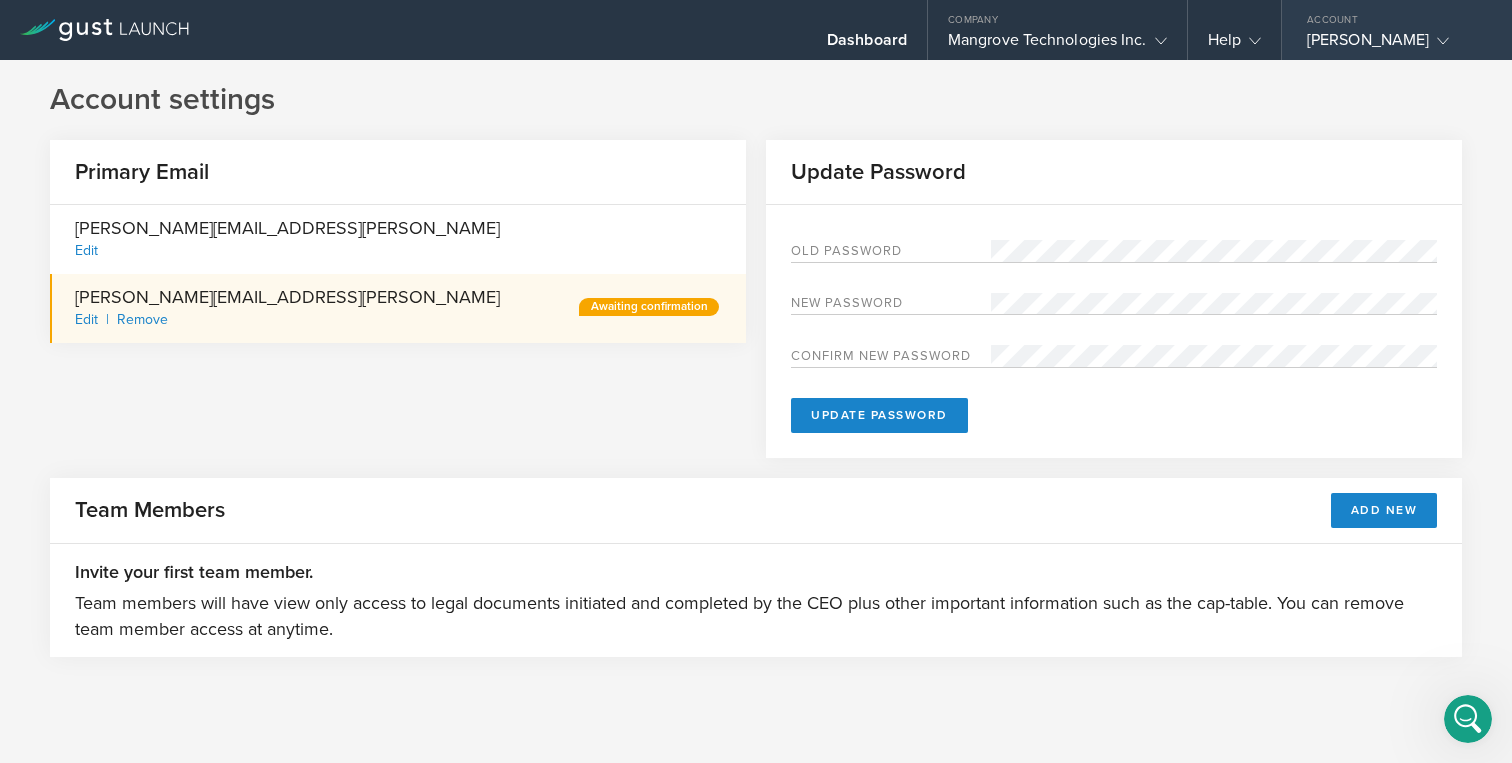 click on "Account" at bounding box center (1397, 15) 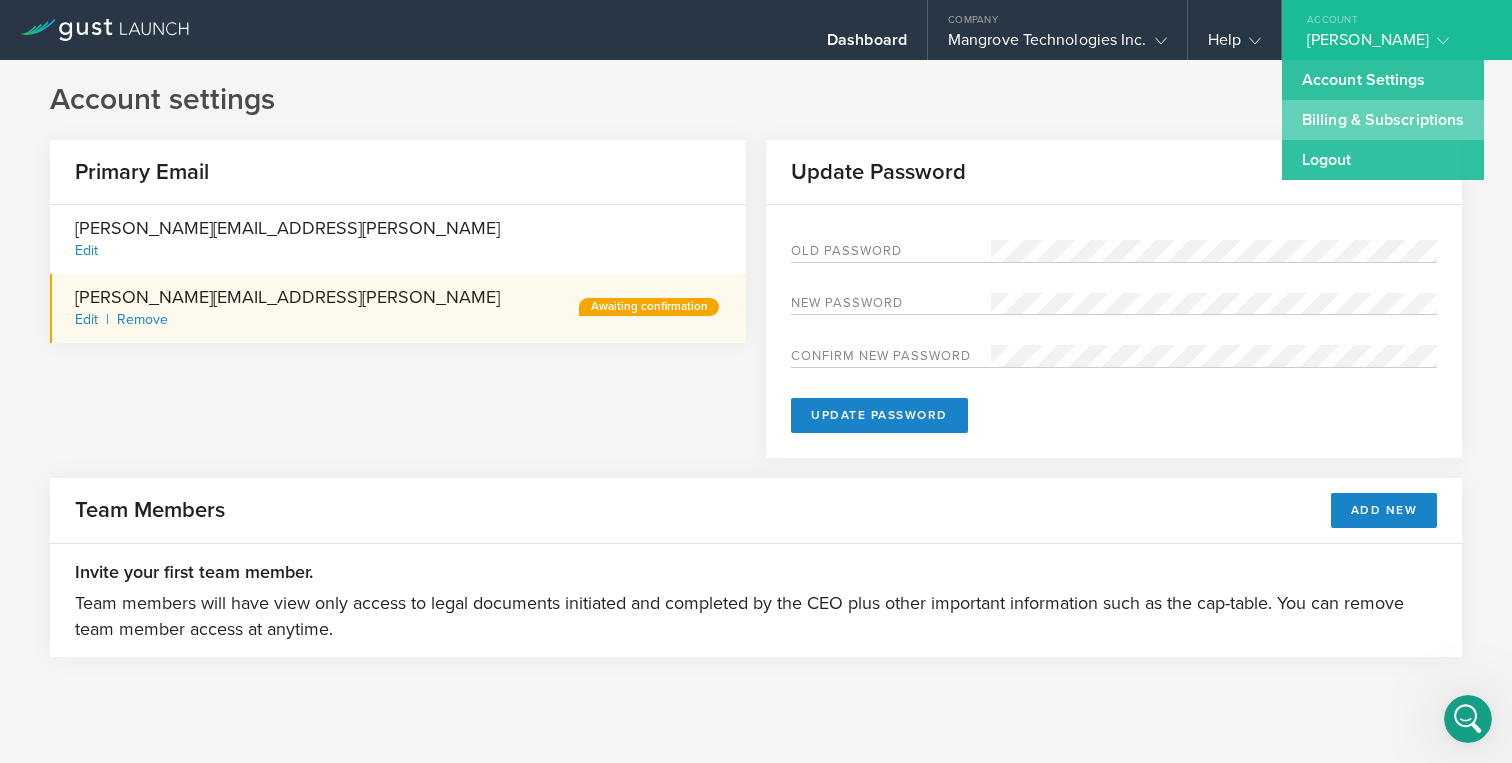 click on "Billing & Subscriptions" at bounding box center (1383, 120) 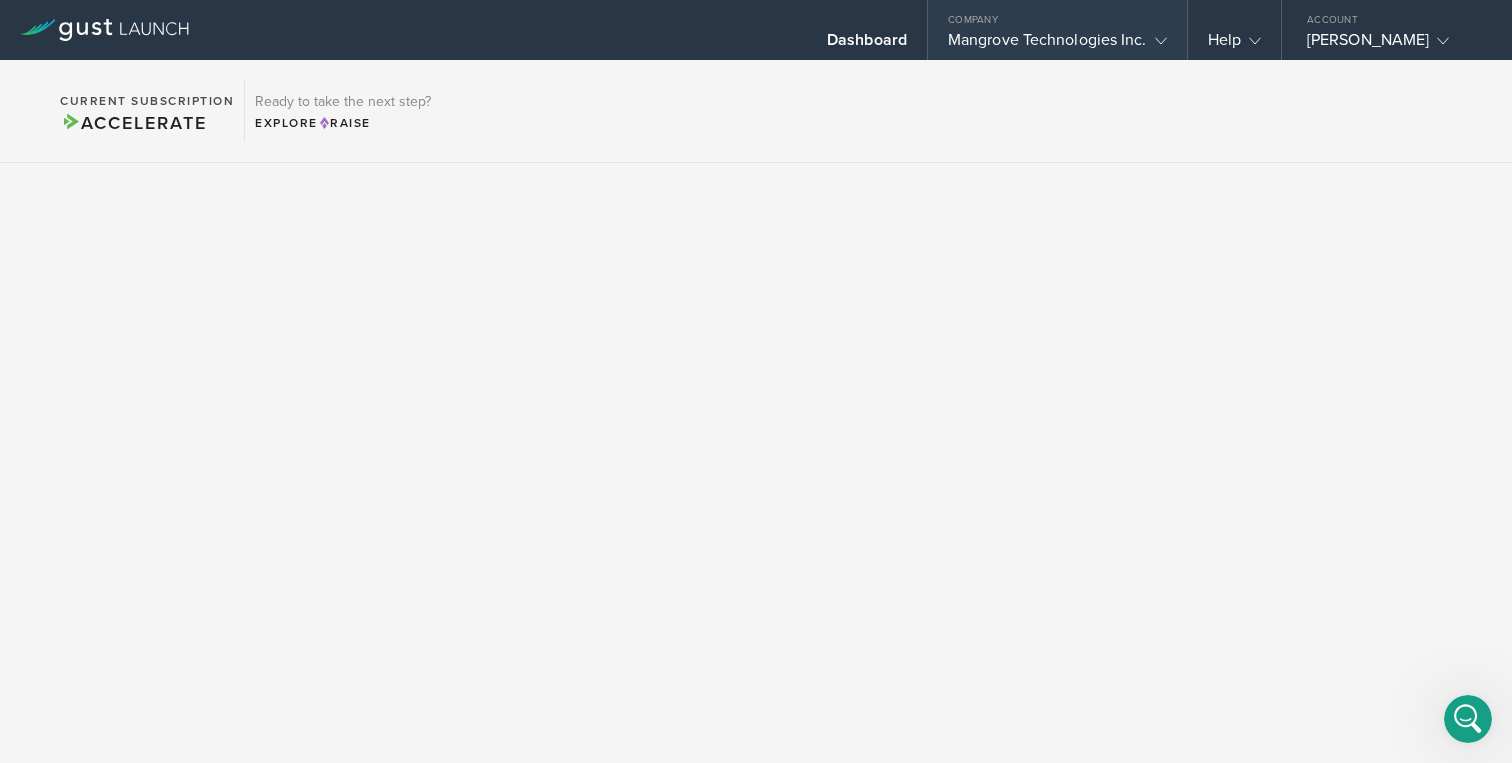click on "Company" at bounding box center (1057, 15) 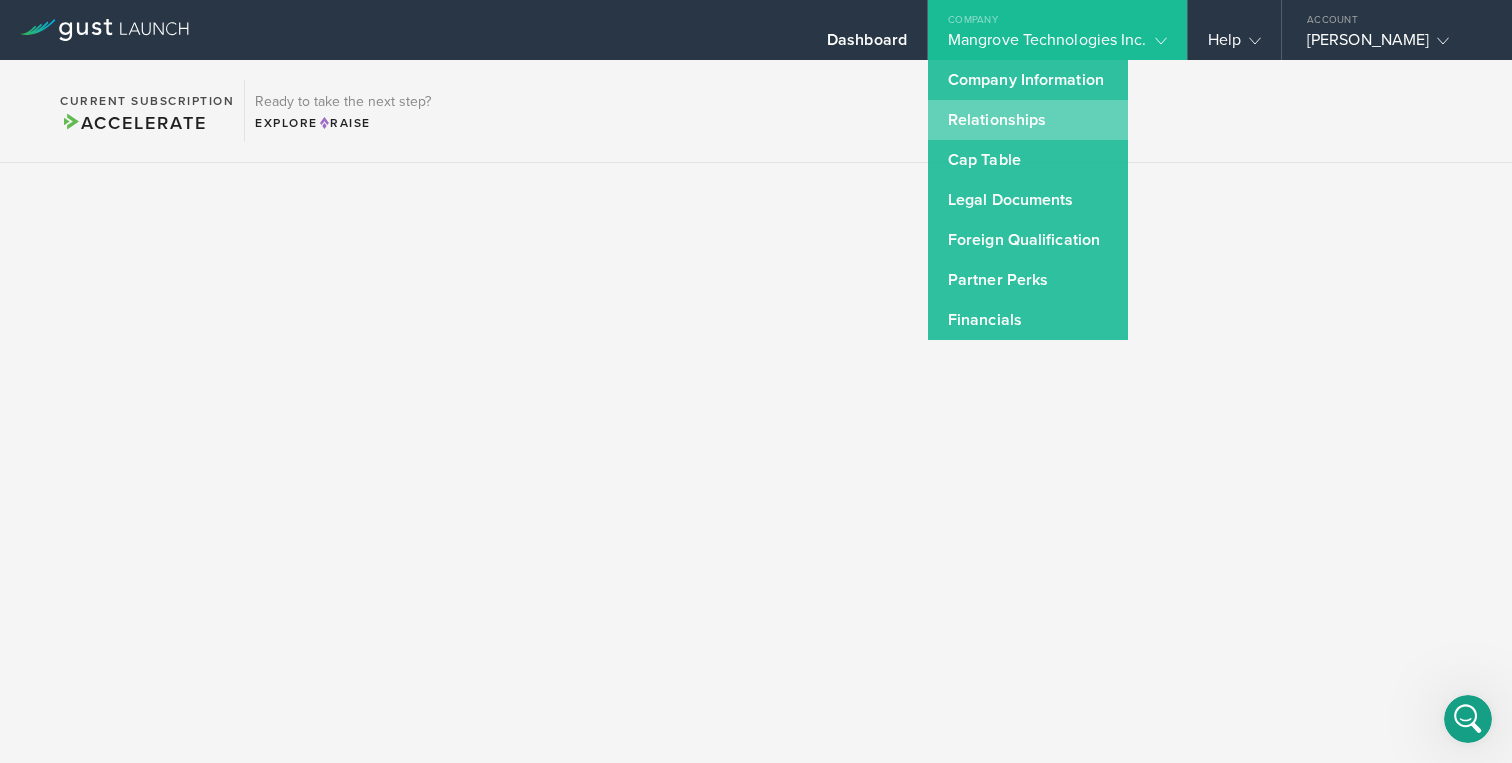 click on "Relationships" at bounding box center [1028, 120] 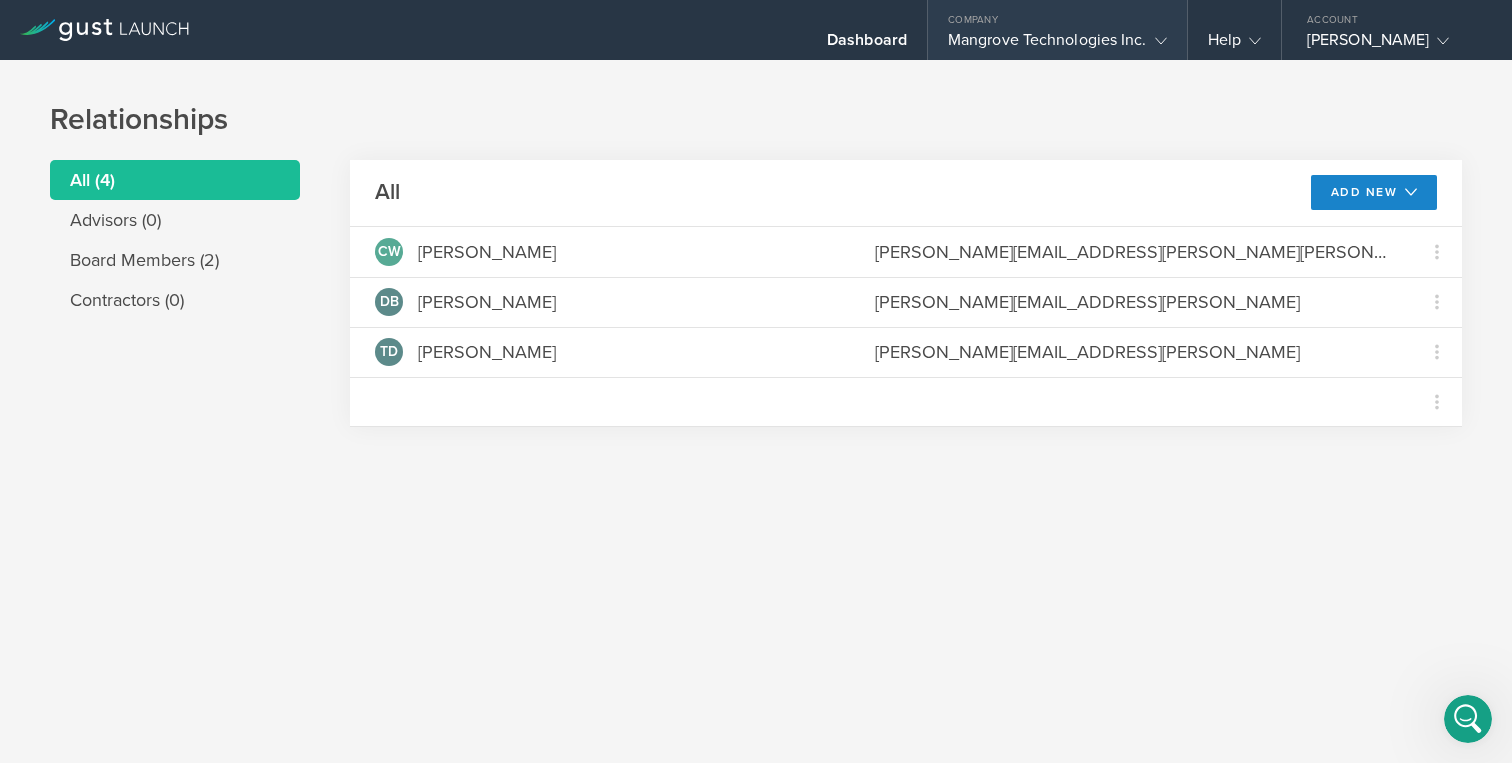 click on "Mangrove Technologies Inc." at bounding box center [1057, 45] 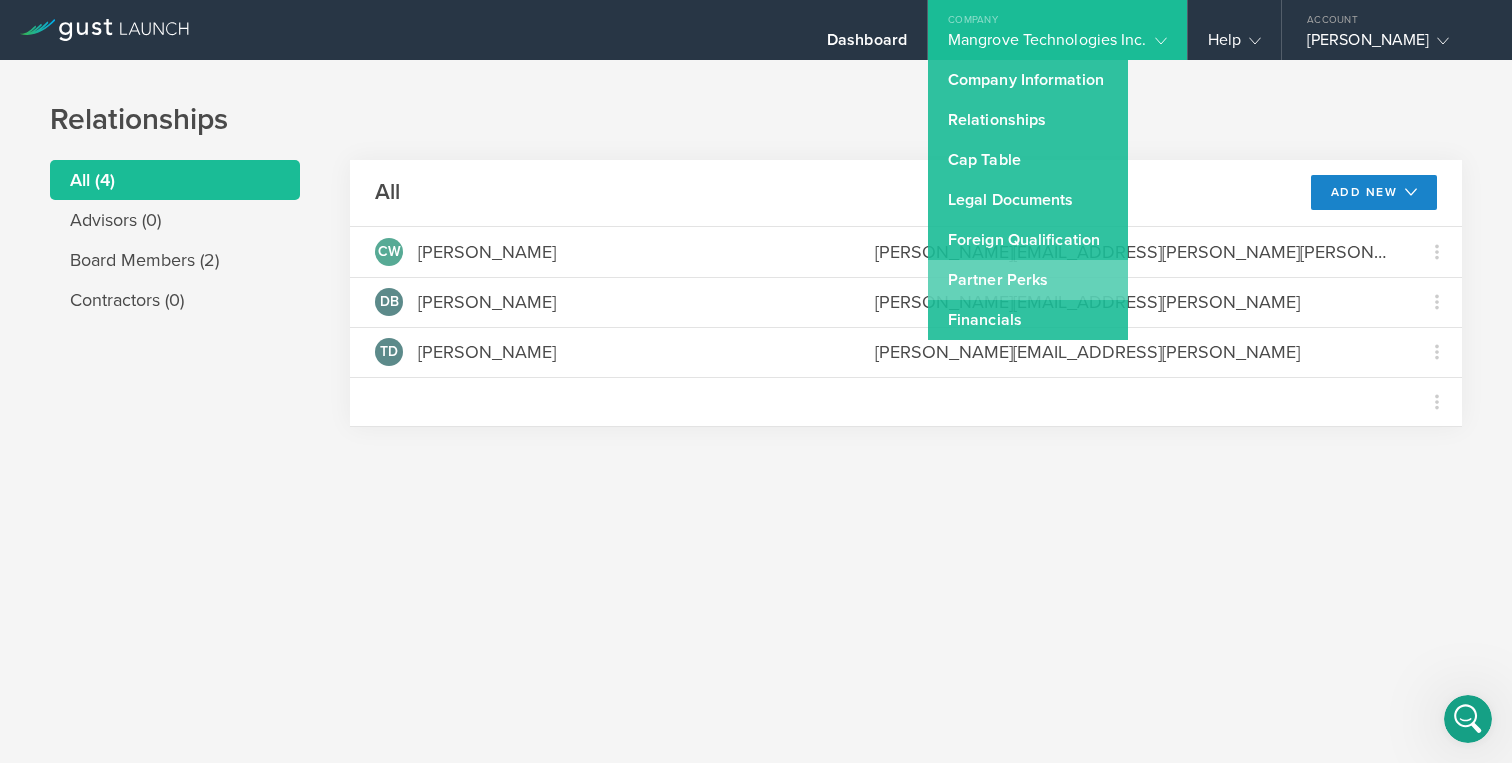 click on "Partner Perks" at bounding box center [1028, 280] 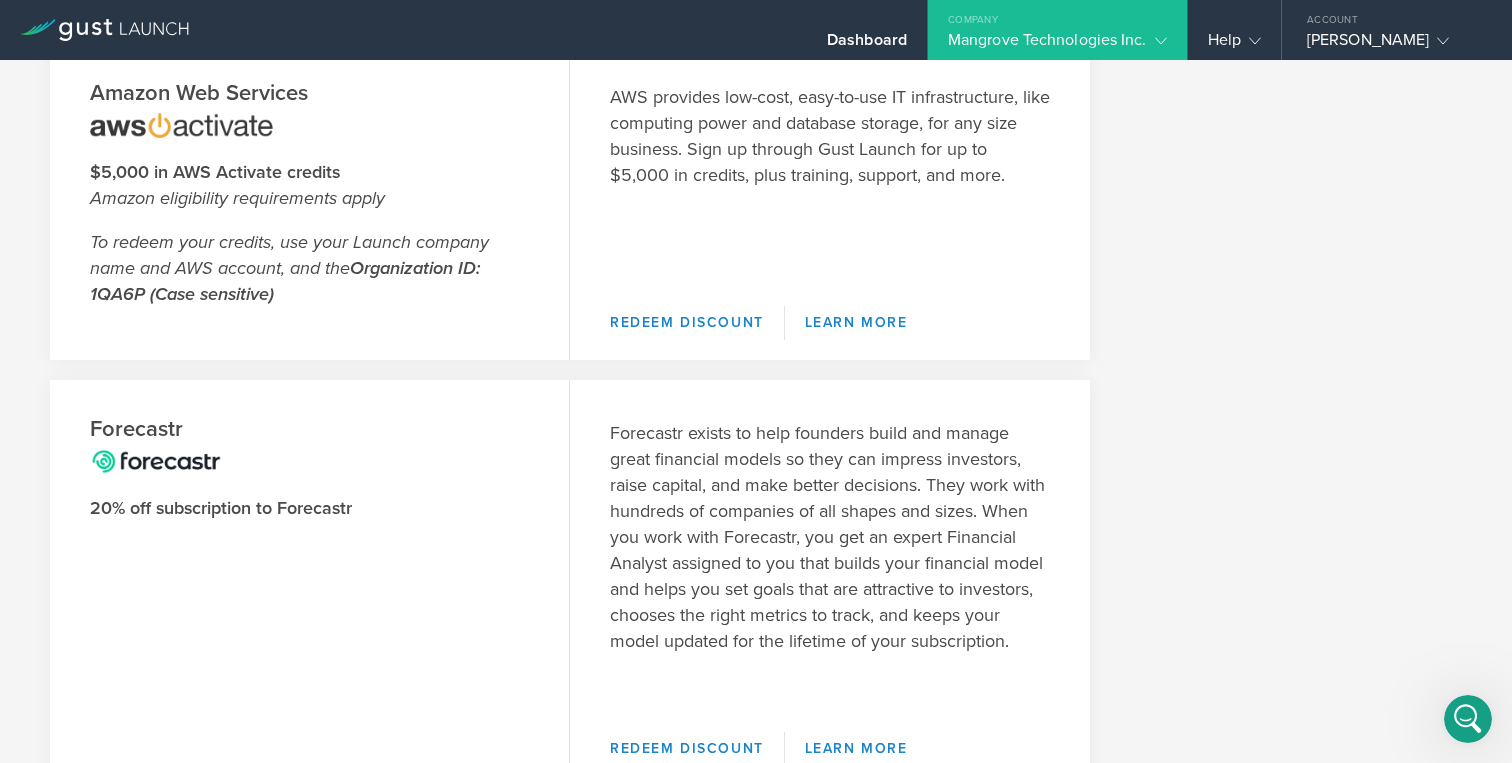 scroll, scrollTop: 0, scrollLeft: 0, axis: both 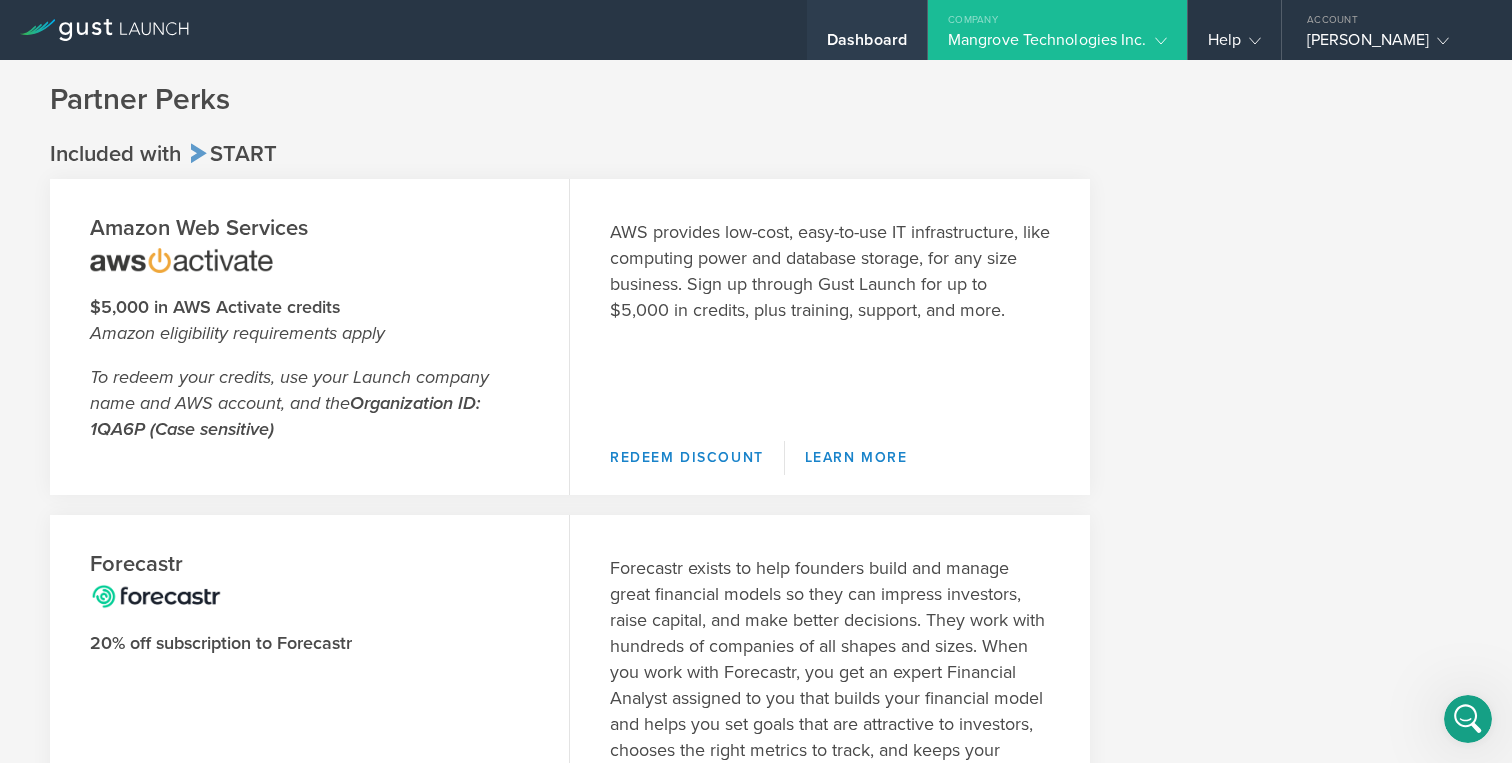 click on "Dashboard" at bounding box center (867, 45) 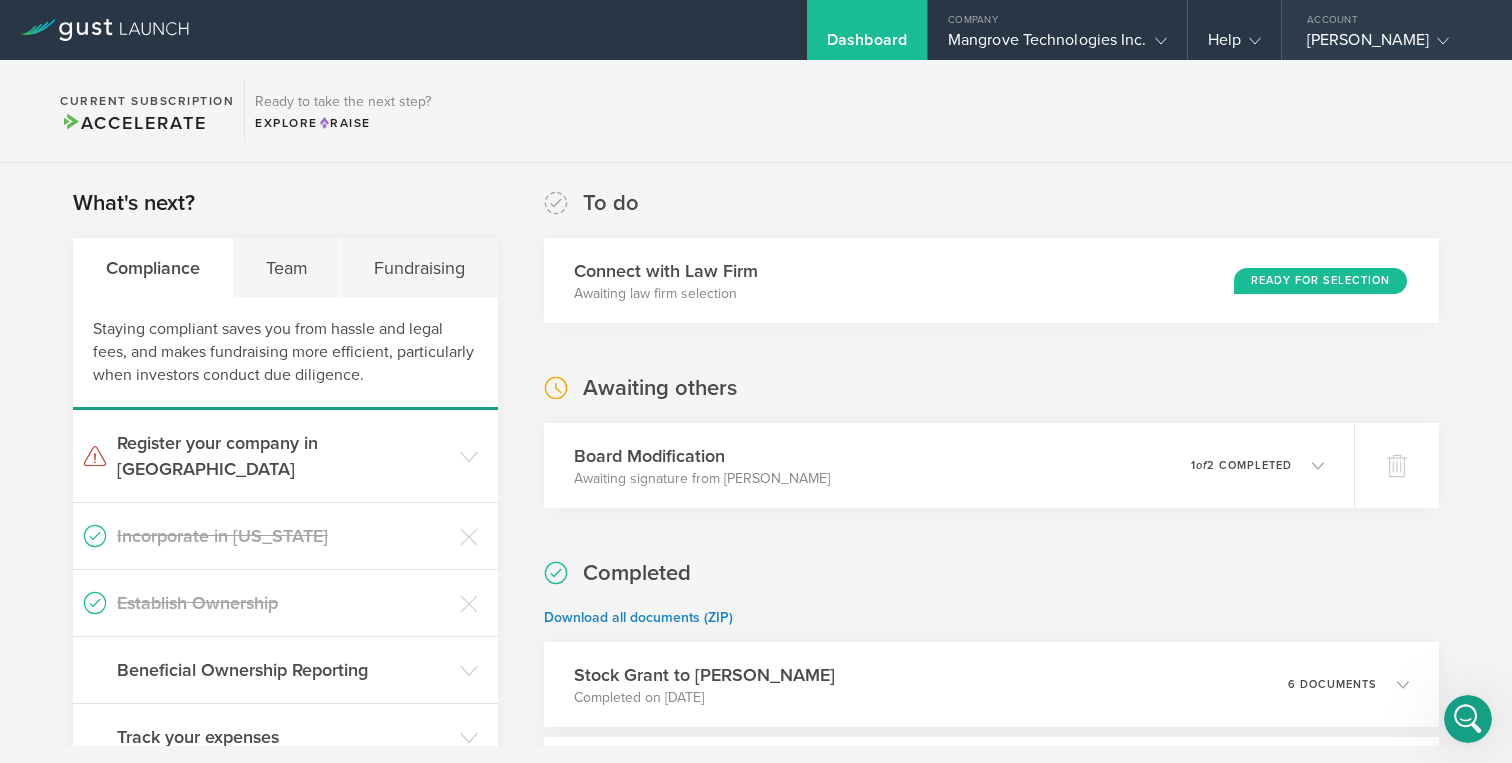click on "Timothy Darrah" at bounding box center [1392, 45] 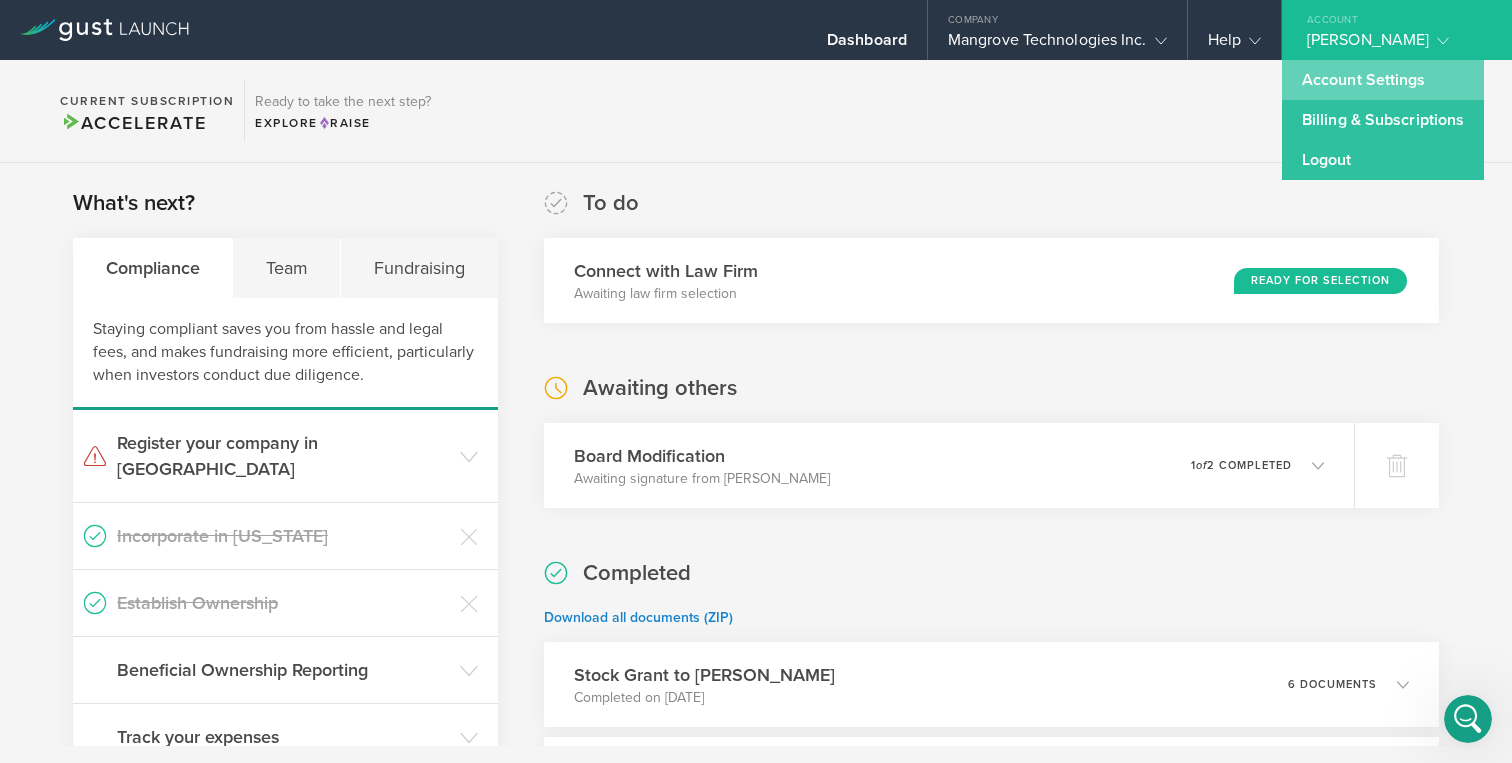 click on "Account Settings" at bounding box center (1383, 80) 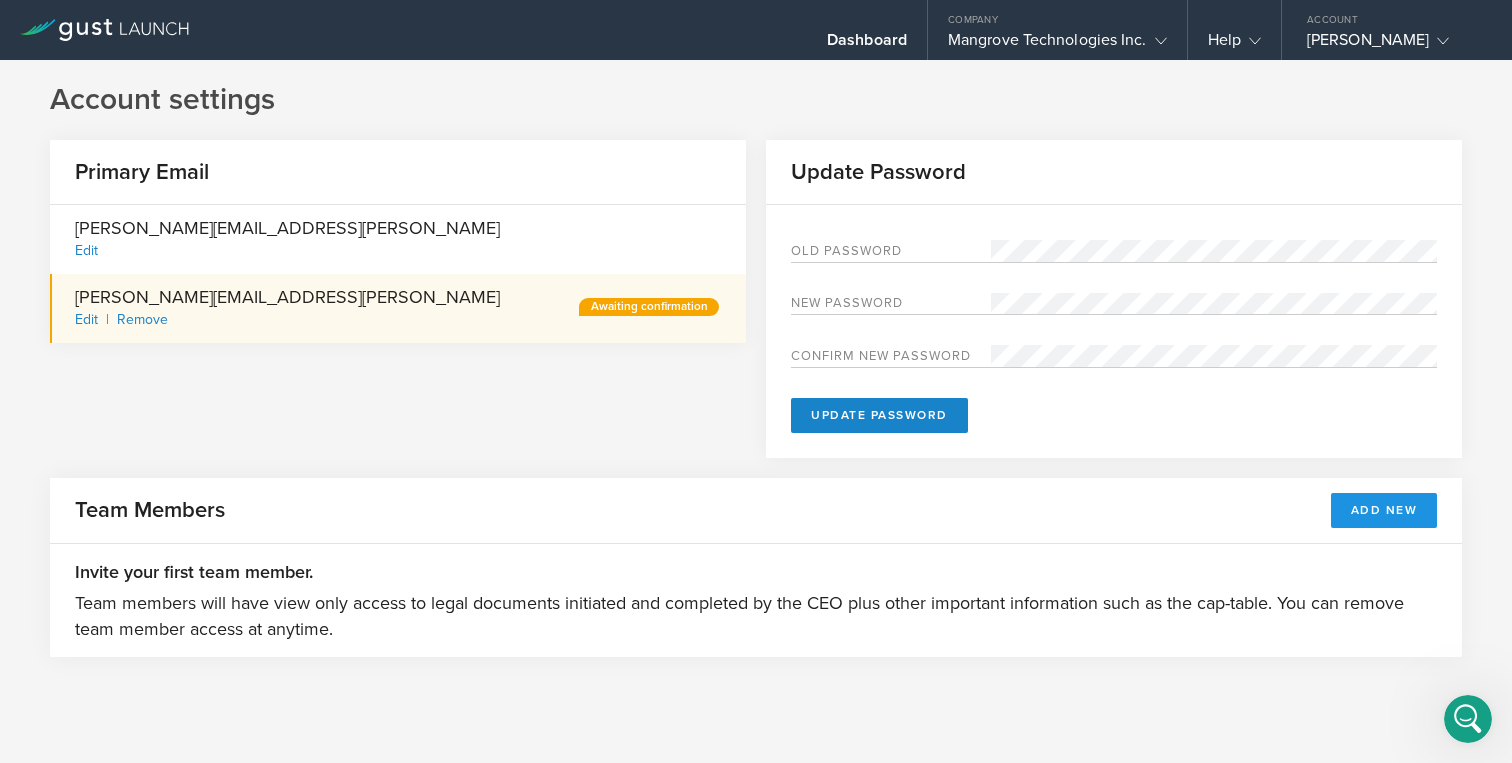 click on "Add New" at bounding box center (1384, 510) 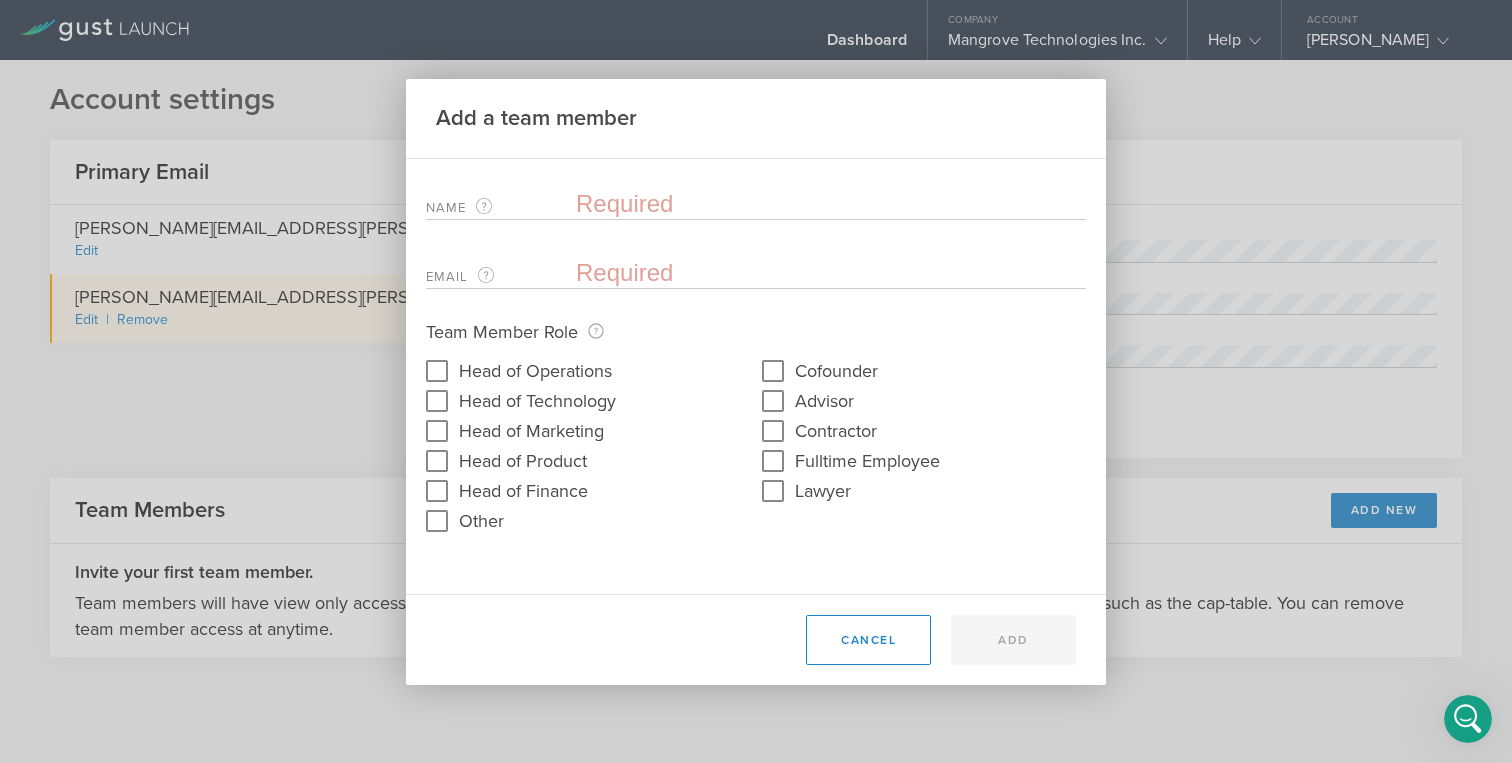 click at bounding box center (831, 204) 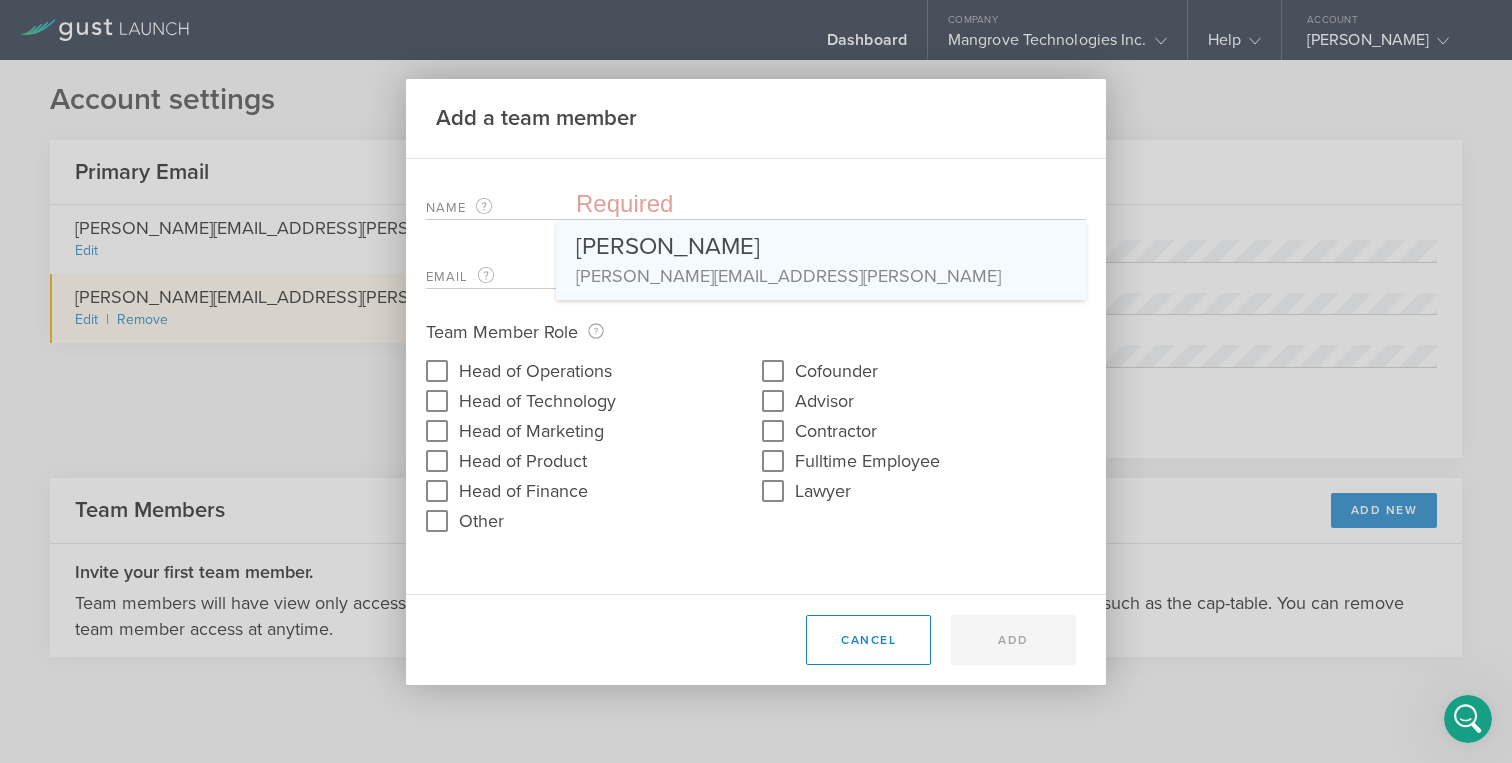 click on "david.buttrey@mangrovetechnologies.ai" at bounding box center [821, 276] 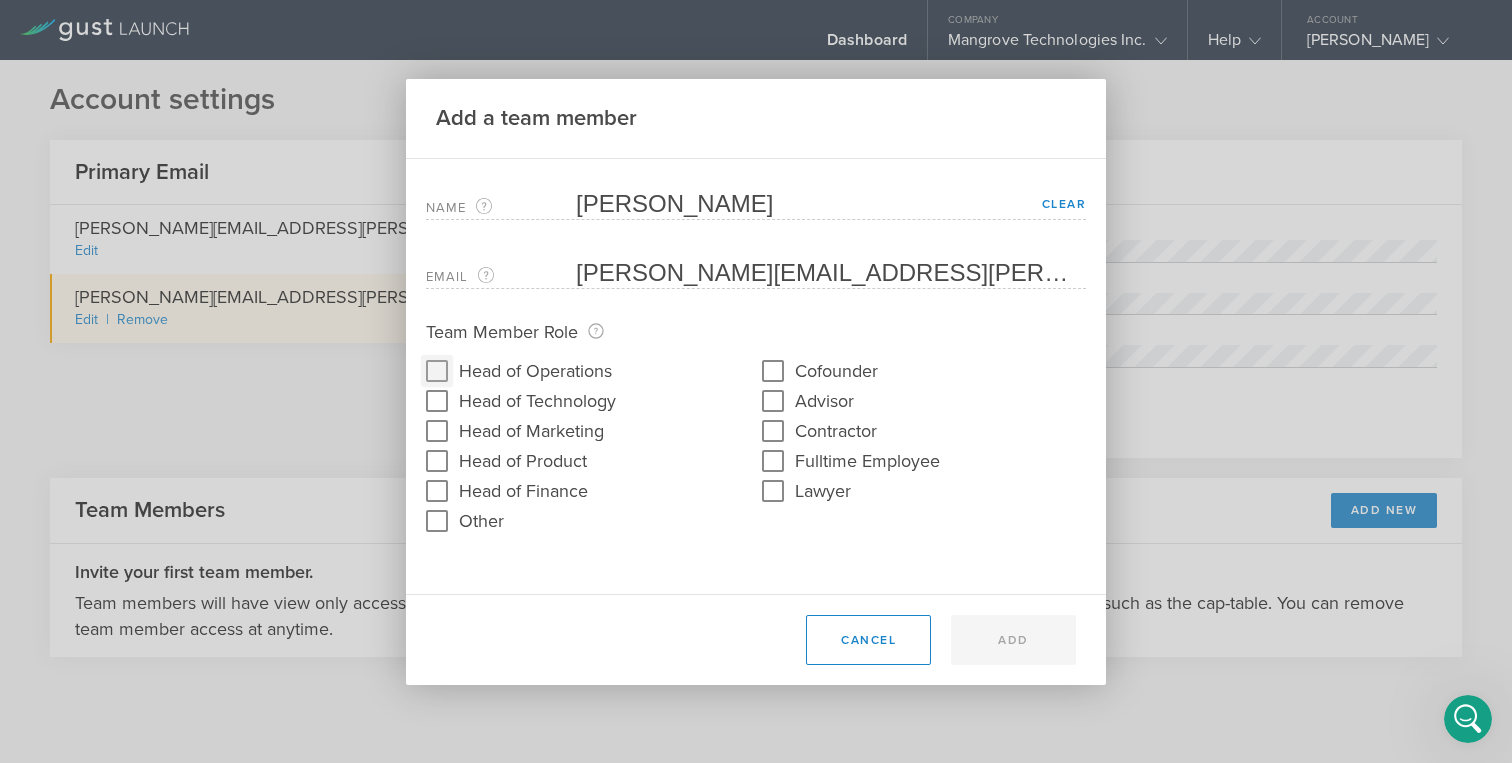click on "Head of Operations" at bounding box center [437, 371] 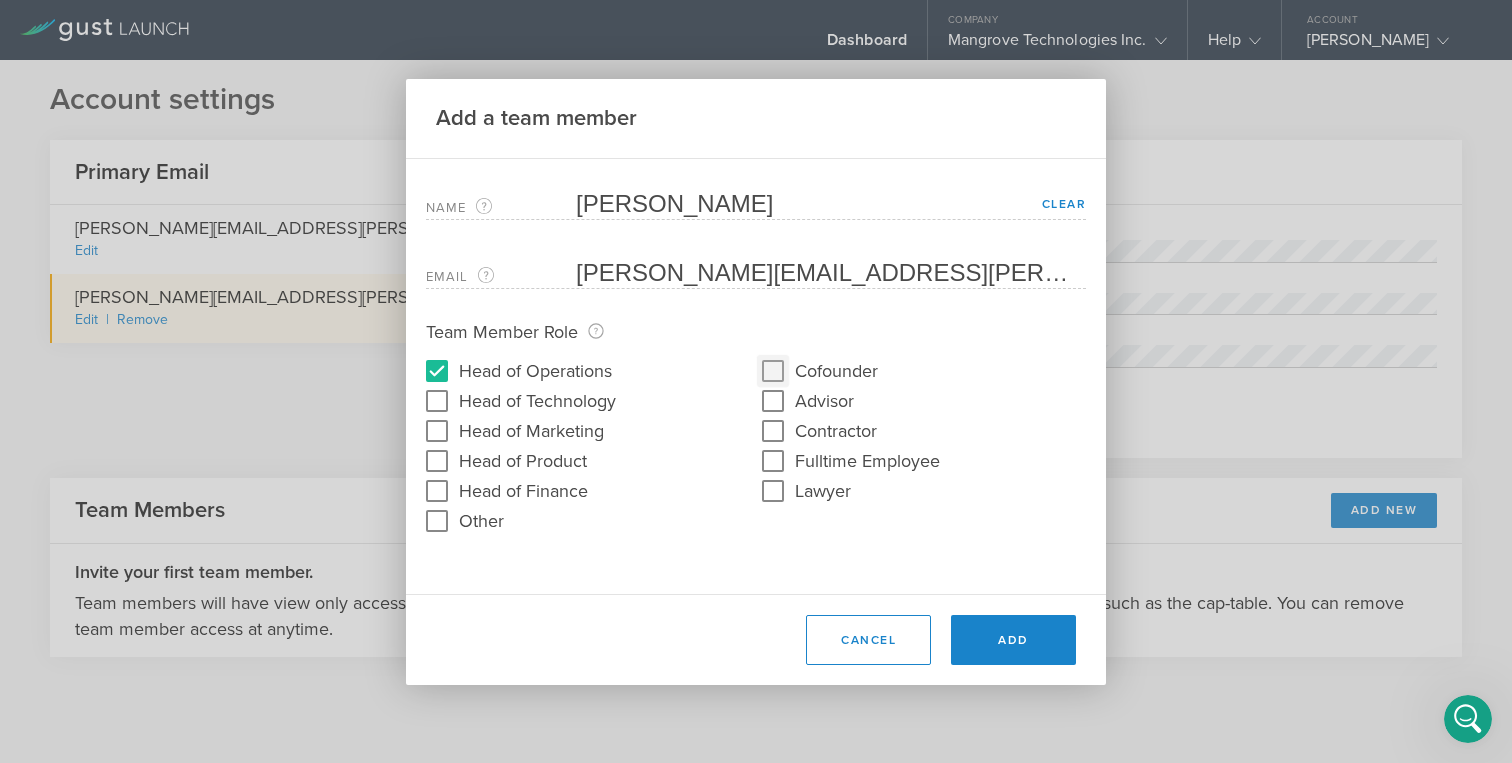 click on "Cofounder" at bounding box center [773, 371] 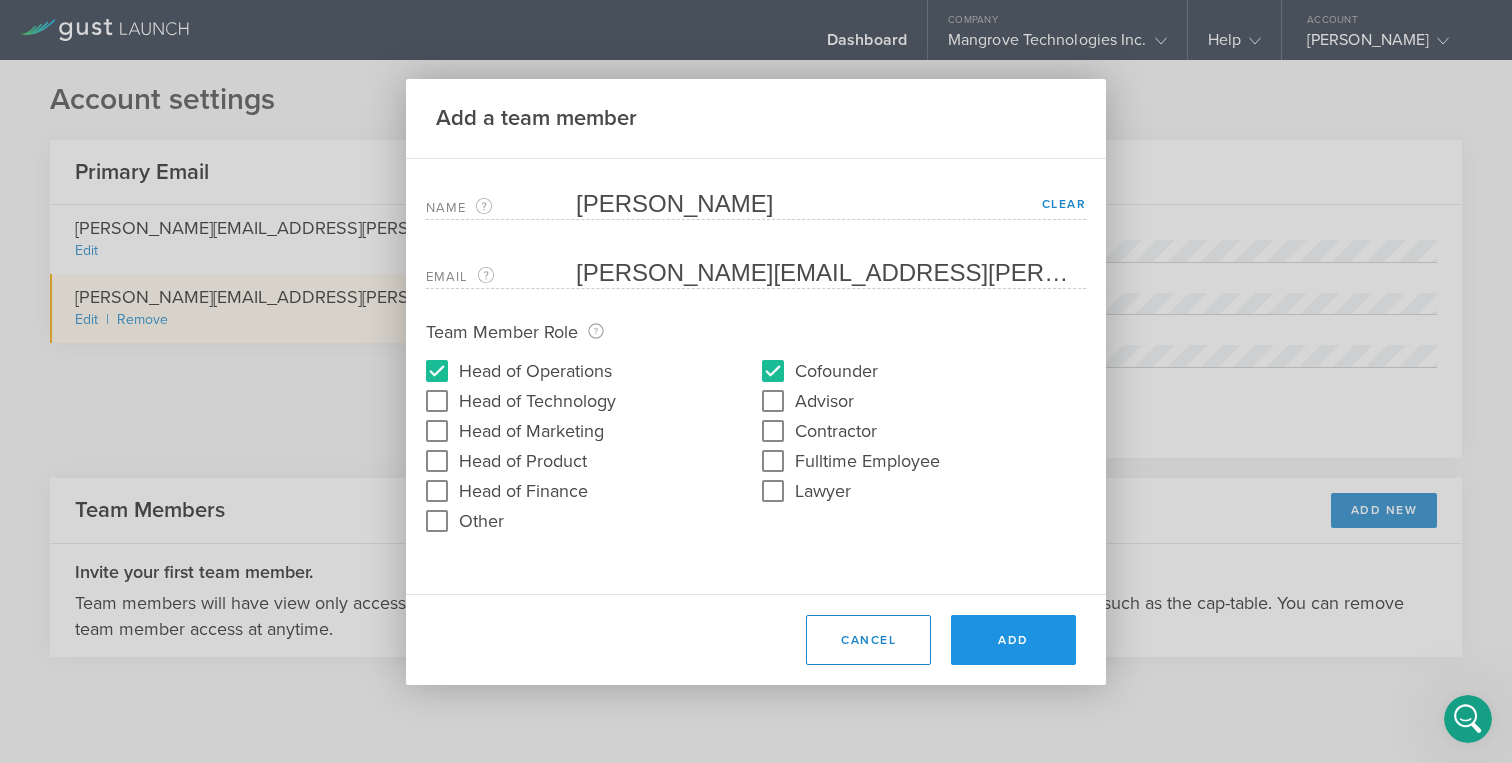 click on "Add" at bounding box center [1013, 640] 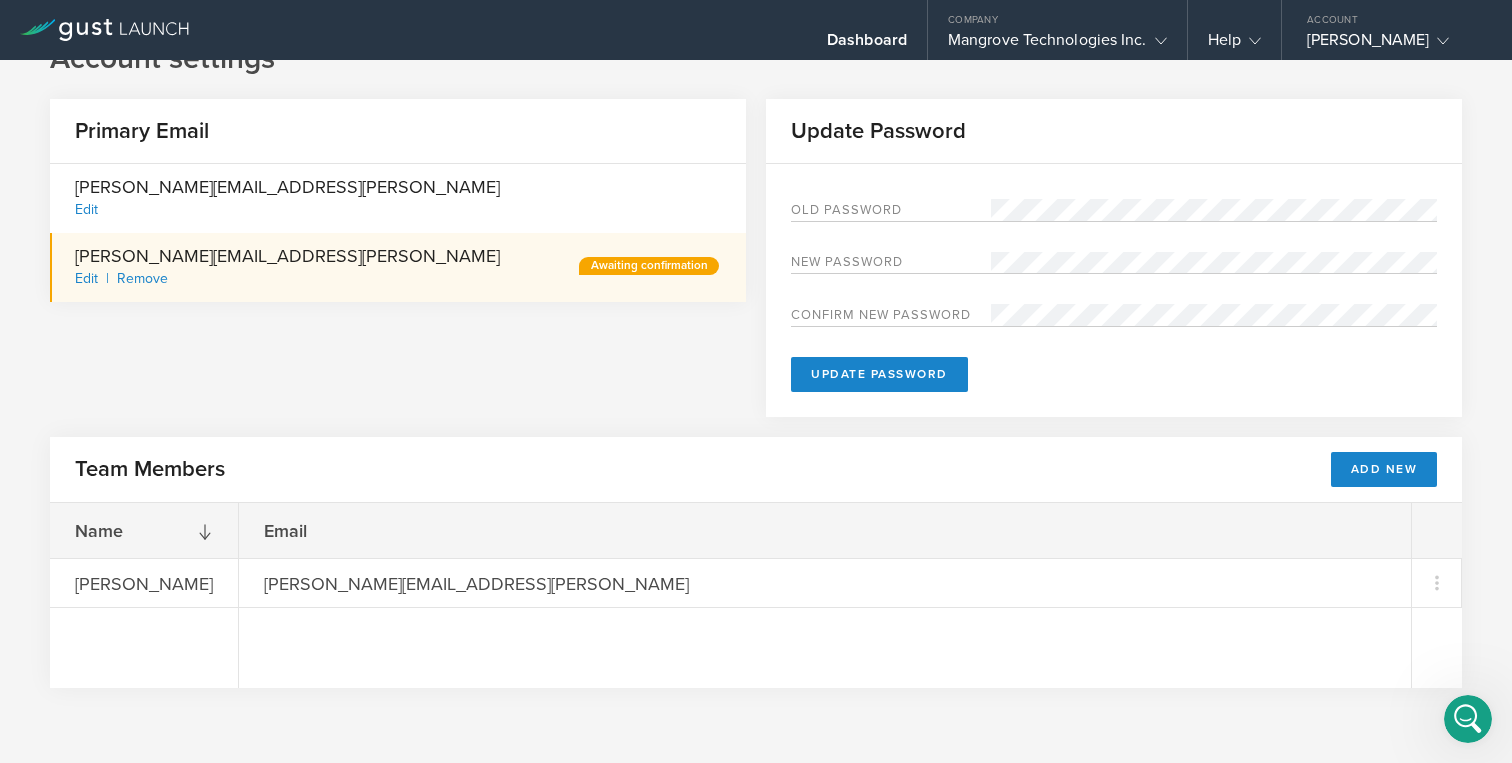 scroll, scrollTop: 0, scrollLeft: 0, axis: both 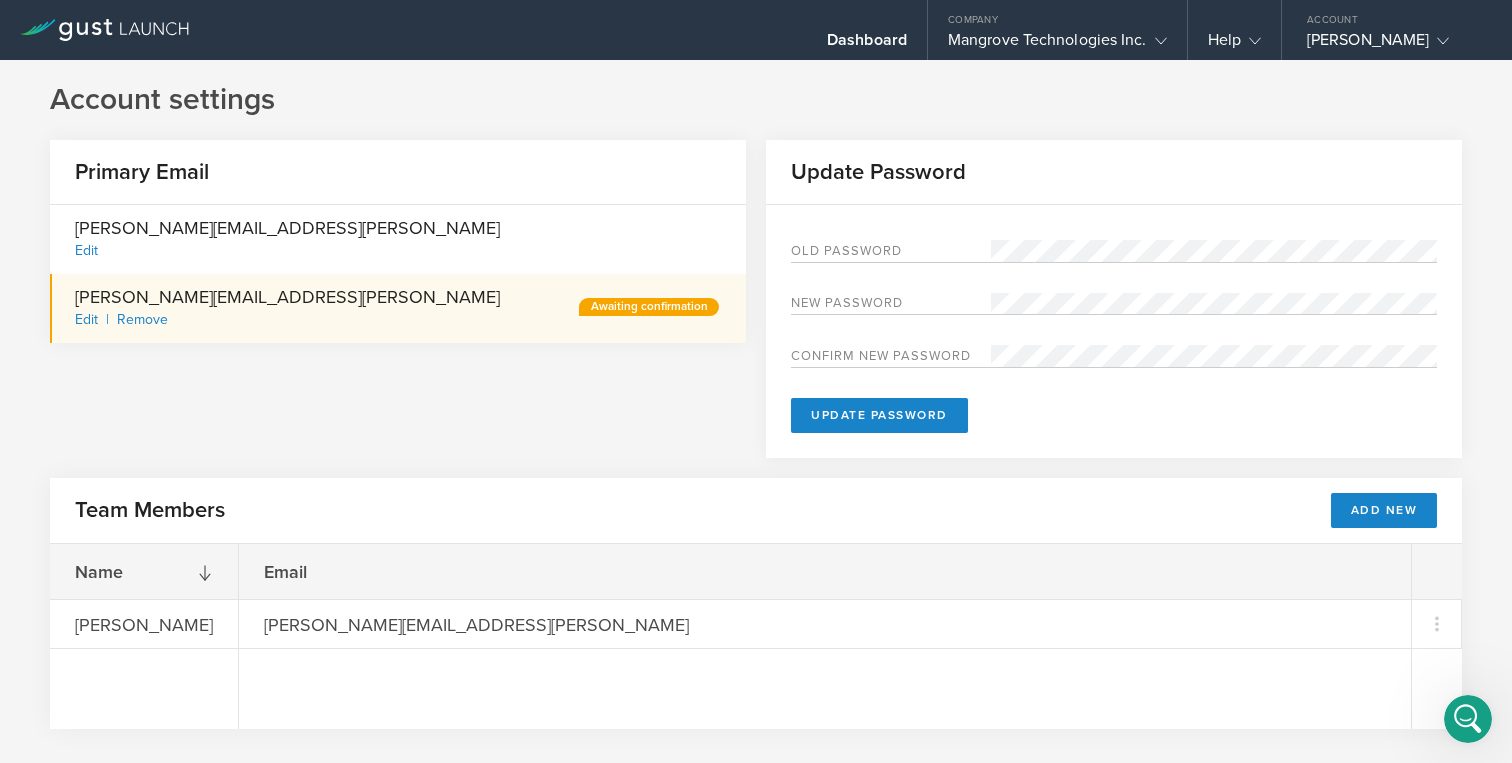click 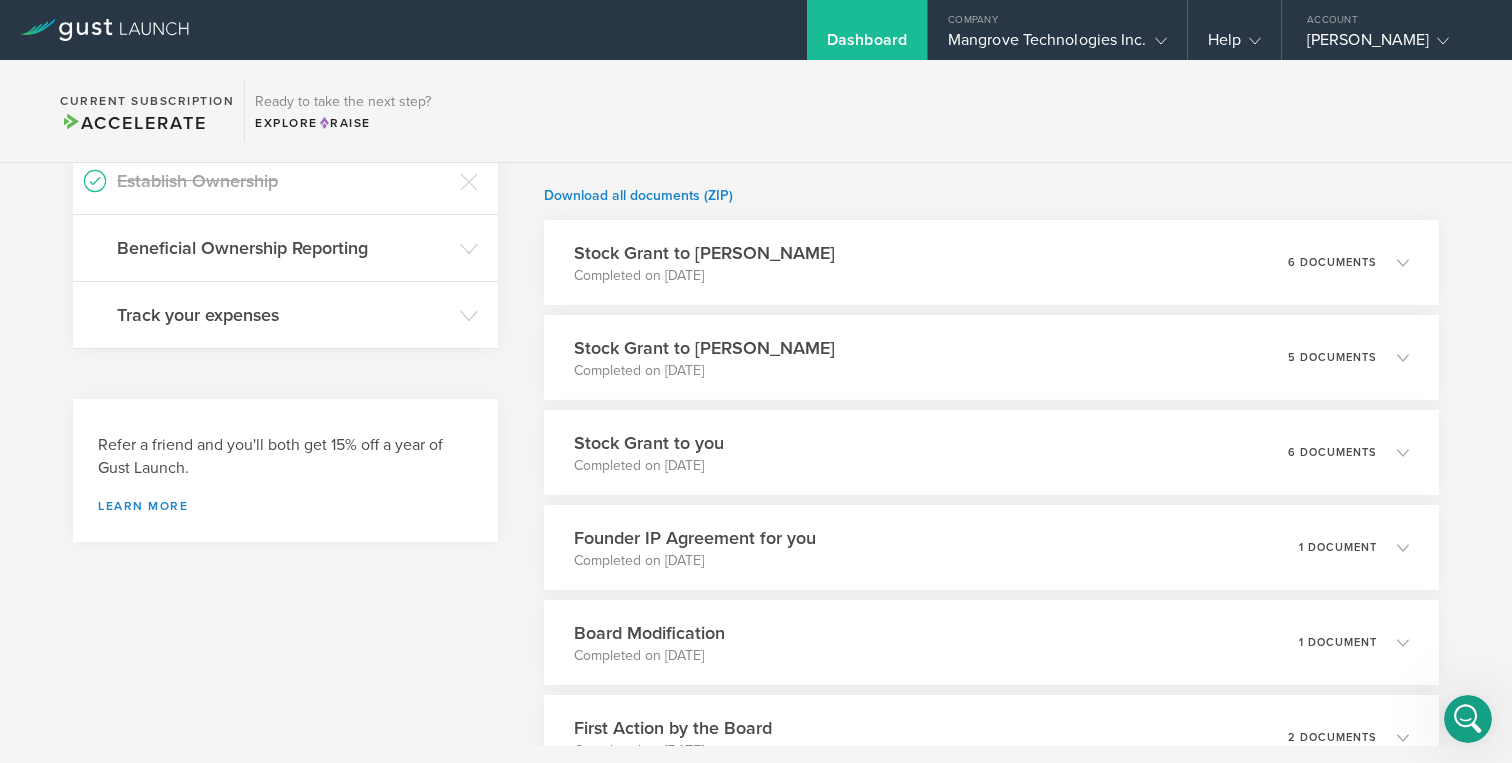 scroll, scrollTop: 0, scrollLeft: 0, axis: both 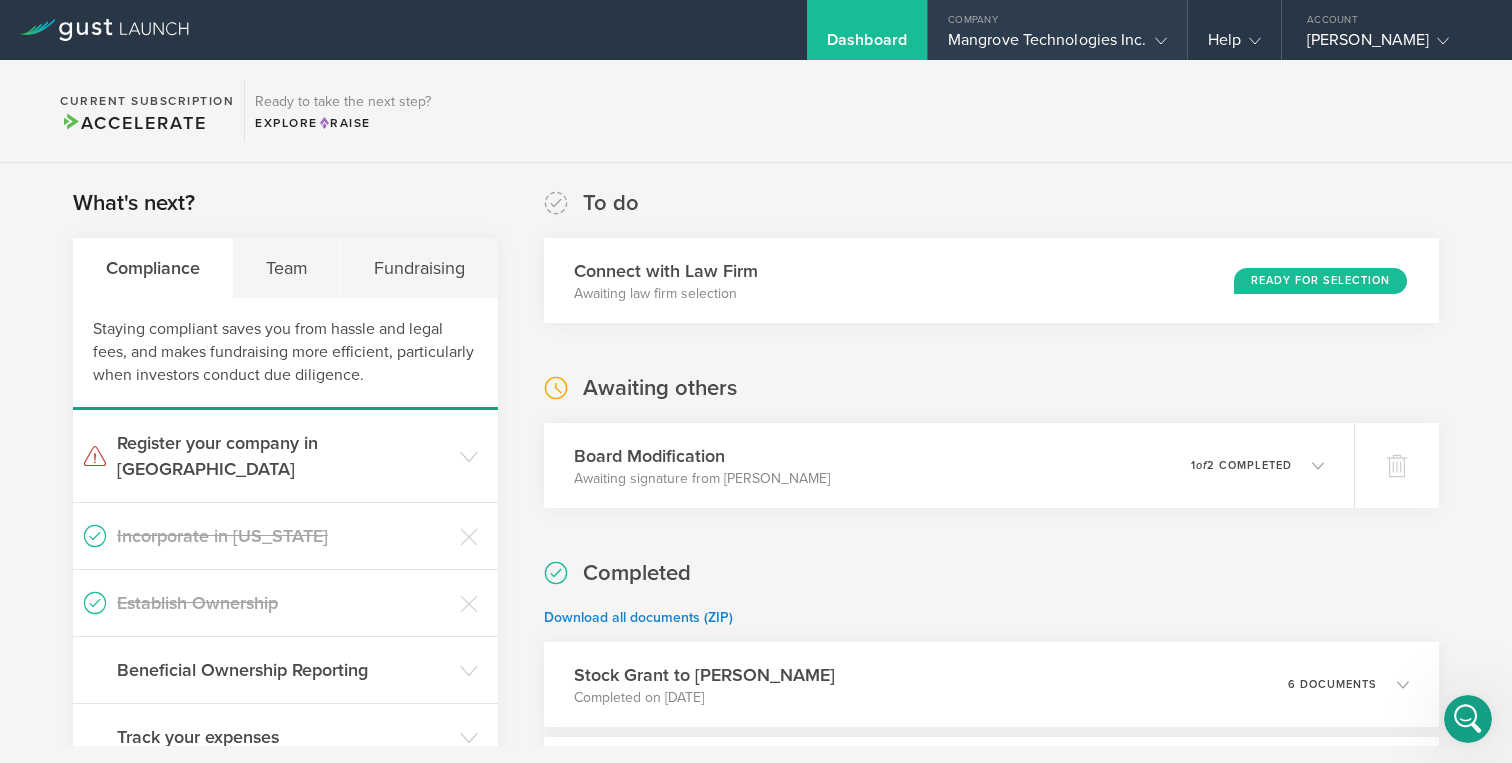 click on "Mangrove Technologies Inc." at bounding box center [1057, 45] 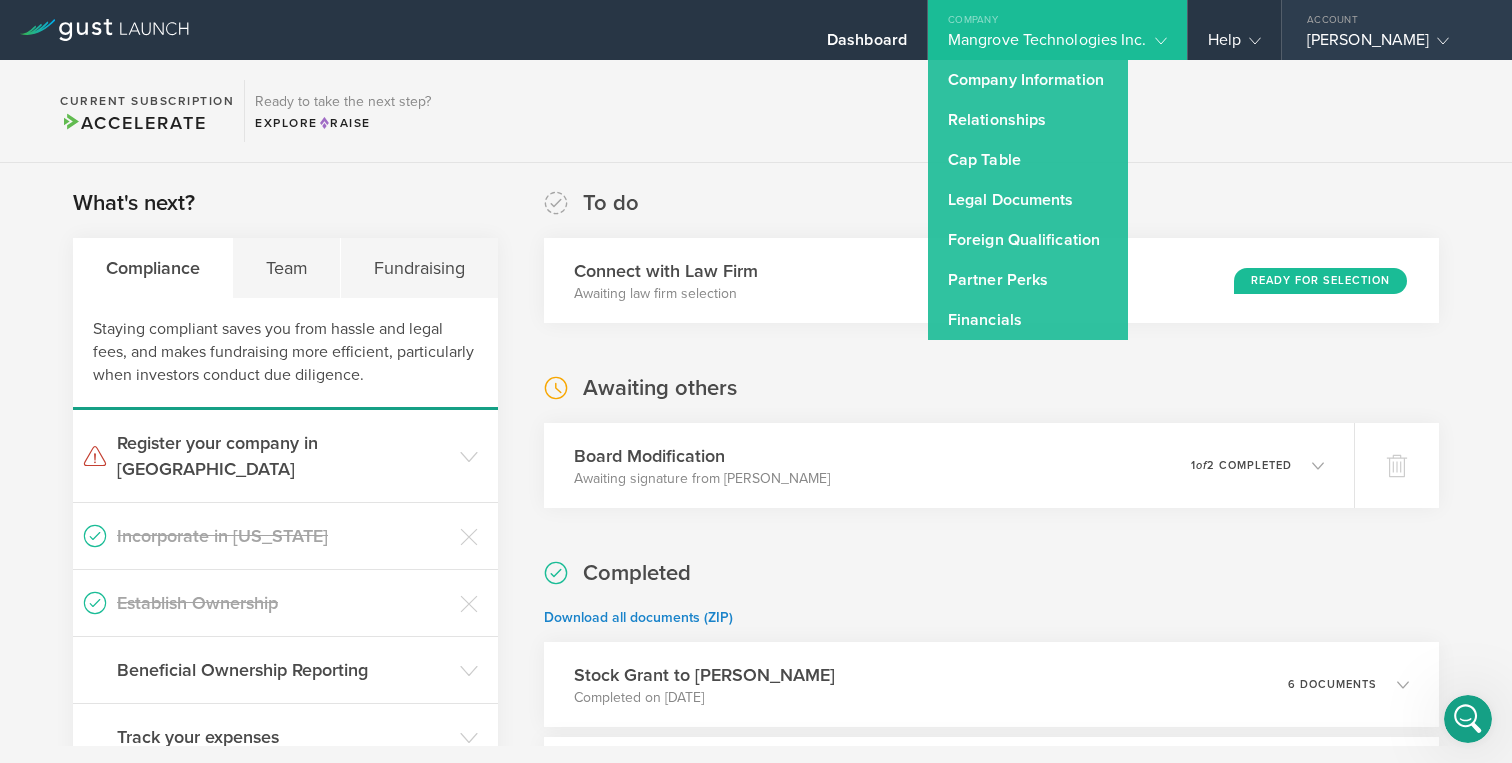click on "Timothy Darrah" at bounding box center [1392, 45] 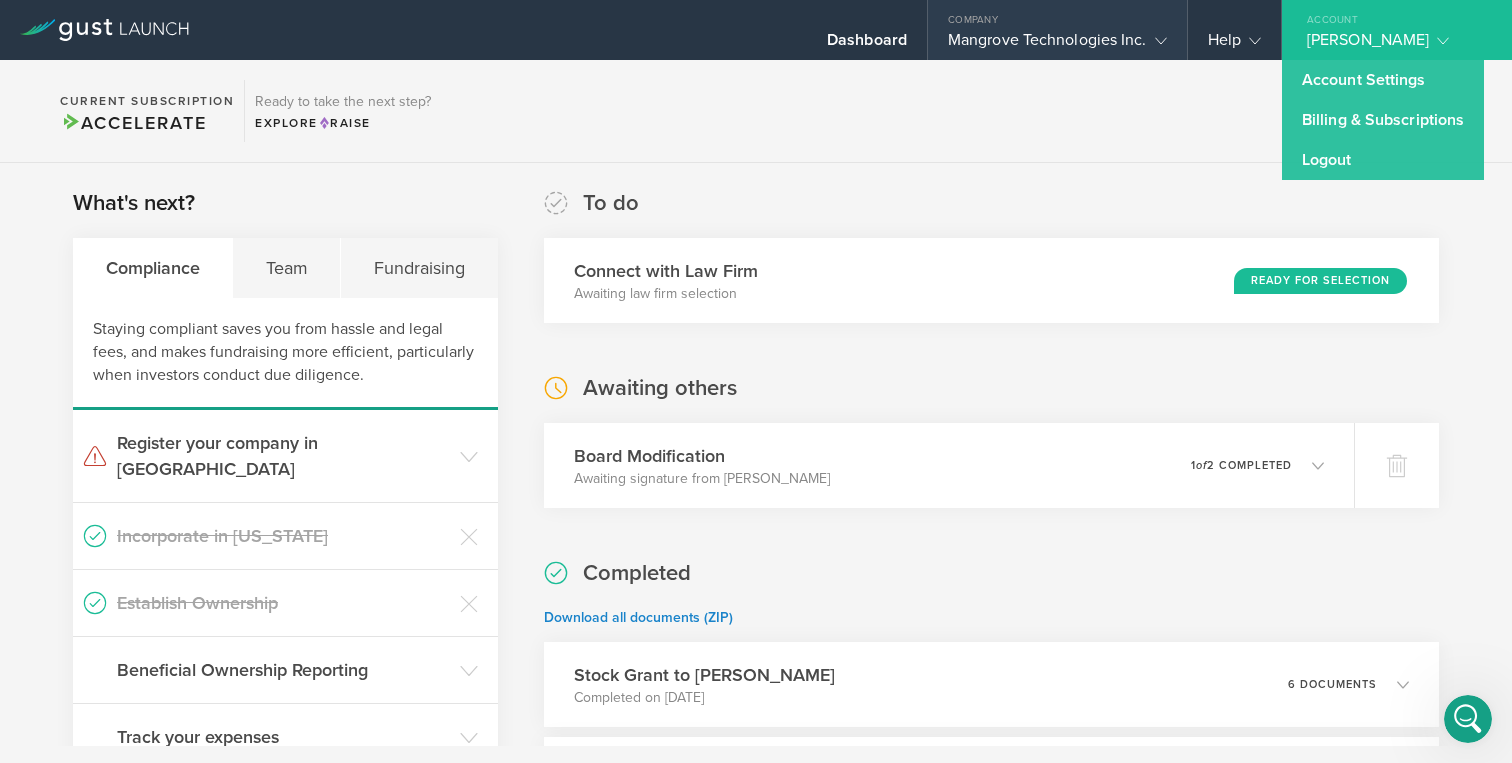 click on "Mangrove Technologies Inc." at bounding box center (1057, 45) 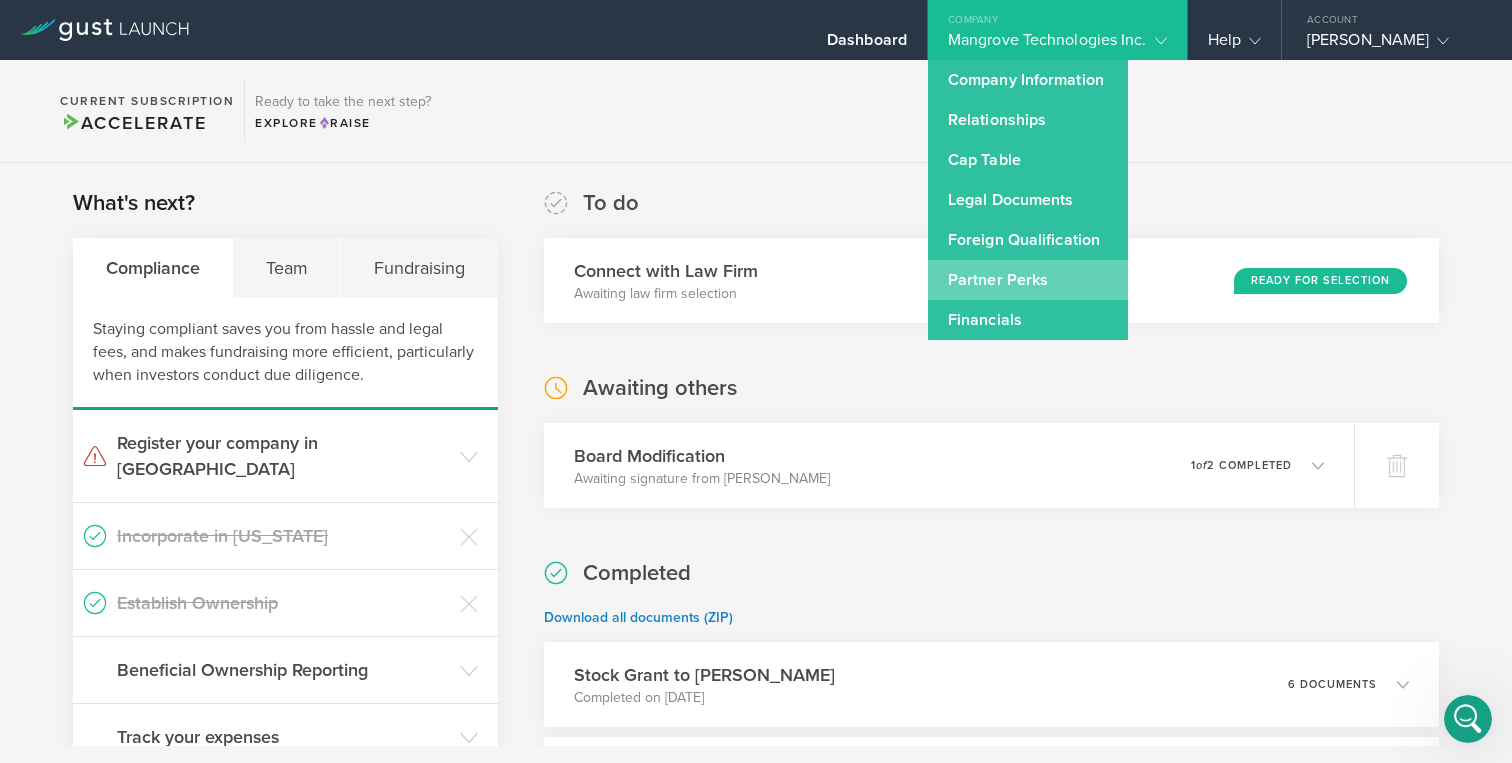 click on "Partner Perks" at bounding box center [1028, 280] 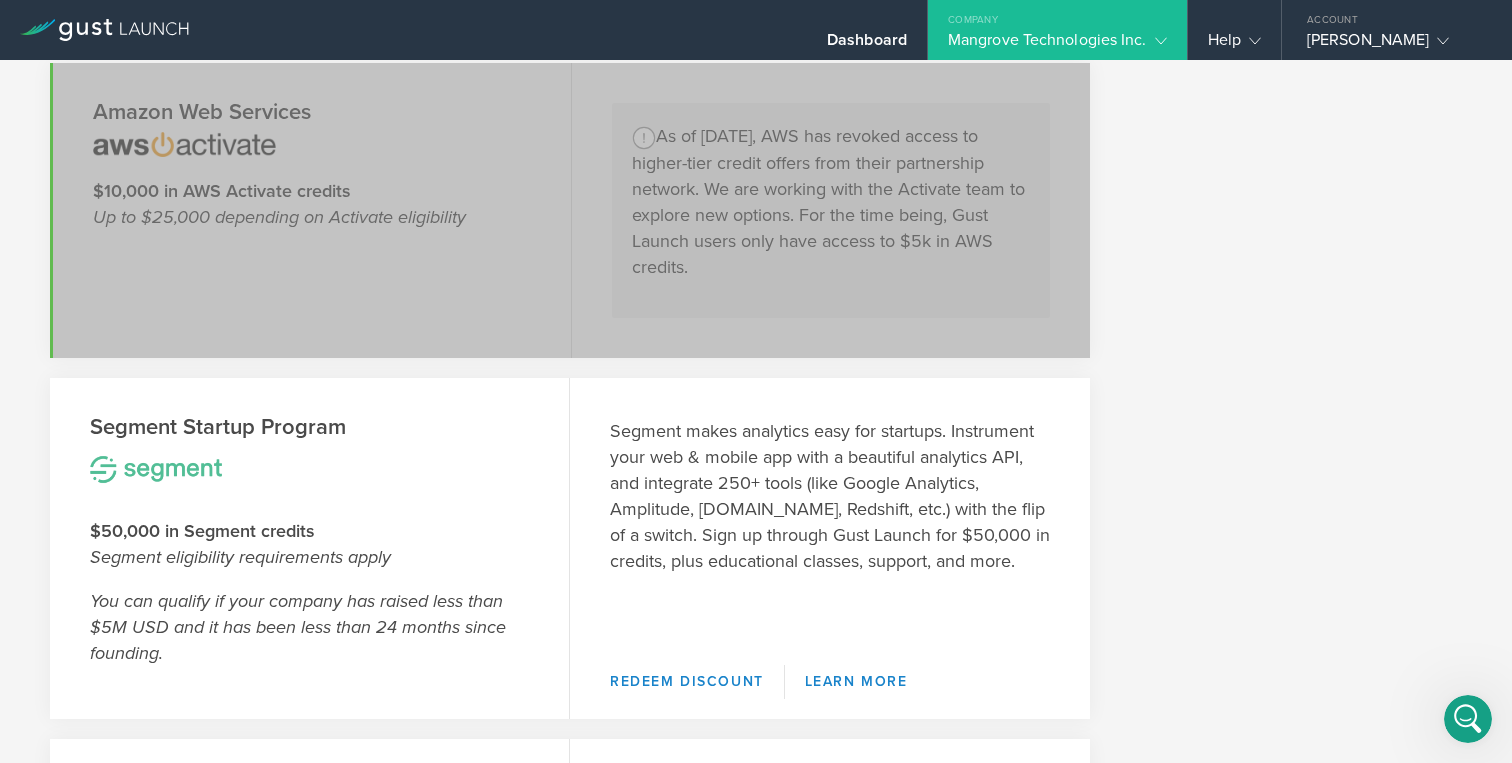 scroll, scrollTop: 1611, scrollLeft: 0, axis: vertical 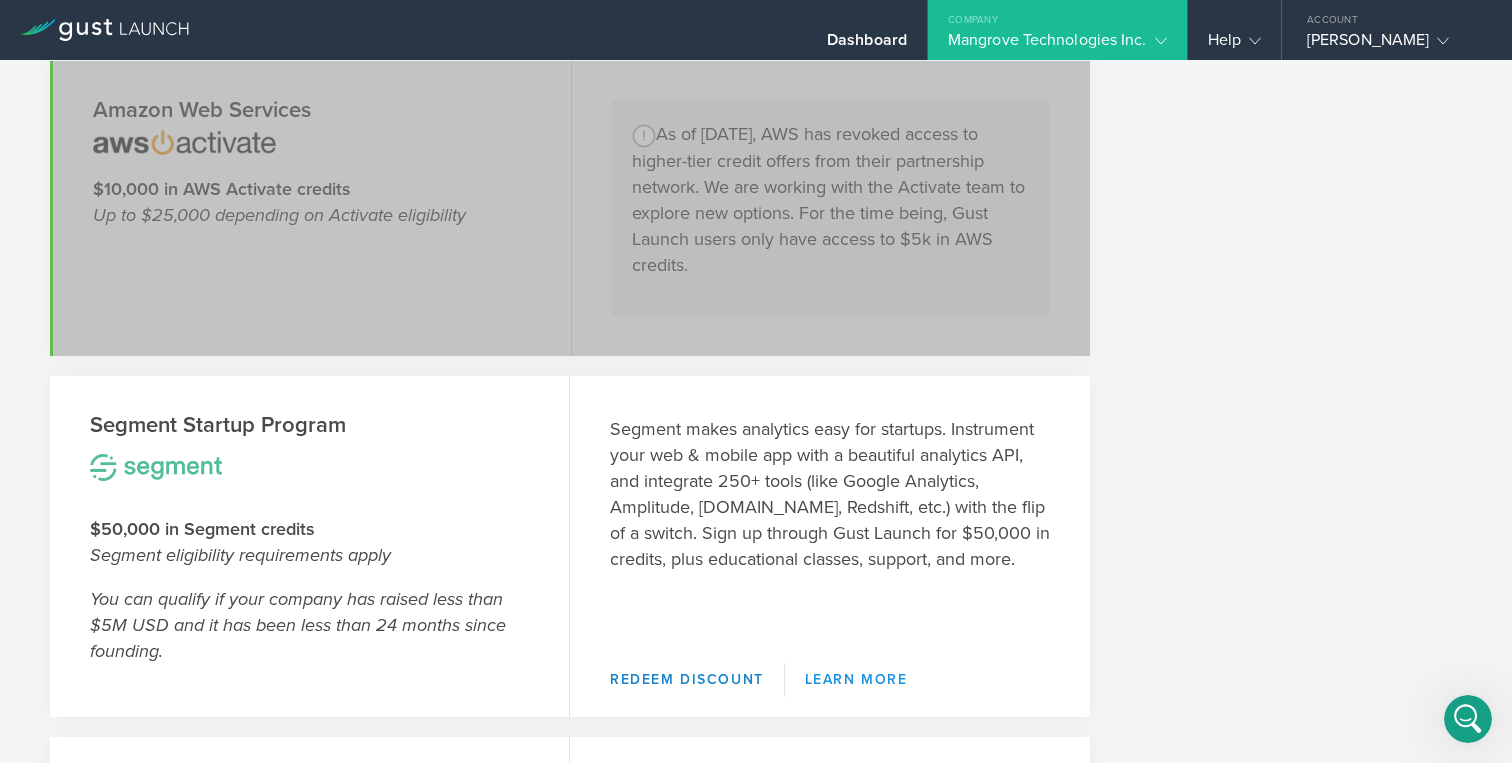 click on "Learn More" at bounding box center [856, 680] 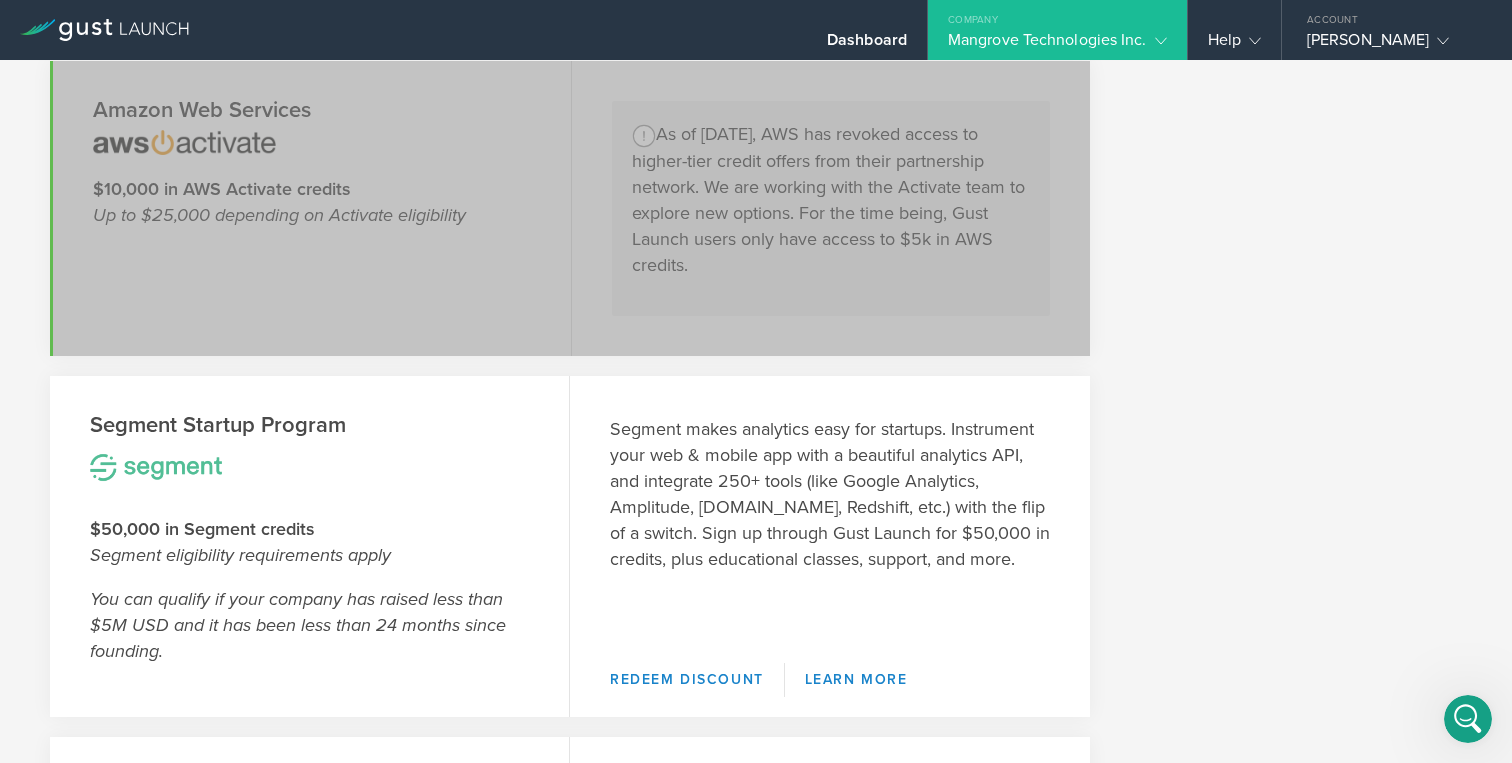 click on "Amazon Web Services $10,000 in AWS Activate credits Up to $25,000 depending on Activate eligibility
As of April 11th, 2023, AWS has revoked access to higher-tier credit offers from their partnership network.
We are working with the Activate team to explore new options. For the time being, Gust Launch users only have access to $5k in AWS credits. Segment Startup Program $50,000 in Segment credits Segment eligibility requirements apply   You can qualify if your company has raised less than $5M USD and it has been less than 24 months since founding. Redeem Discount Learn More Segment makes analytics easy for startups. Instrument your web & mobile app with a beautiful analytics API, and integrate 250+ tools (like Google Analytics, Amplitude, Customer.io, Redshift, etc.) with the flip of a switch. Sign up through Gust Launch for $50,000 in credits, plus educational classes, support, and more. Redeem Discount Learn More KMK Ventures 10% discount on all tax preparation, bookkeeping, & accounting services Vouch" at bounding box center [756, 1120] 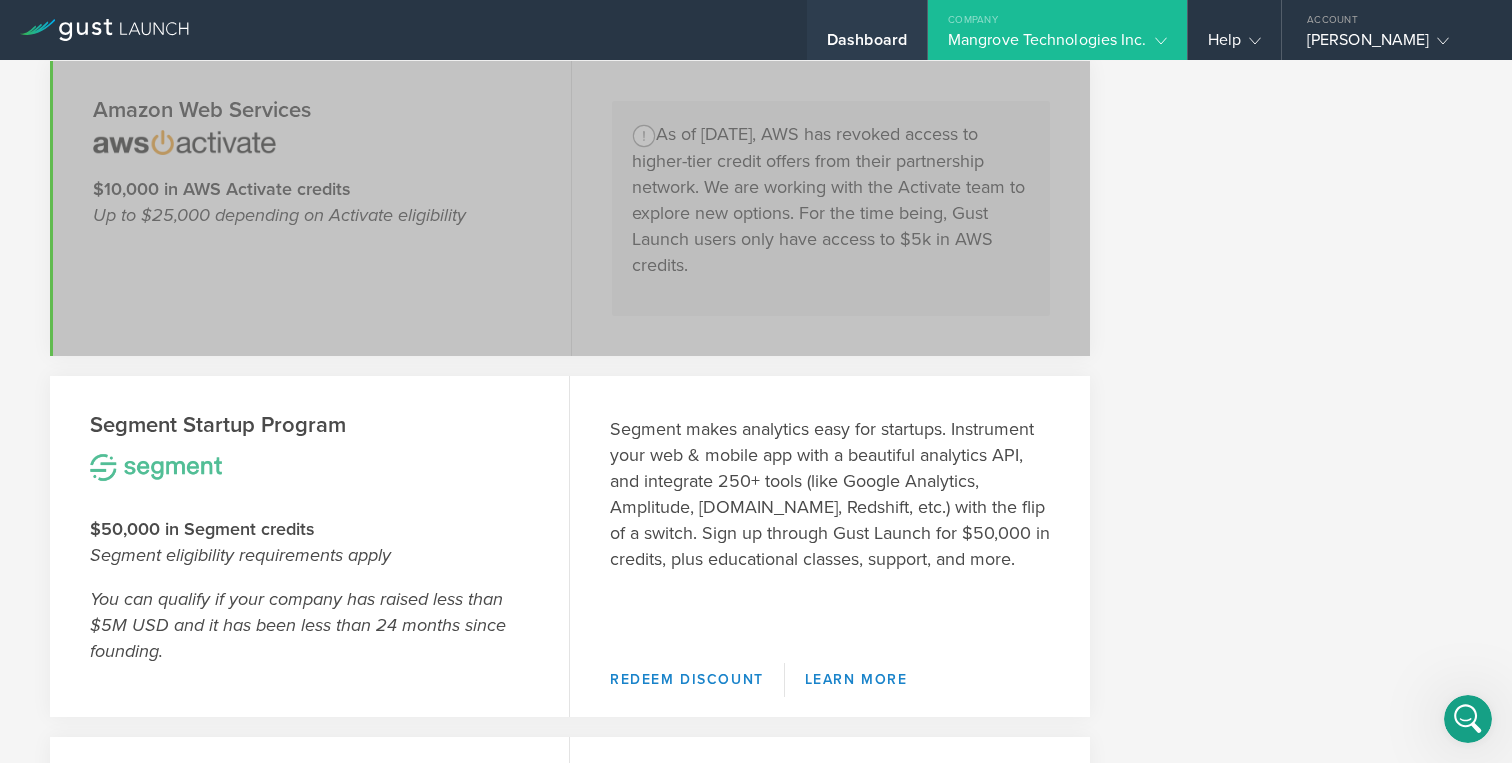 click on "Dashboard" at bounding box center (867, 30) 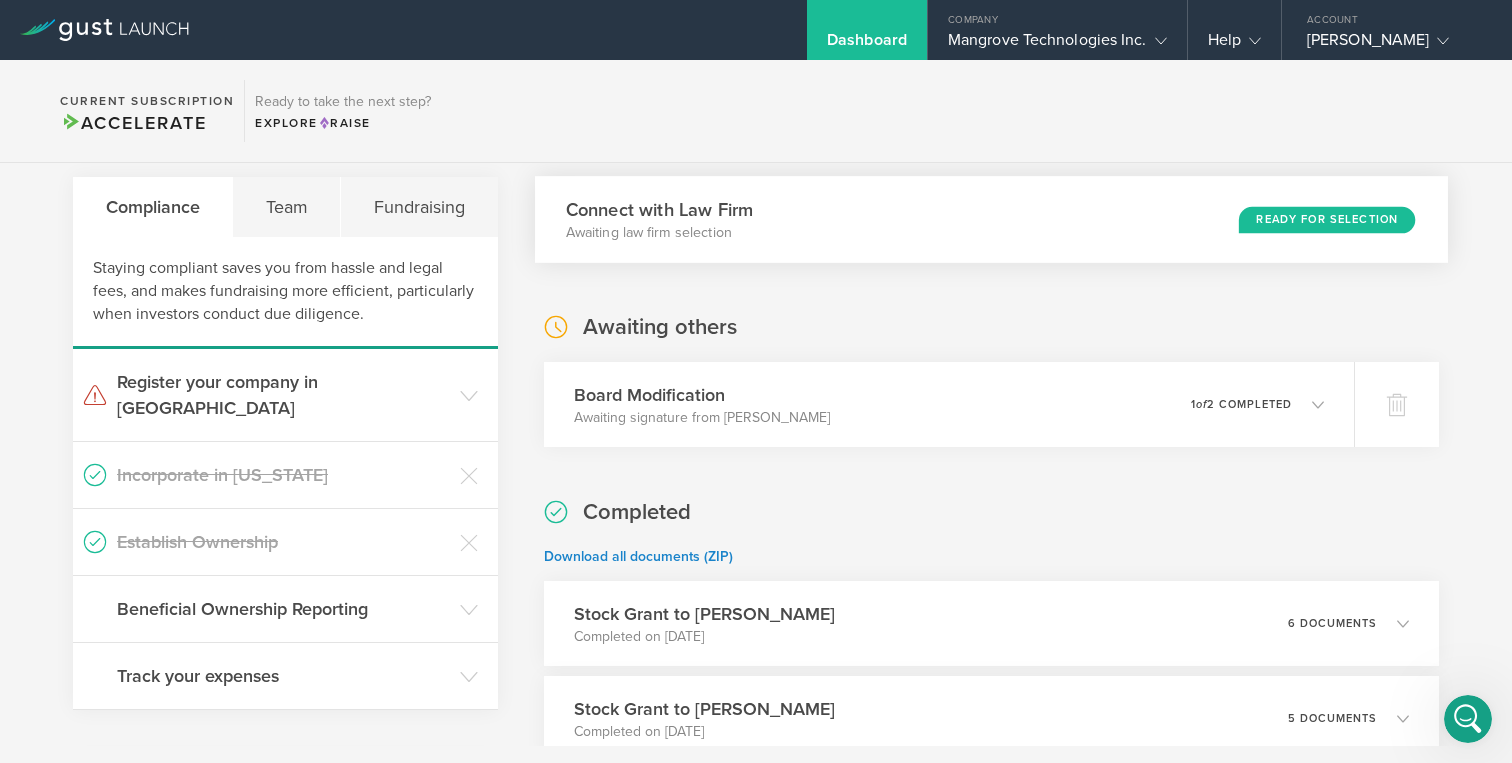 scroll, scrollTop: 0, scrollLeft: 0, axis: both 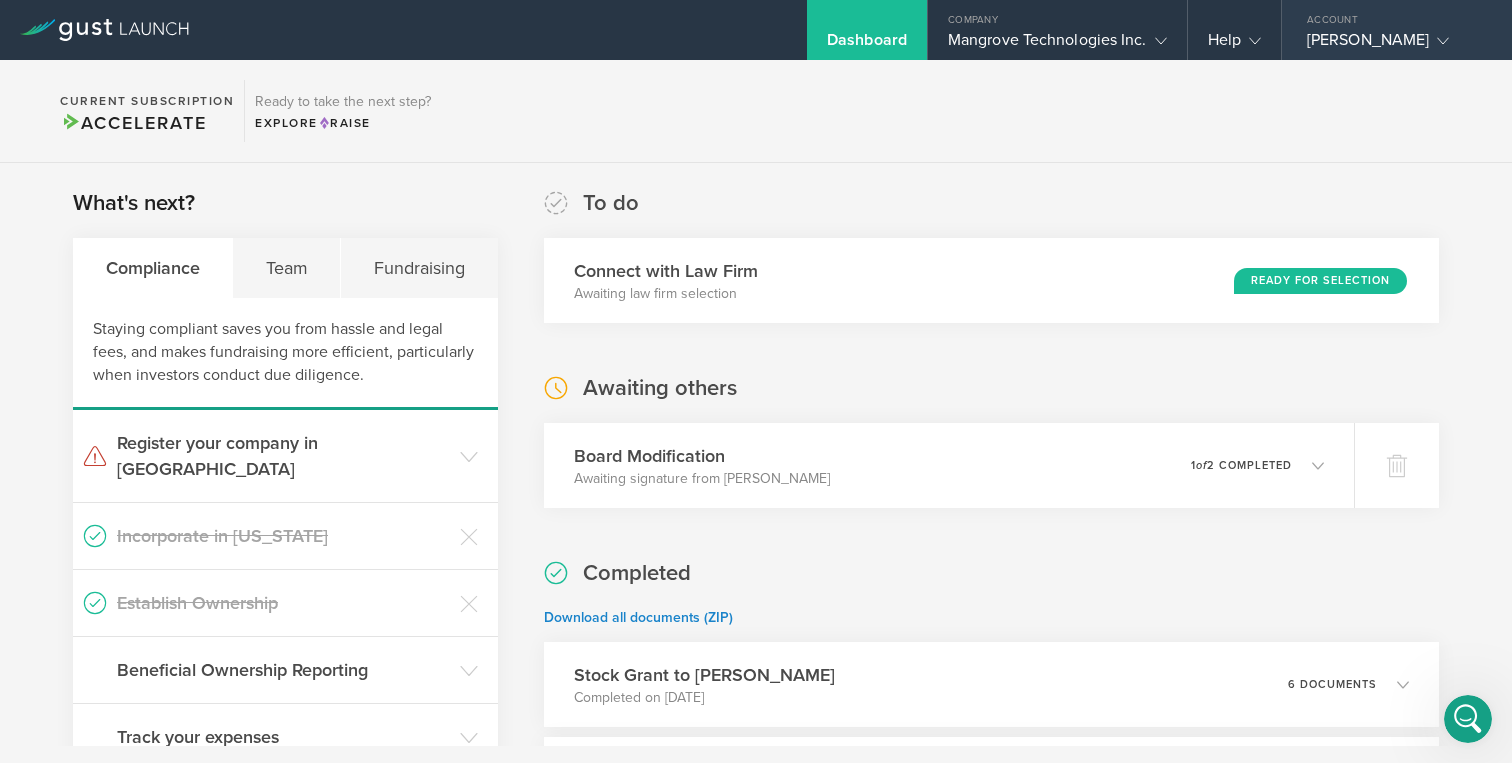 click on "Timothy Darrah" at bounding box center (1392, 45) 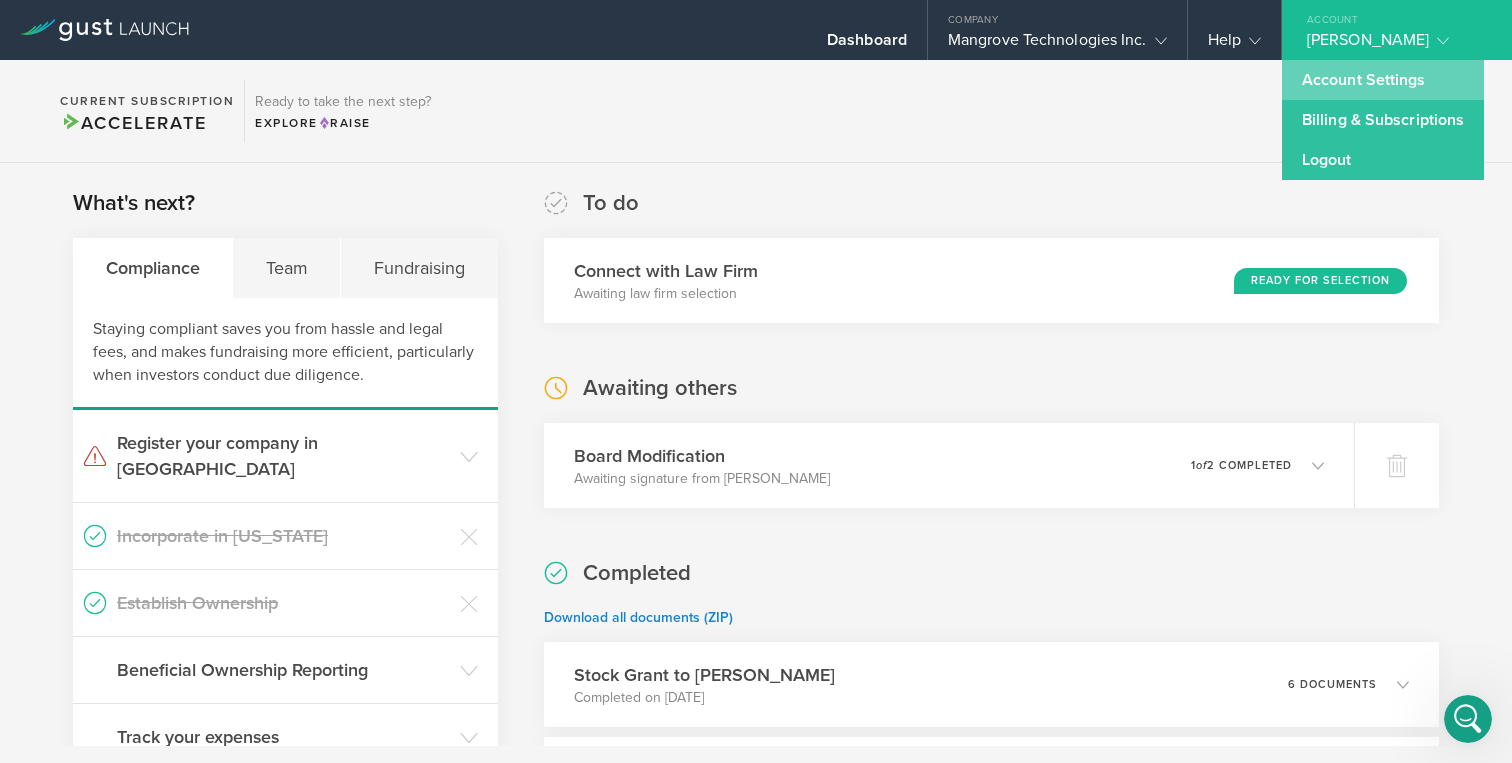 click on "Account Settings" at bounding box center (1383, 80) 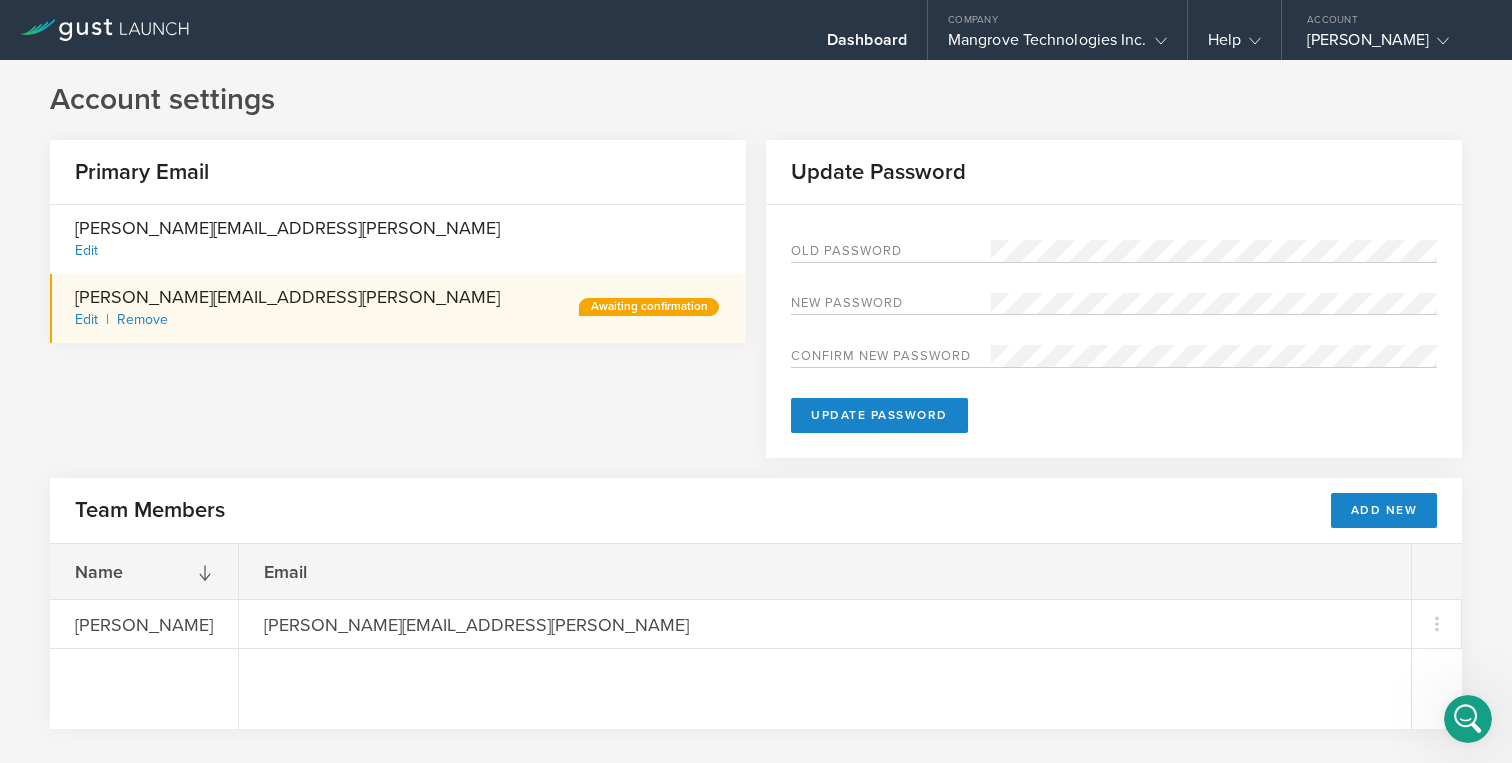 scroll, scrollTop: 41, scrollLeft: 0, axis: vertical 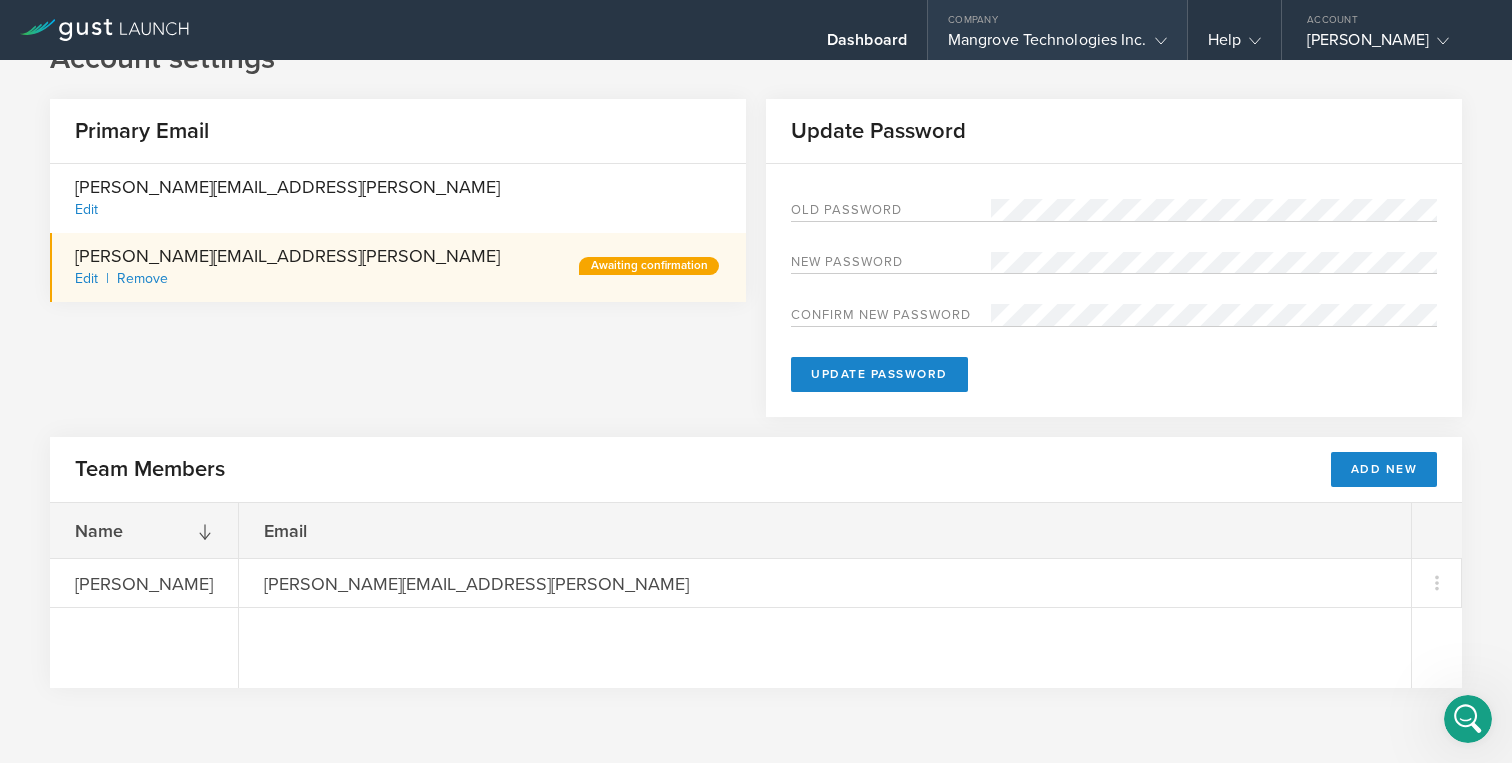 click on "Company" at bounding box center (1057, 15) 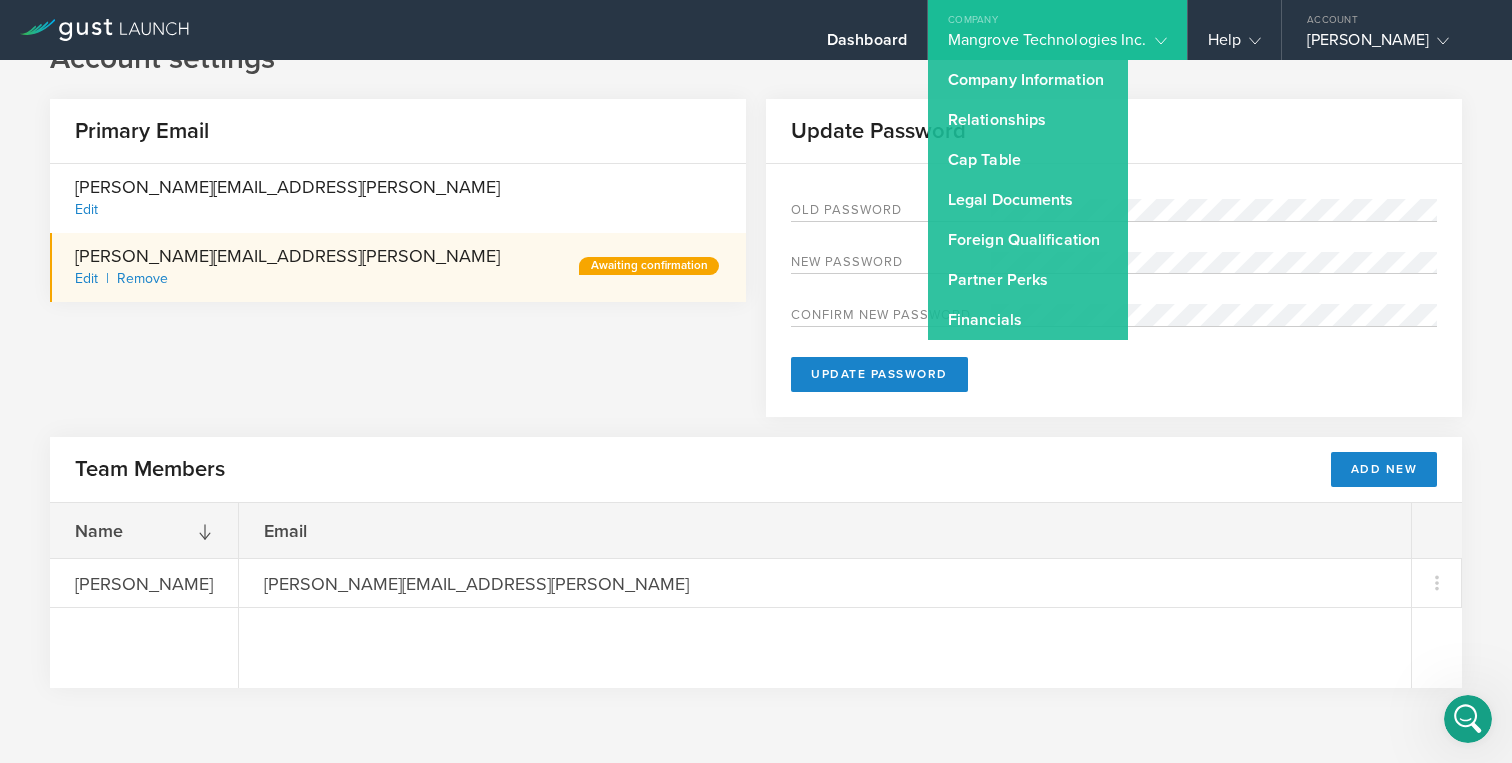 click on "Primary Email tim.darrah@mangrovetechnologies.ai Edit tim.darrah@delta-labs.ai Edit Remove Awaiting confirmation Update Password Old Password New password Confirm new password Update Password" at bounding box center (756, 268) 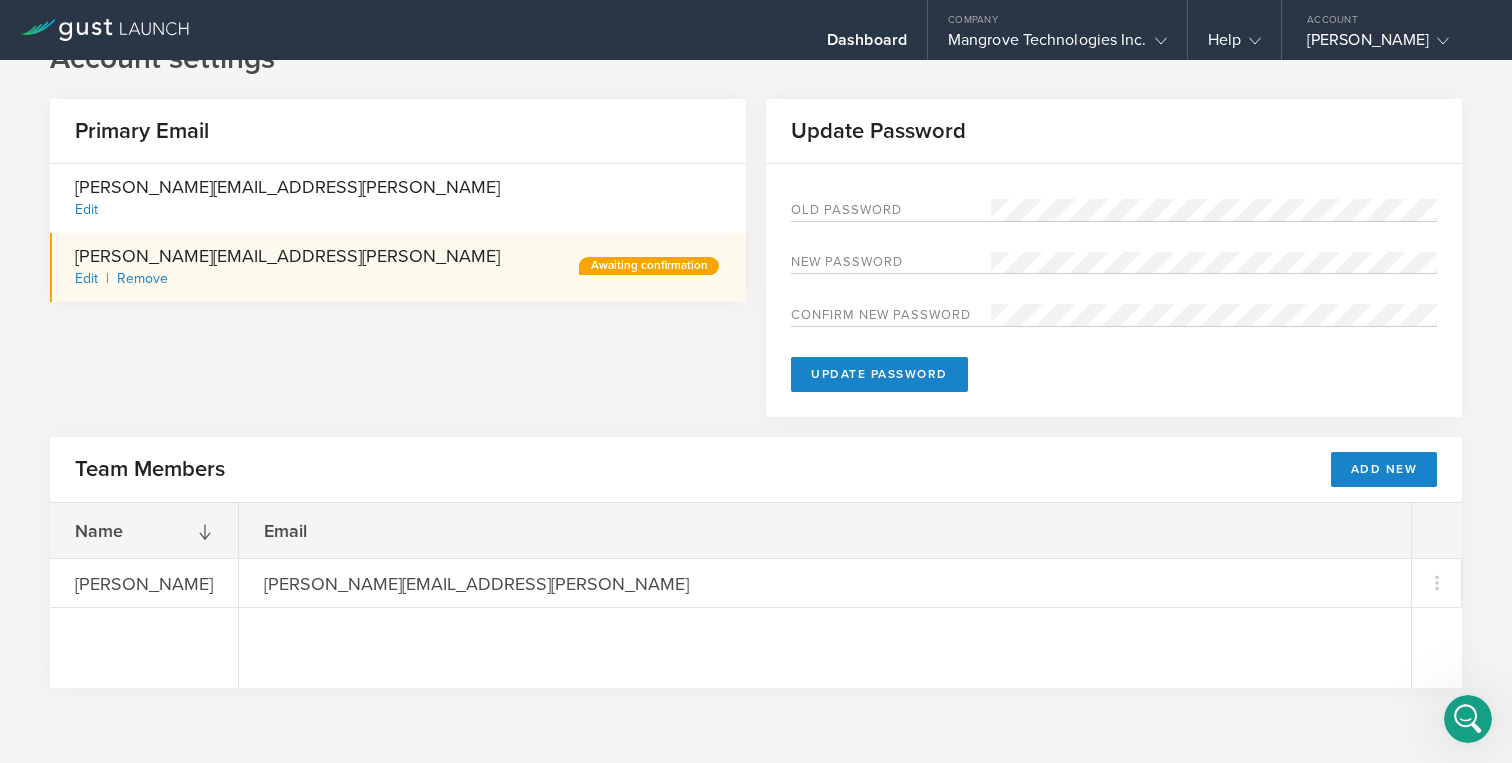 scroll, scrollTop: 0, scrollLeft: 0, axis: both 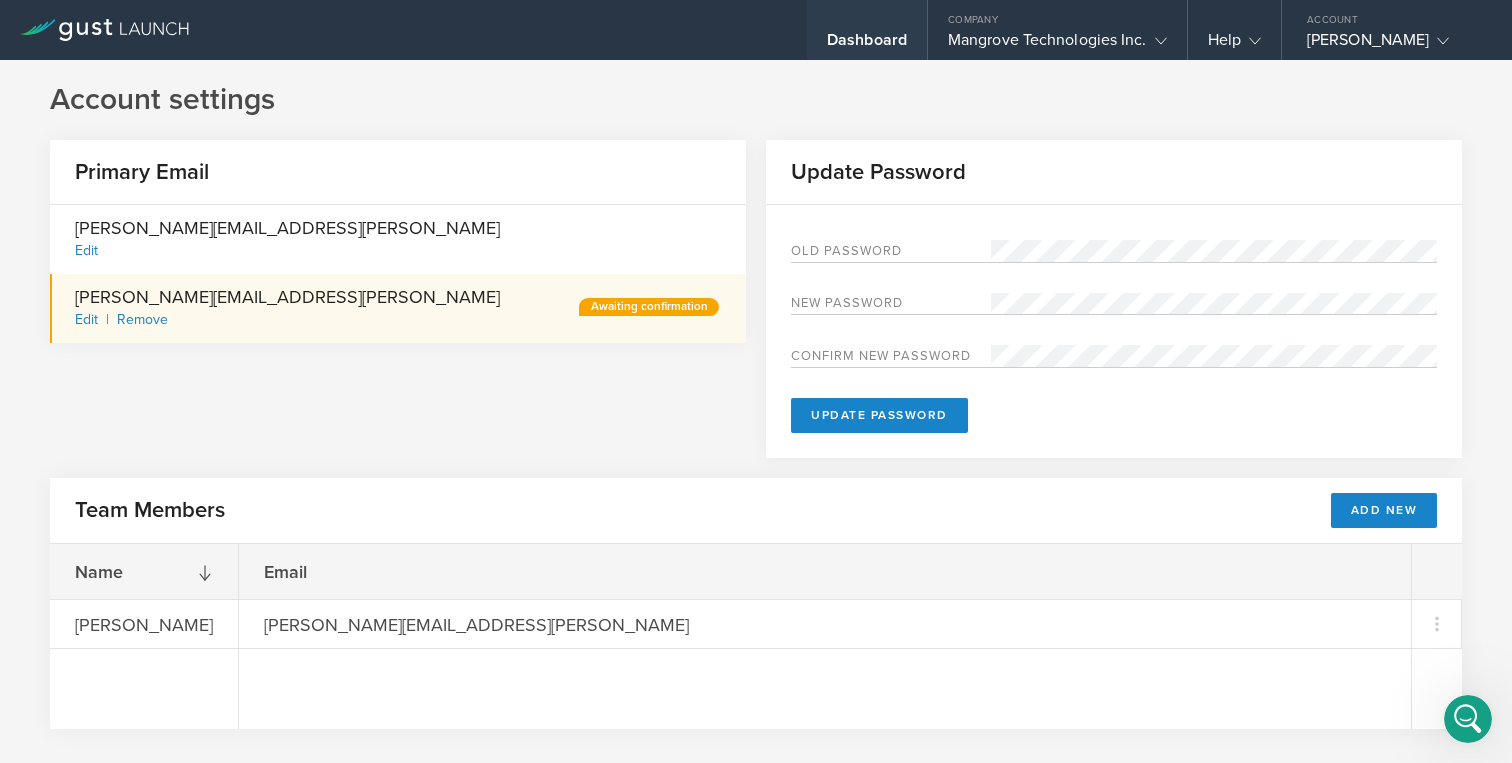 click on "Dashboard" at bounding box center (867, 45) 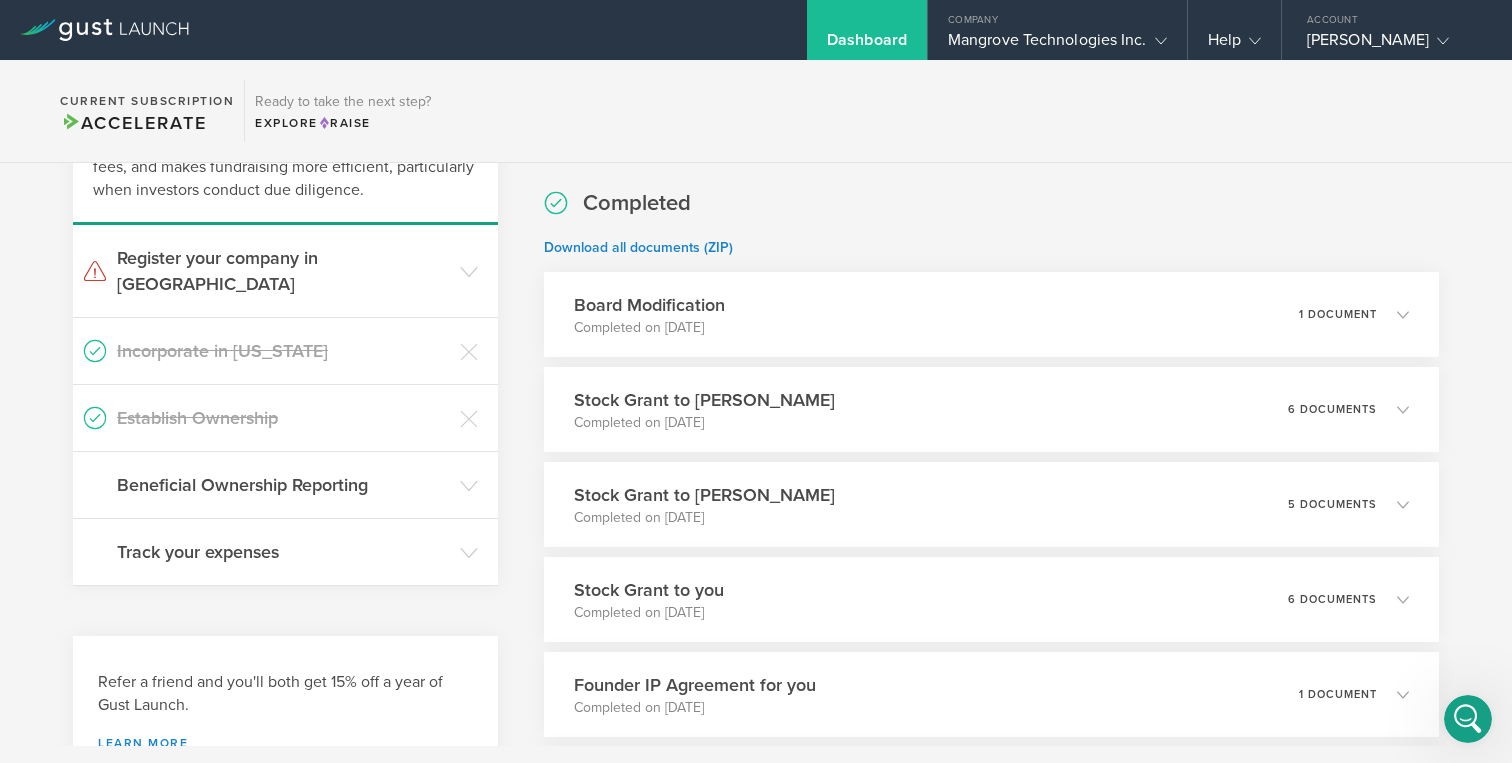 scroll, scrollTop: 208, scrollLeft: 0, axis: vertical 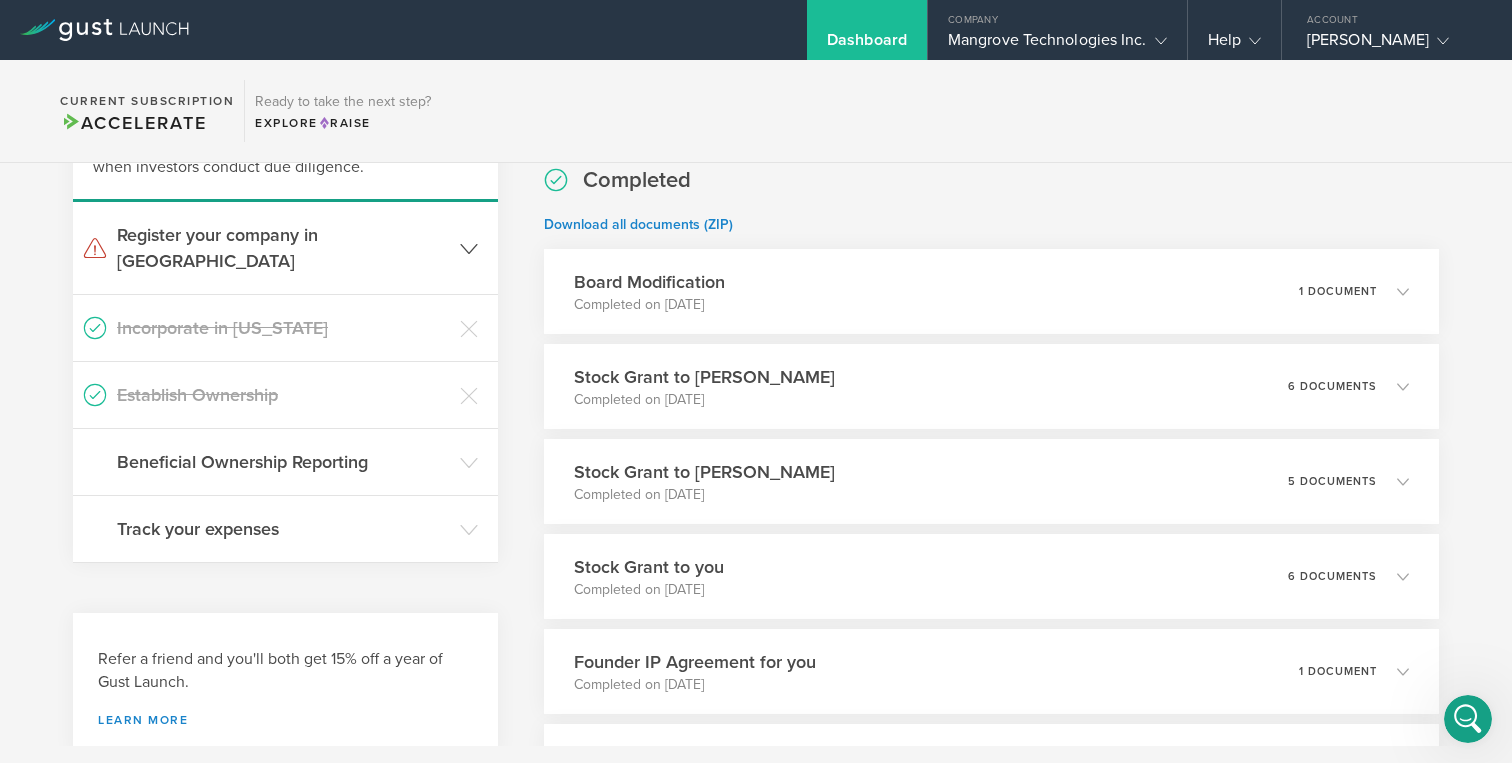 click on "Register your company in TN" at bounding box center (285, 248) 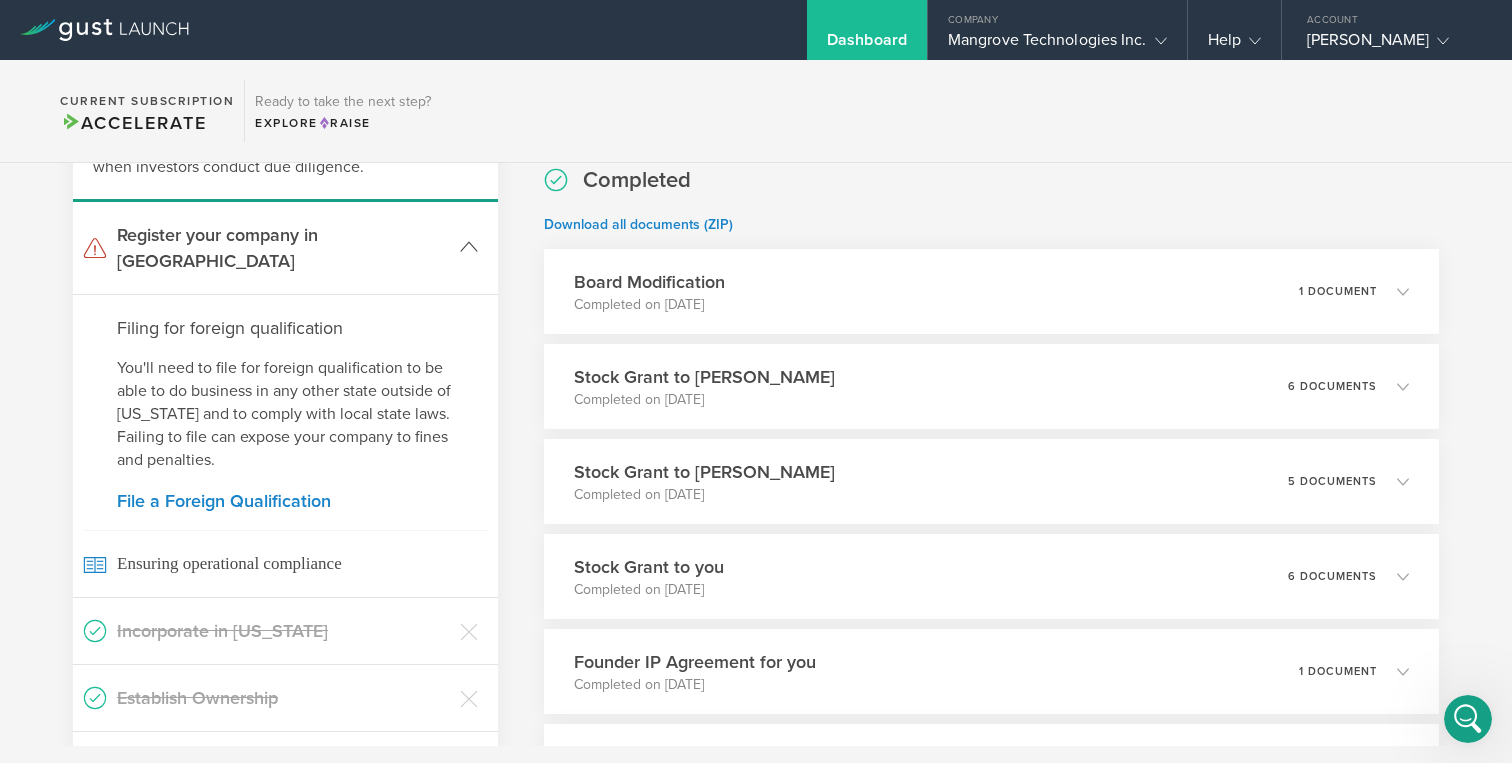 click on "Register your company in TN" at bounding box center [285, 248] 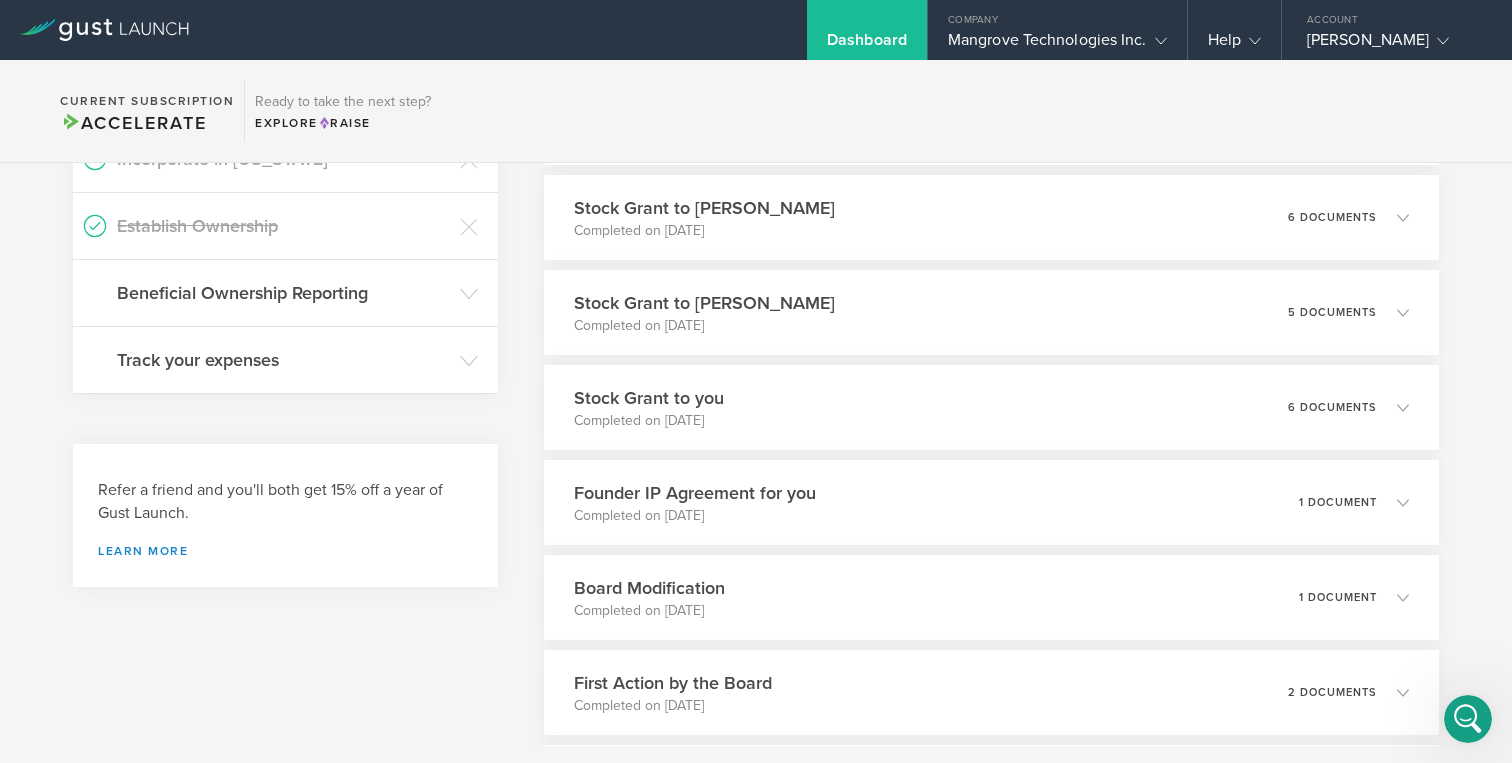 scroll, scrollTop: 355, scrollLeft: 0, axis: vertical 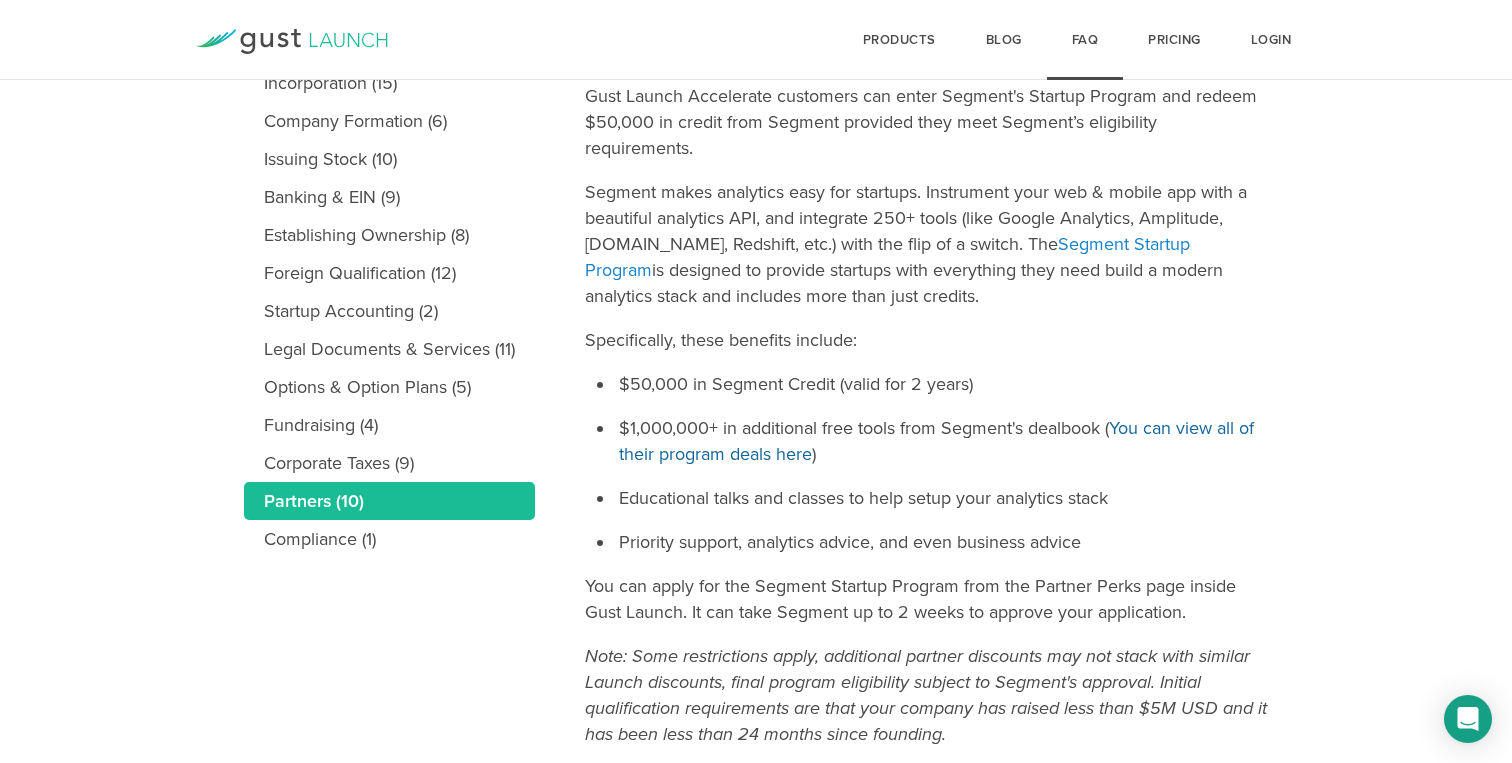 click on "You can view all of their program deals here" at bounding box center [936, 441] 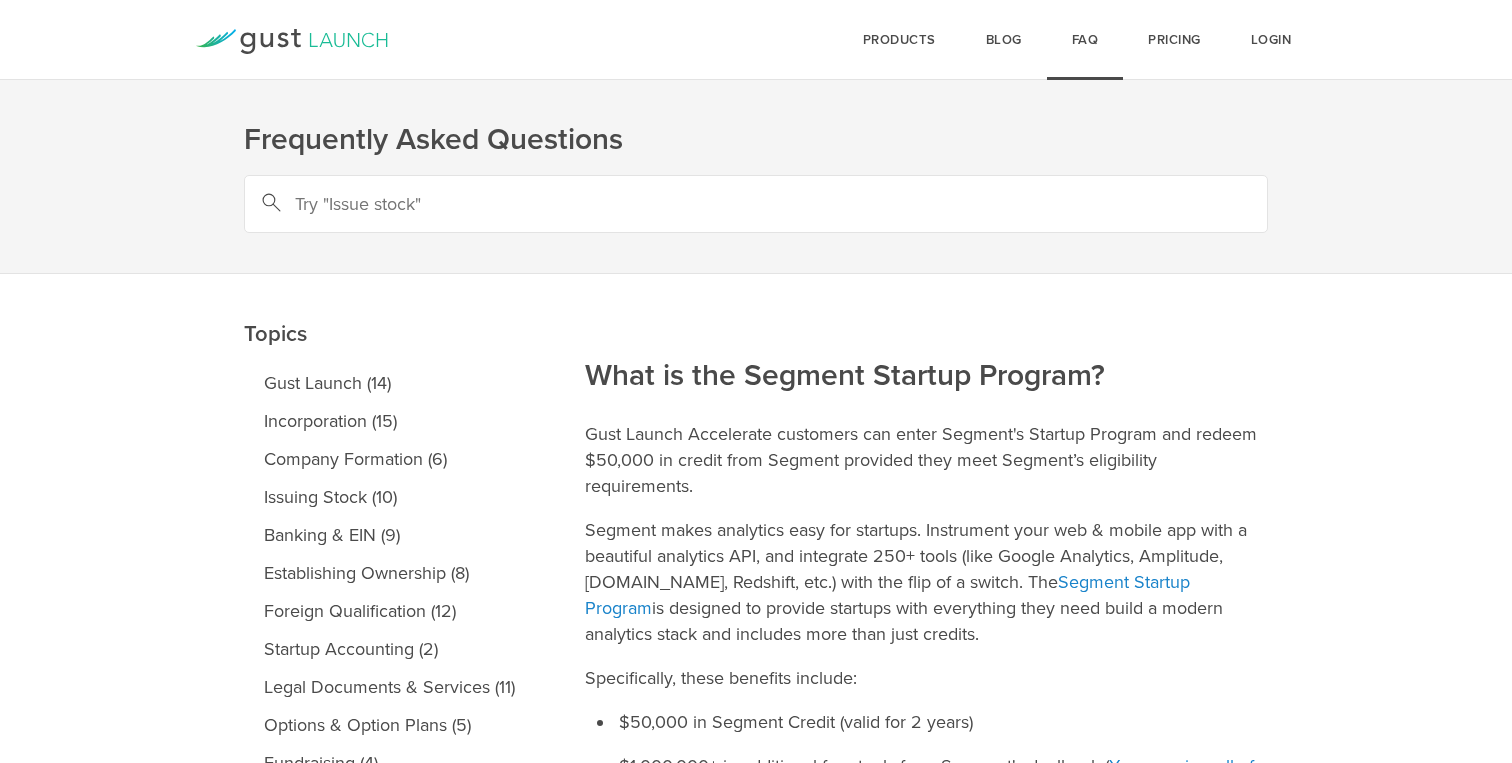 scroll, scrollTop: 338, scrollLeft: 0, axis: vertical 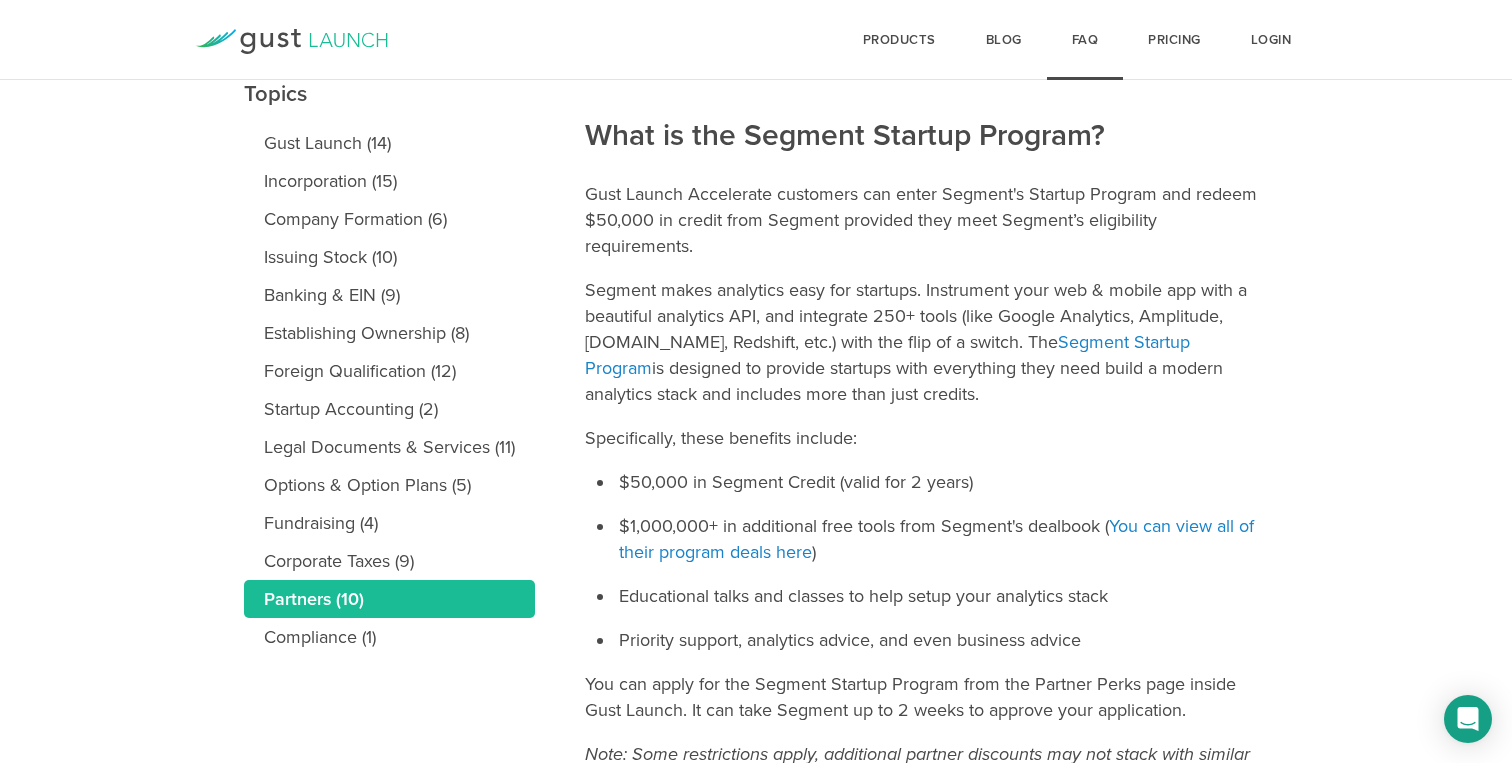 click on "$1,000,000+ in additional free tools from Segment's dealbook ( You can view all of their program deals here )" at bounding box center [941, 539] 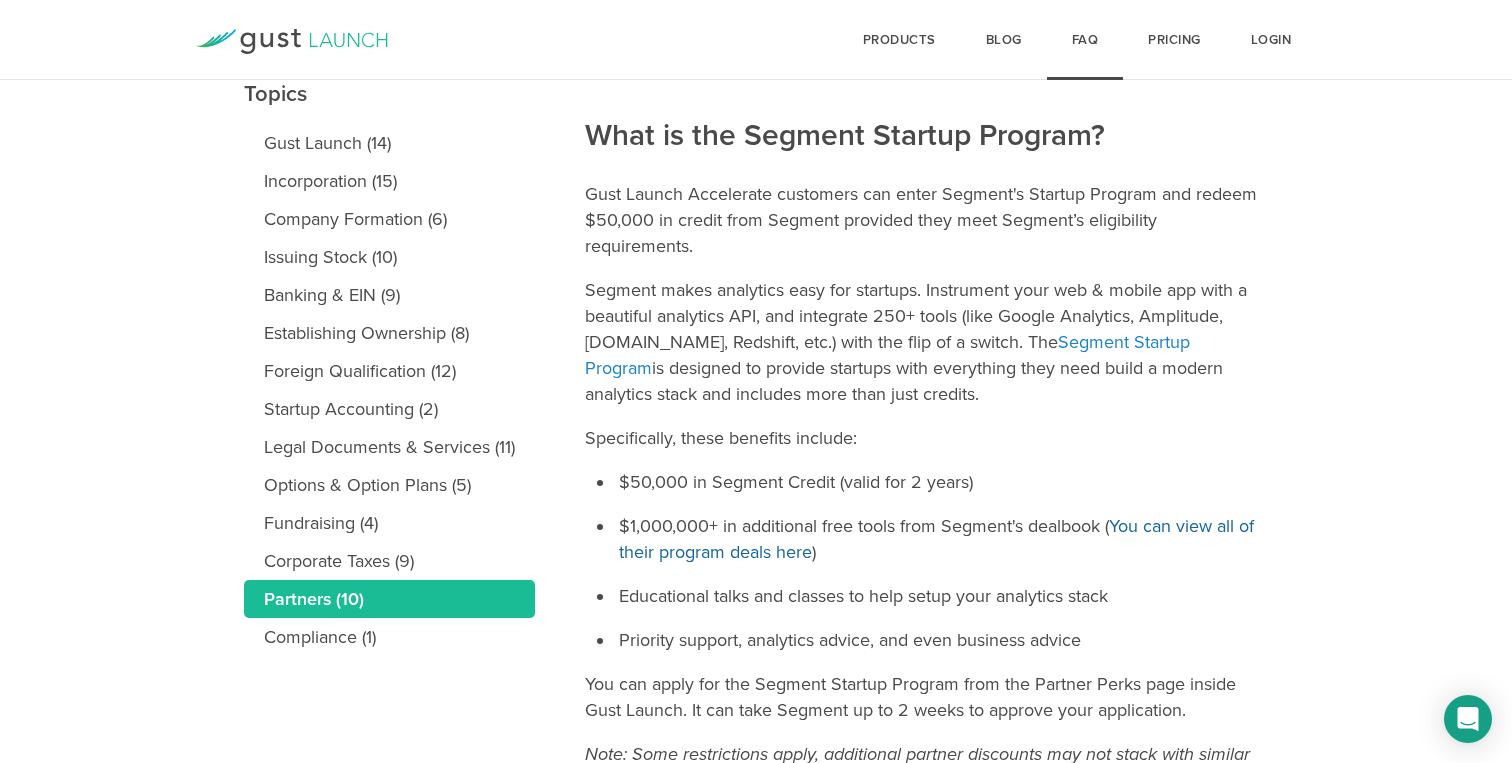 click on "You can view all of their program deals here" at bounding box center [936, 539] 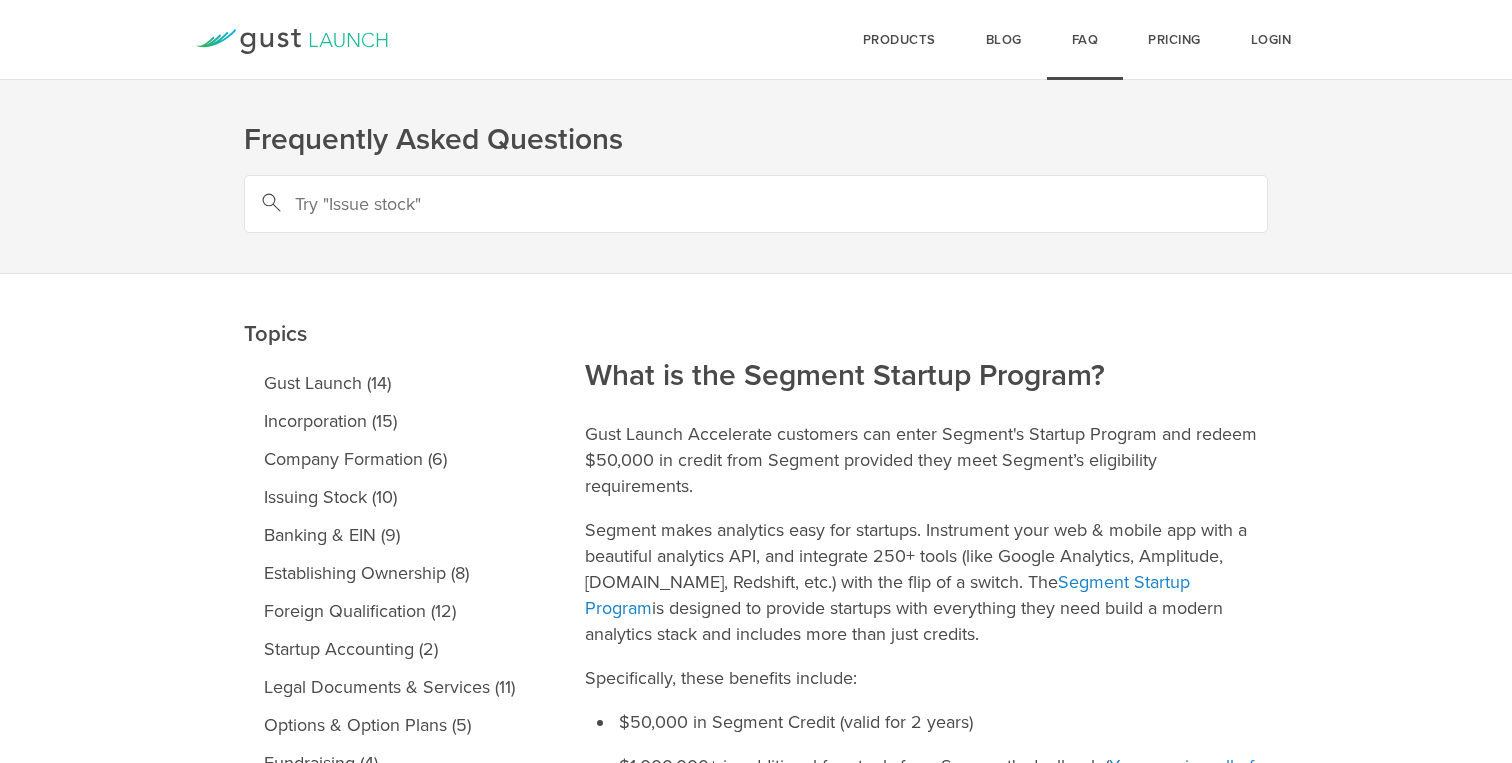 scroll, scrollTop: 240, scrollLeft: 0, axis: vertical 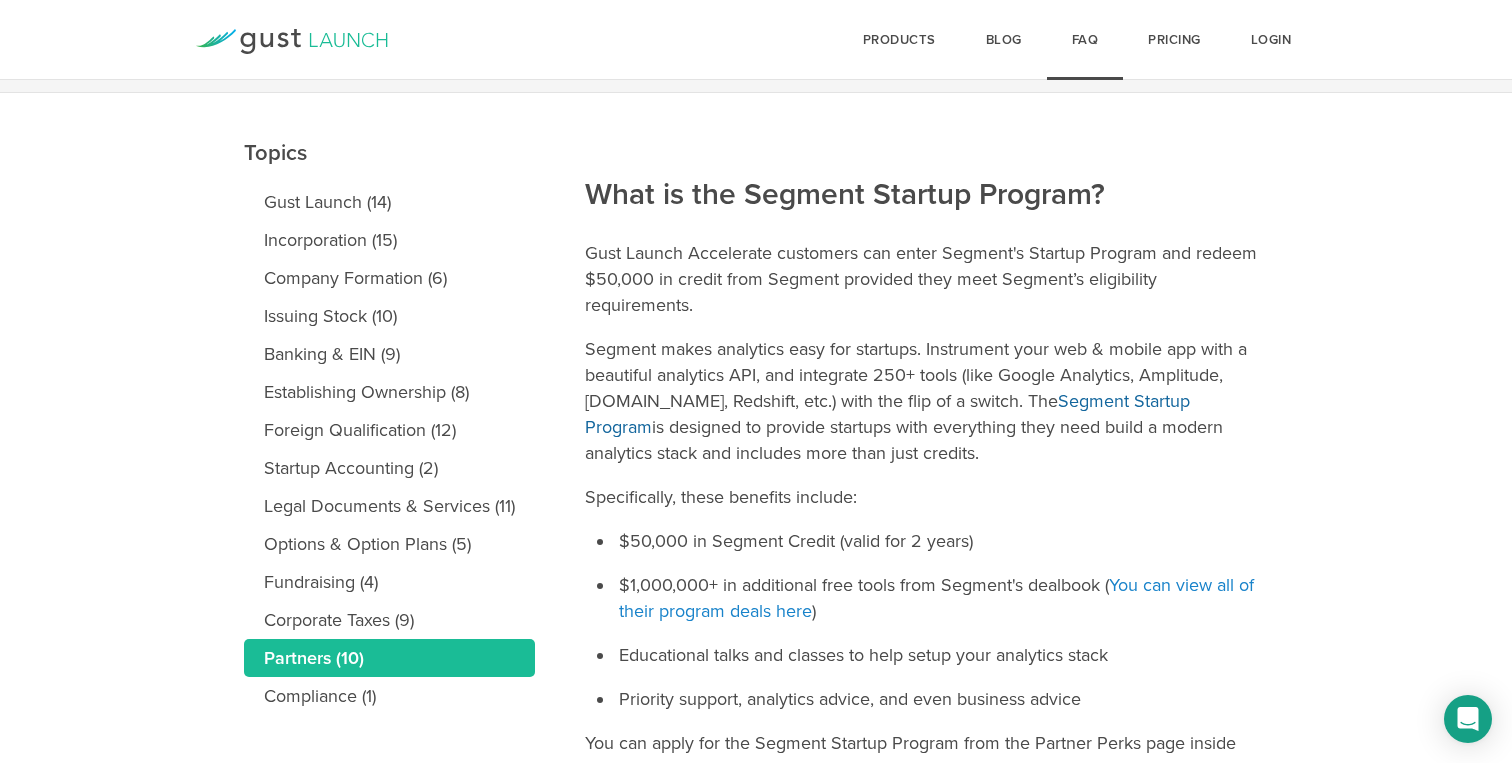 click on "Segment Startup Program" at bounding box center [887, 414] 